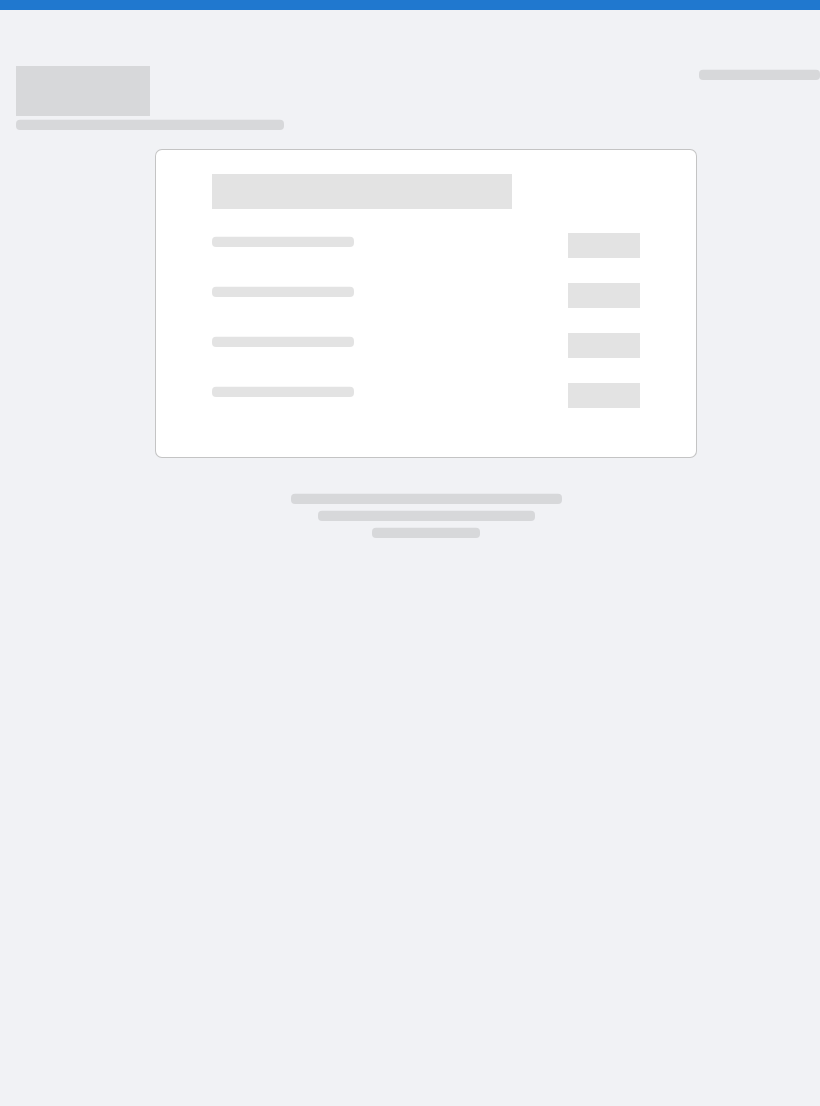 scroll, scrollTop: 0, scrollLeft: 0, axis: both 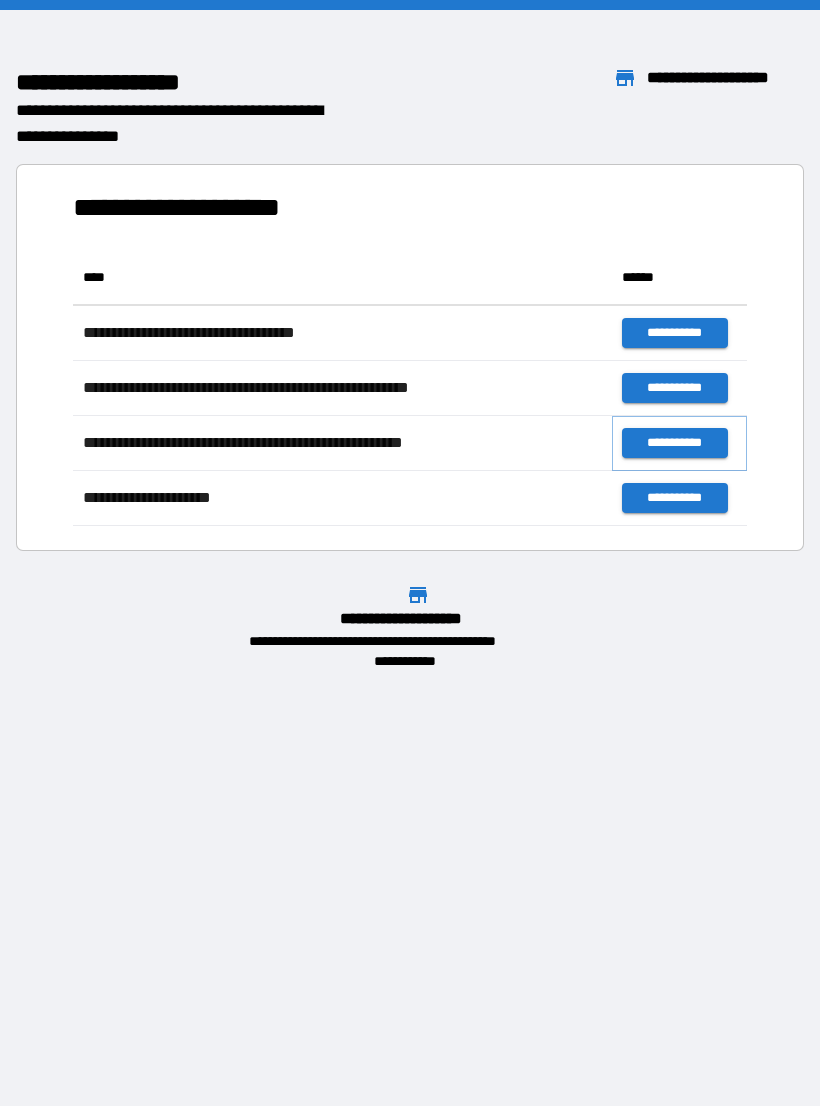 click on "**********" at bounding box center [674, 443] 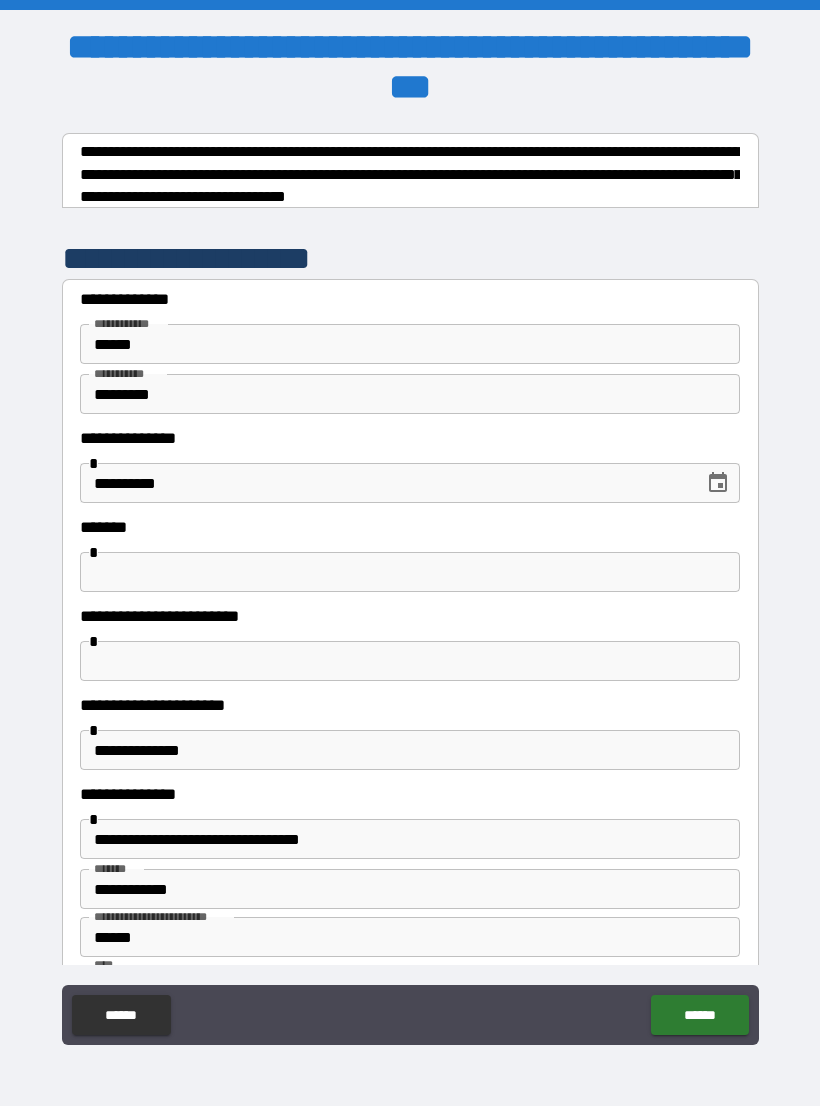 click at bounding box center [410, 572] 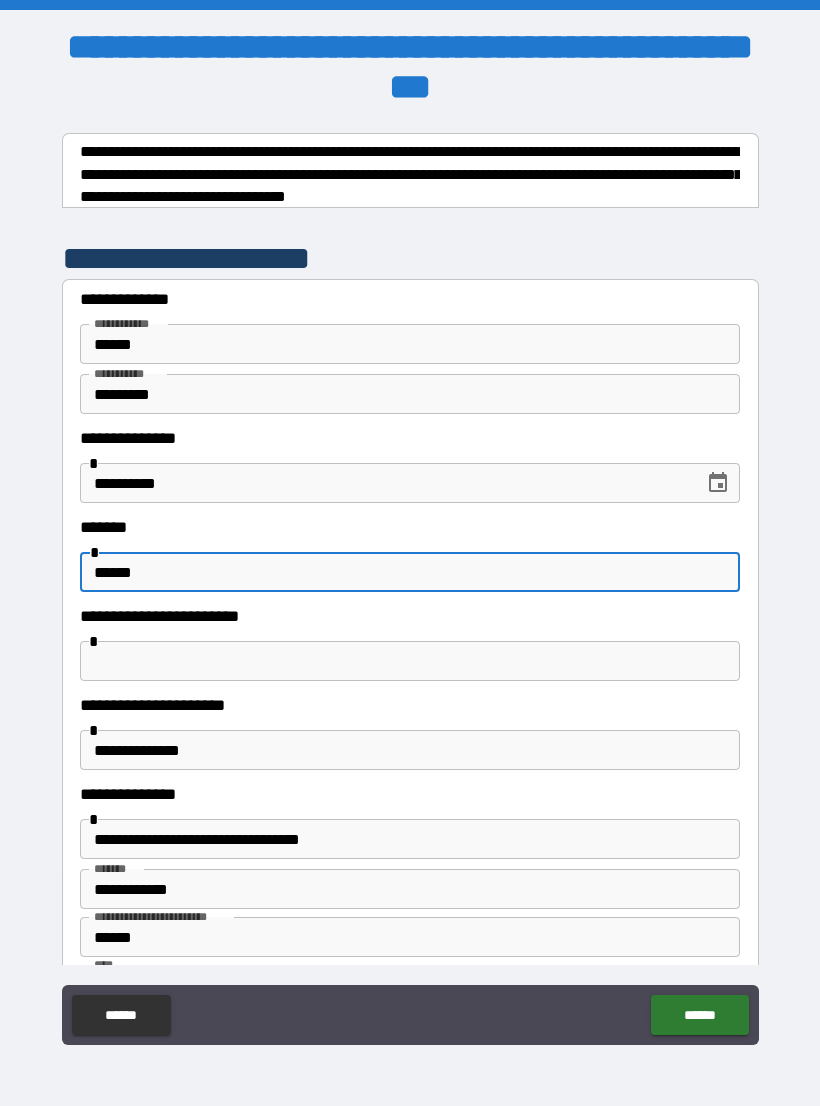 type on "******" 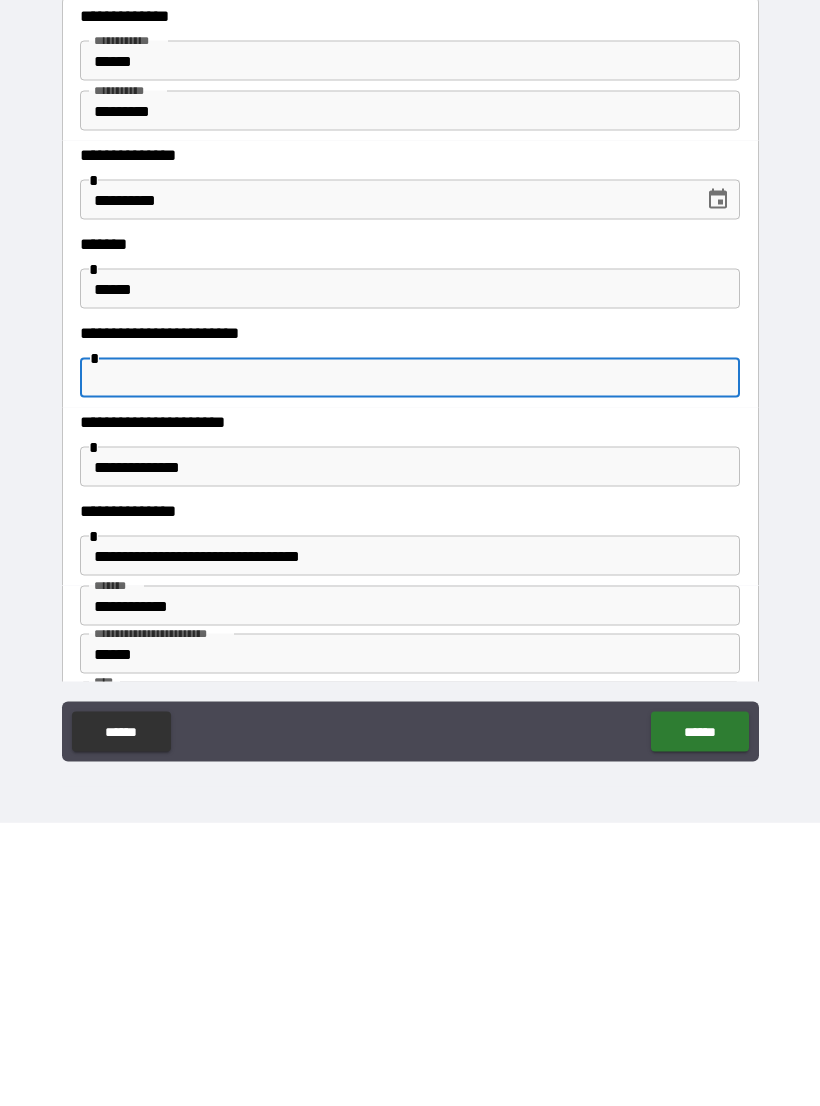 click on "**********" at bounding box center [410, 889] 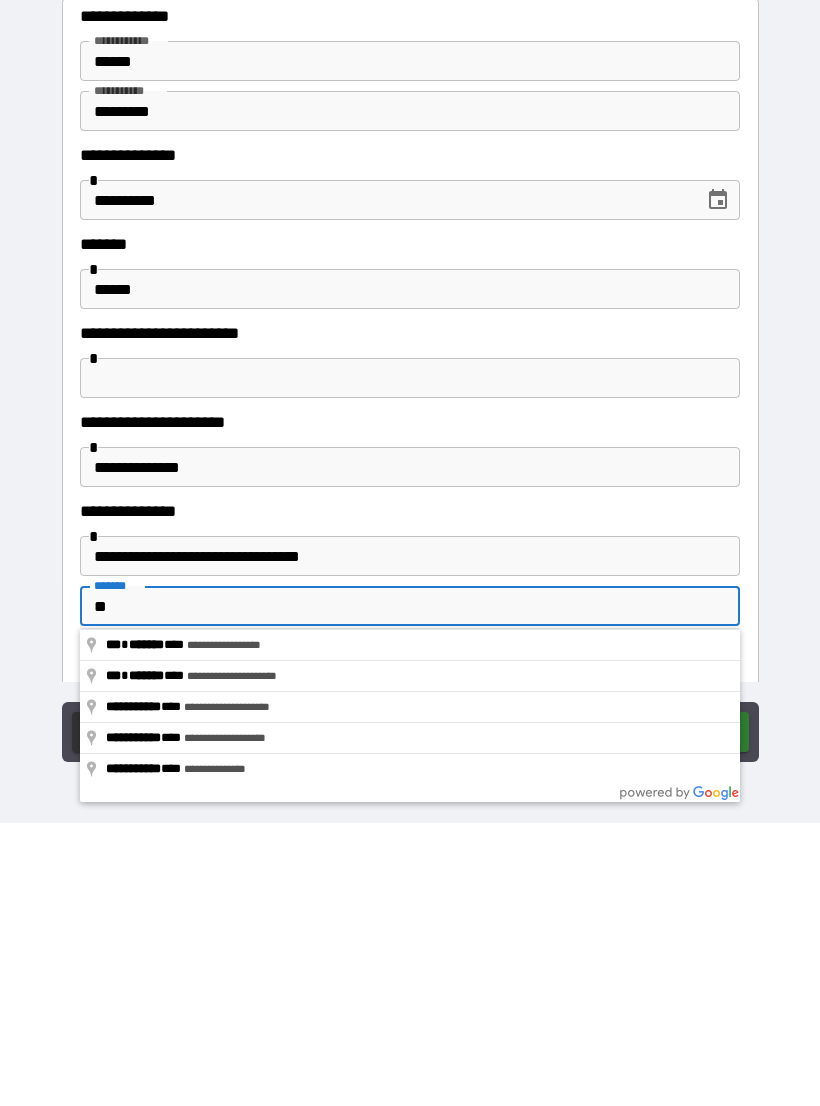 type on "*" 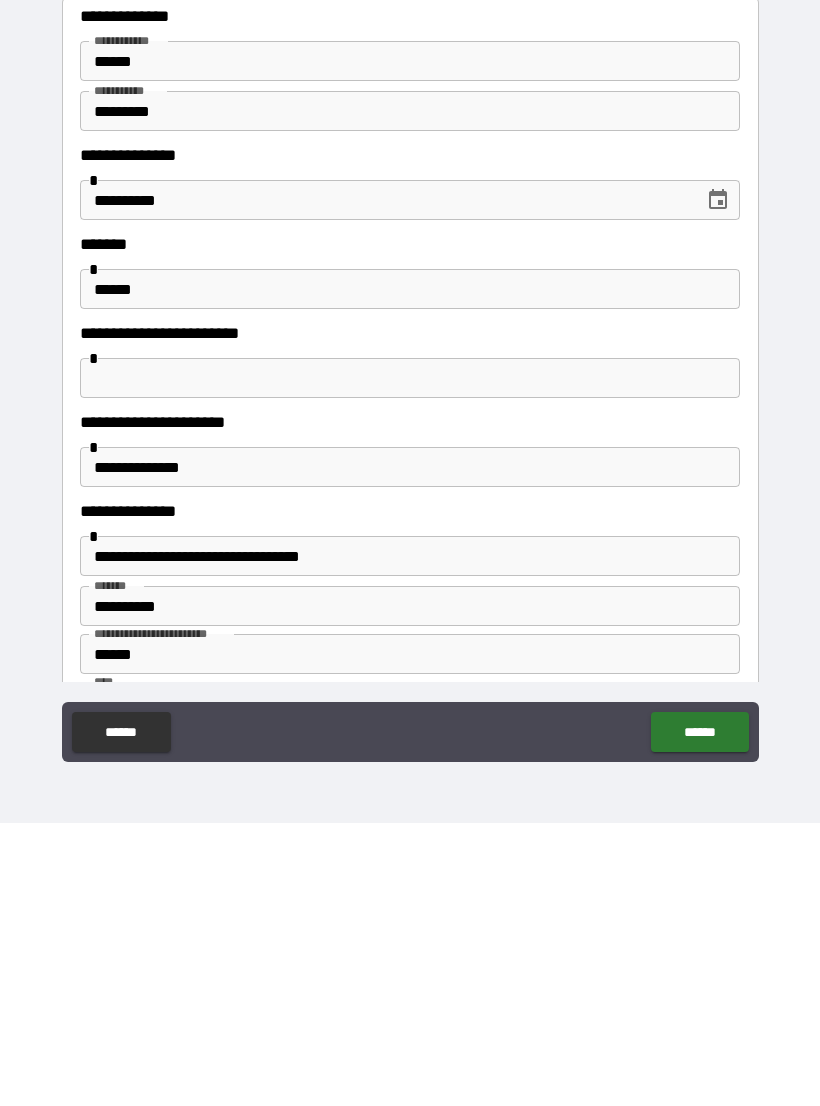 scroll, scrollTop: 31, scrollLeft: 0, axis: vertical 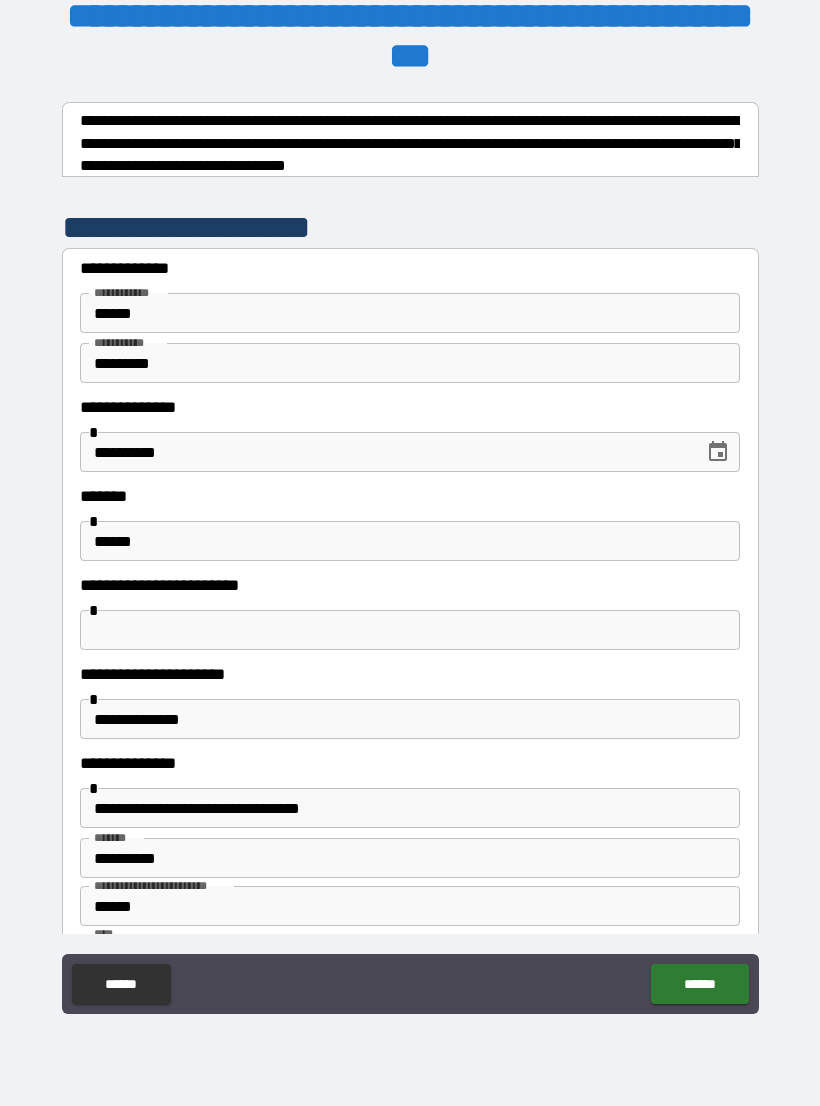 type on "**********" 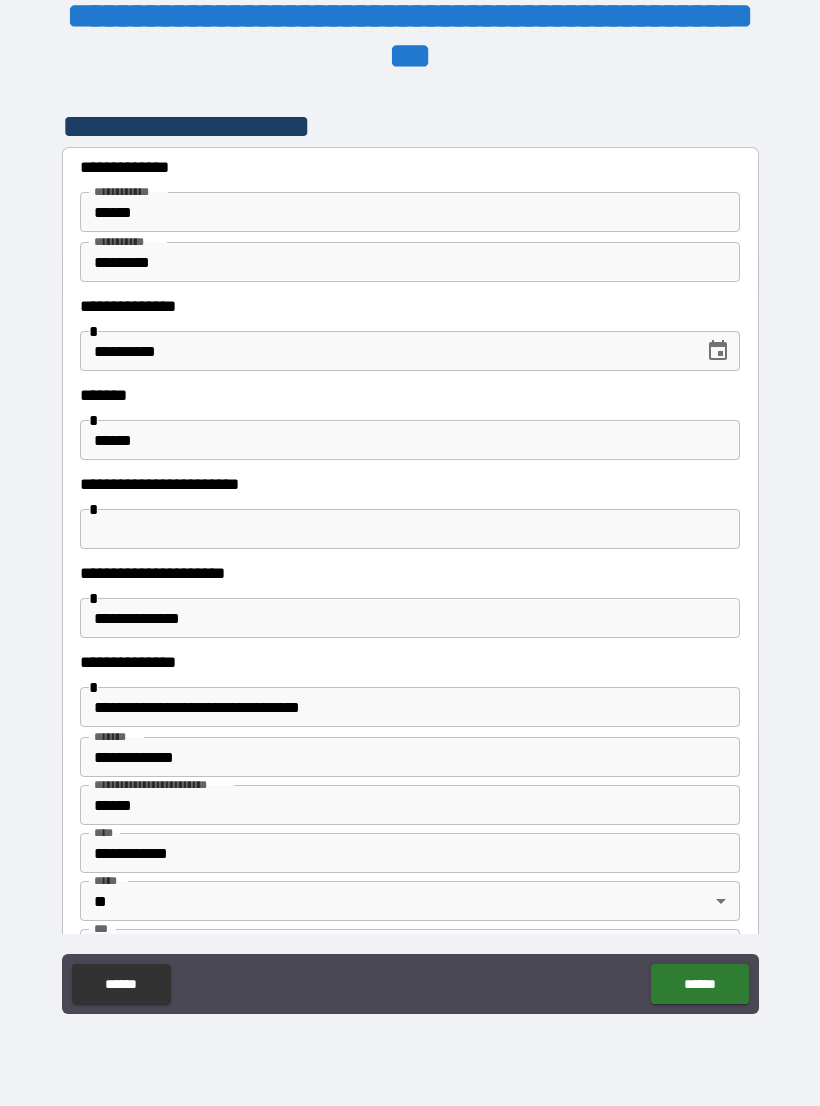 scroll, scrollTop: 108, scrollLeft: 0, axis: vertical 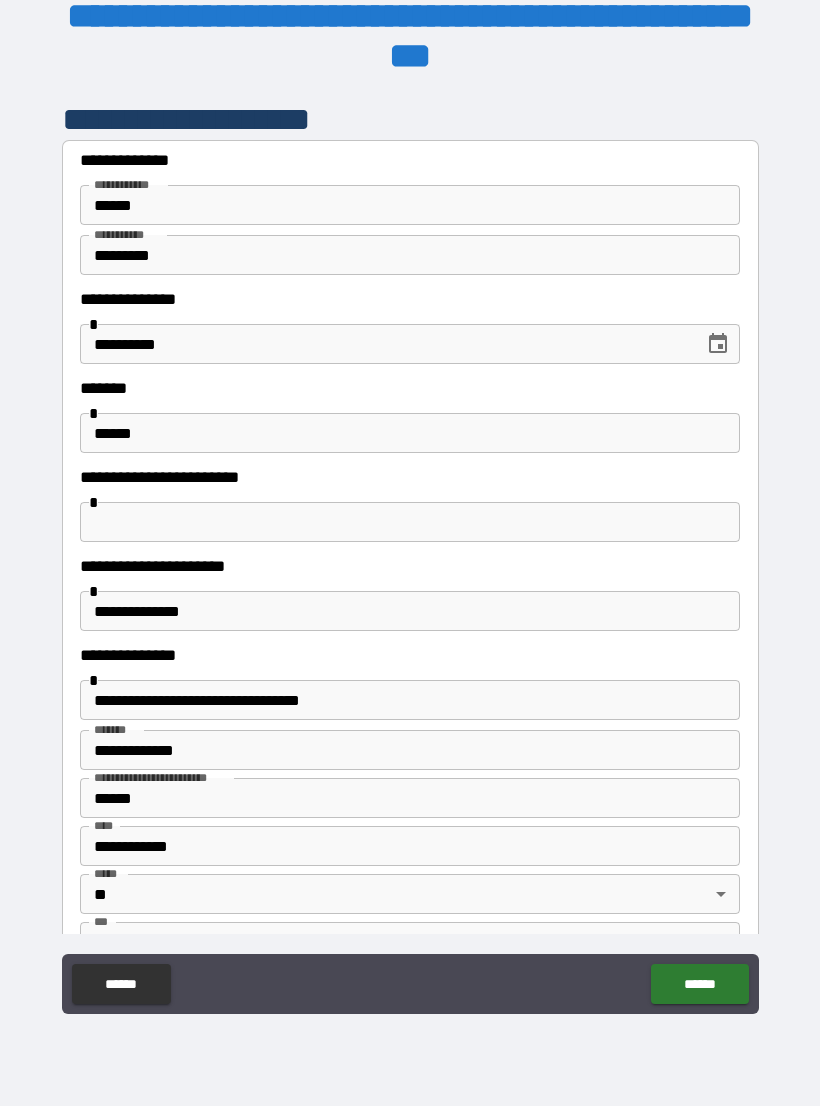 click on "******" at bounding box center (410, 798) 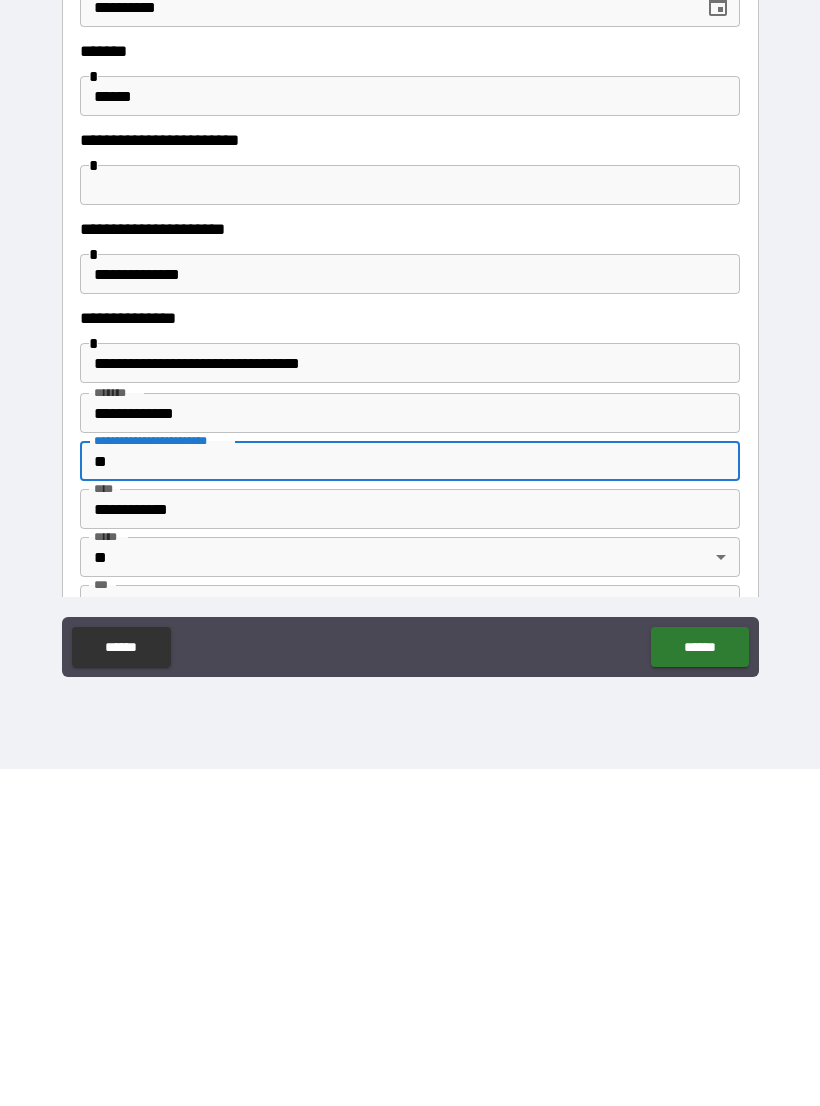 type on "*" 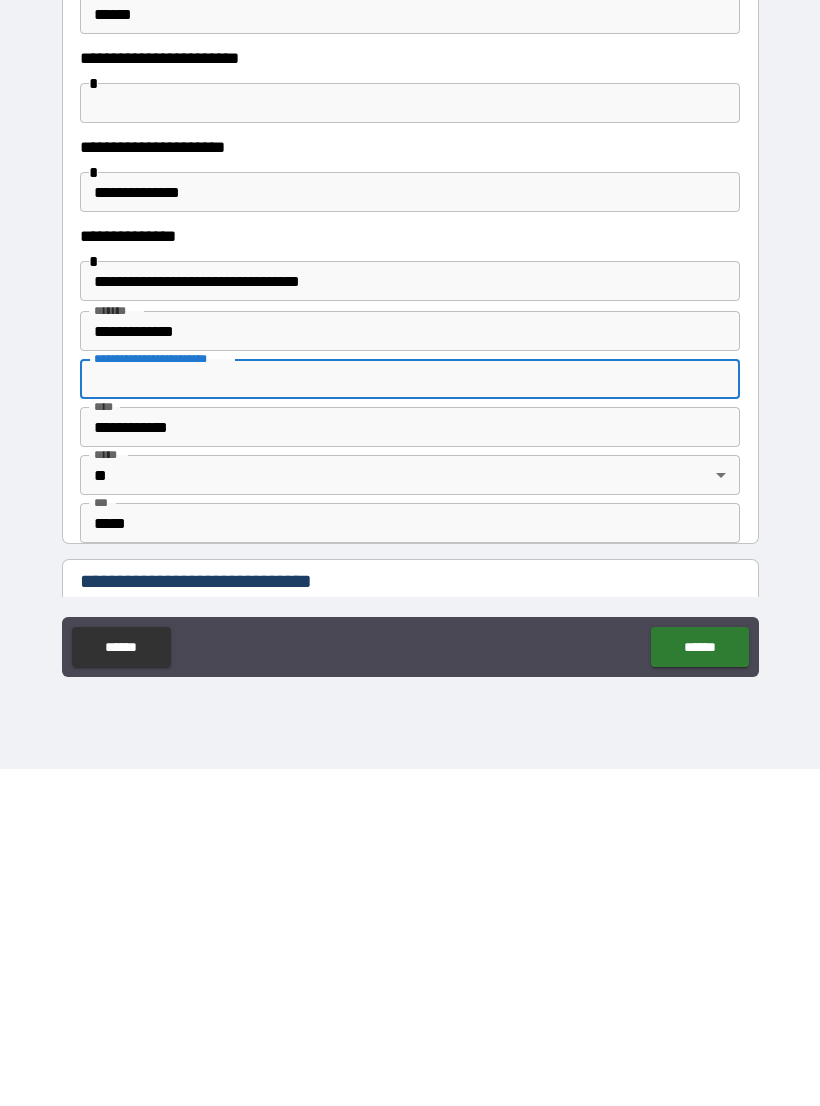 scroll, scrollTop: 195, scrollLeft: 0, axis: vertical 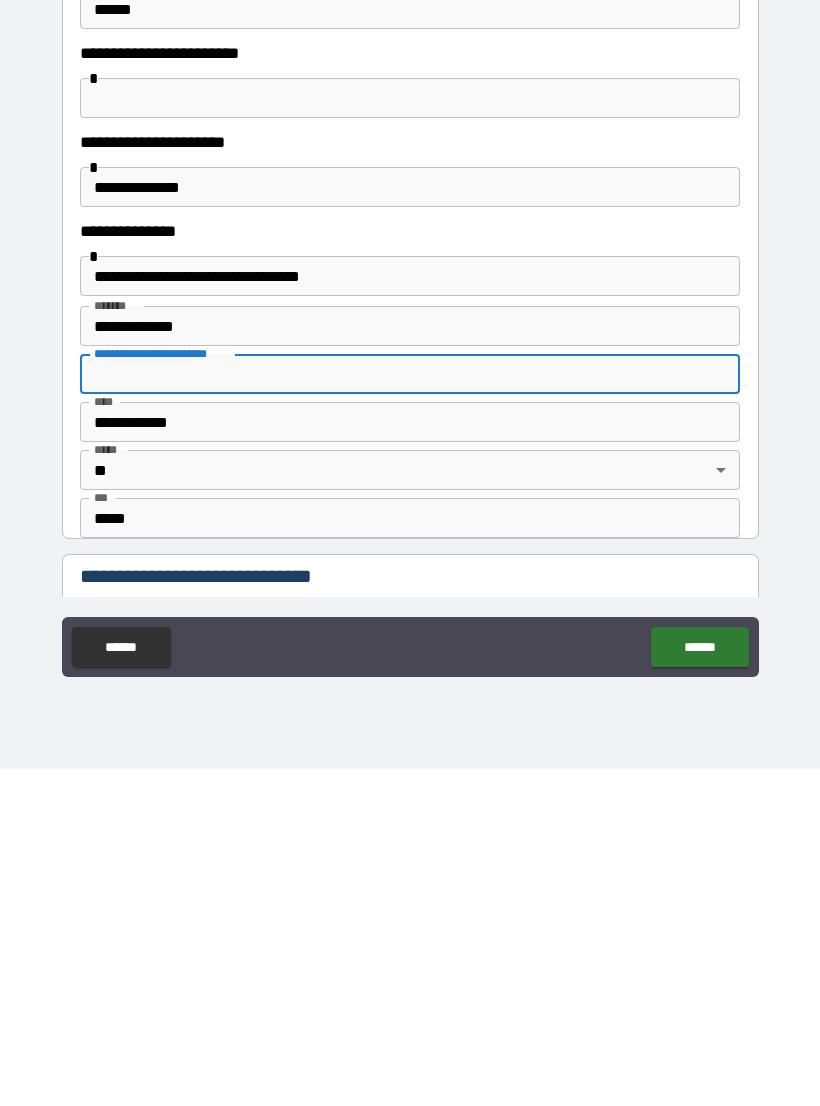 type 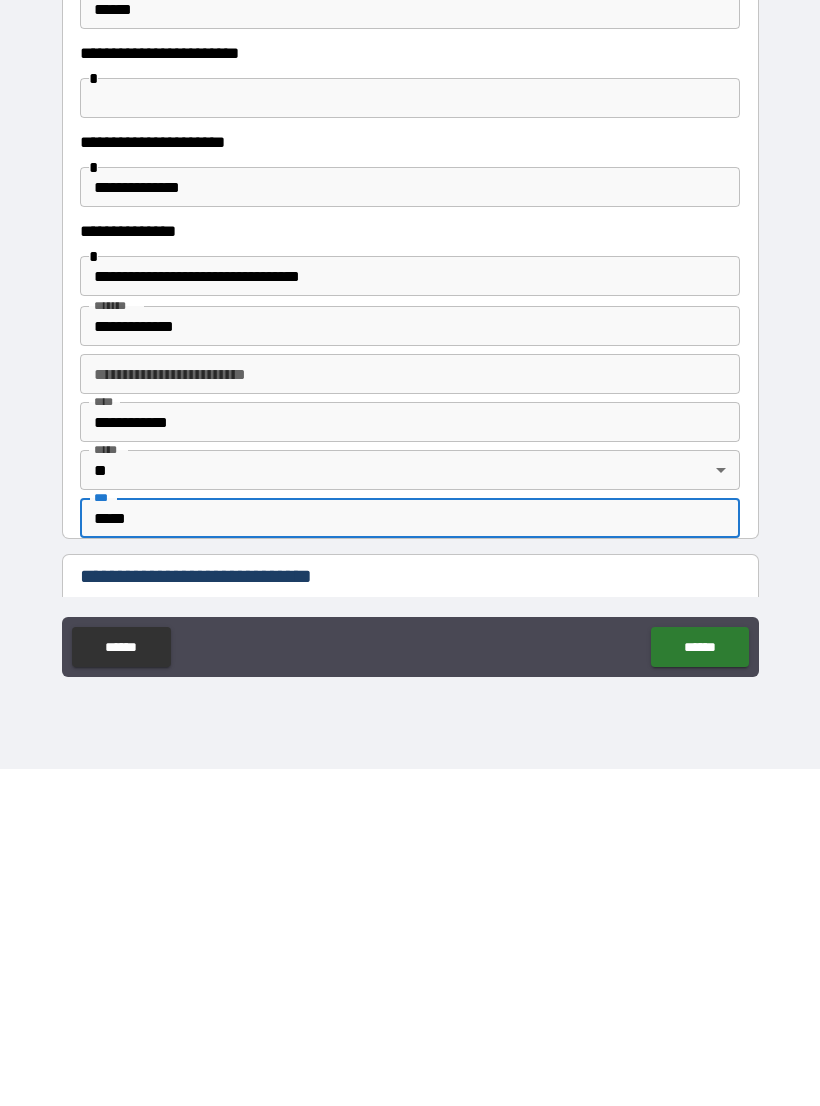 click on "**********" at bounding box center [410, 913] 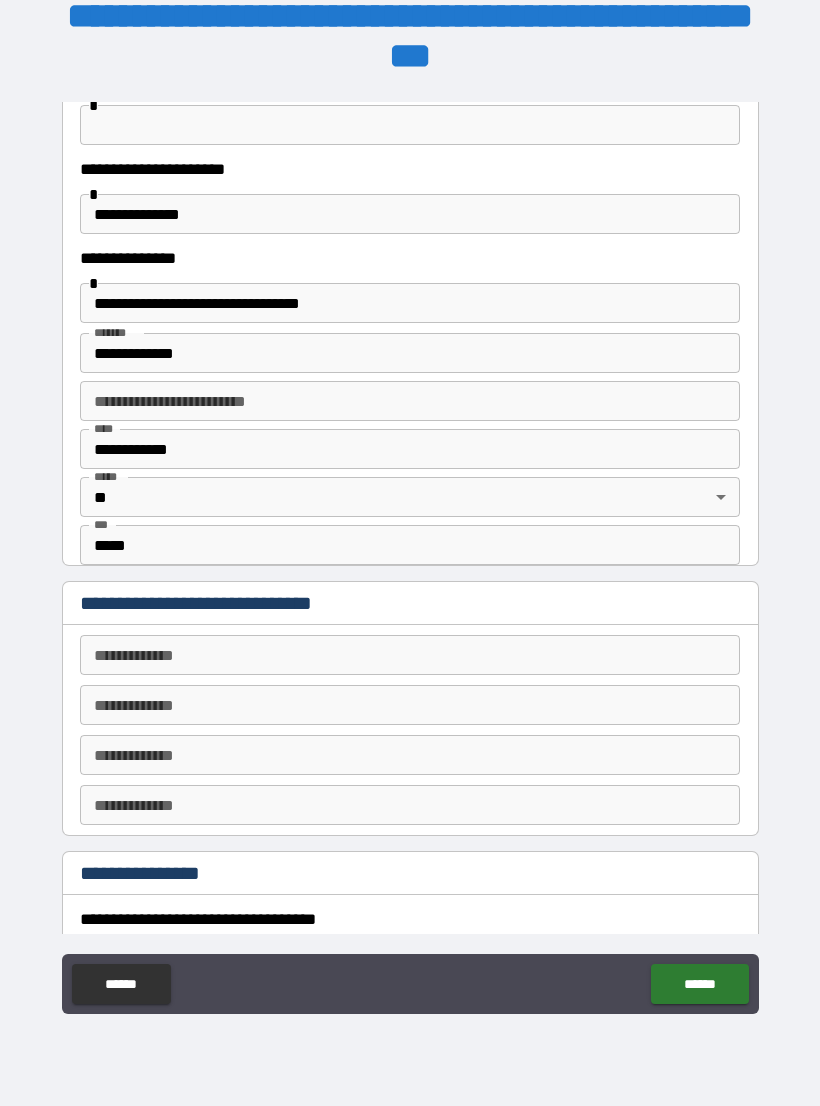 scroll, scrollTop: 502, scrollLeft: 0, axis: vertical 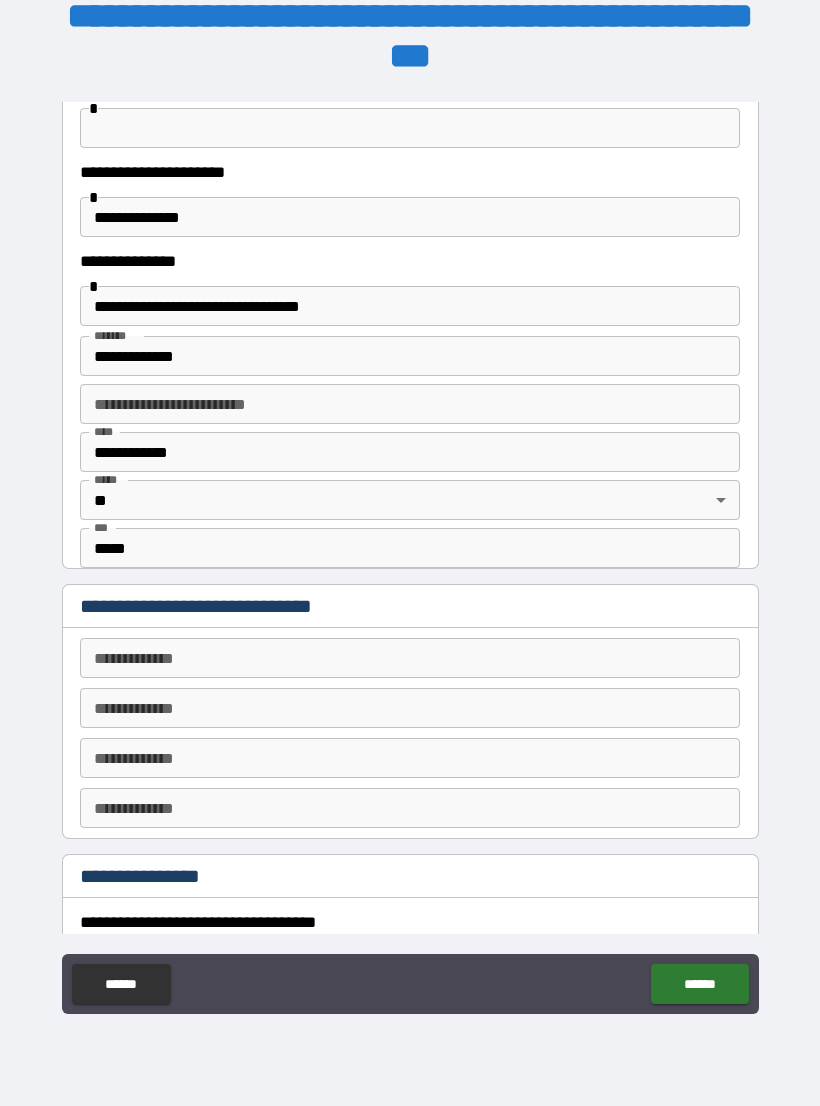 click on "**********" at bounding box center (410, 658) 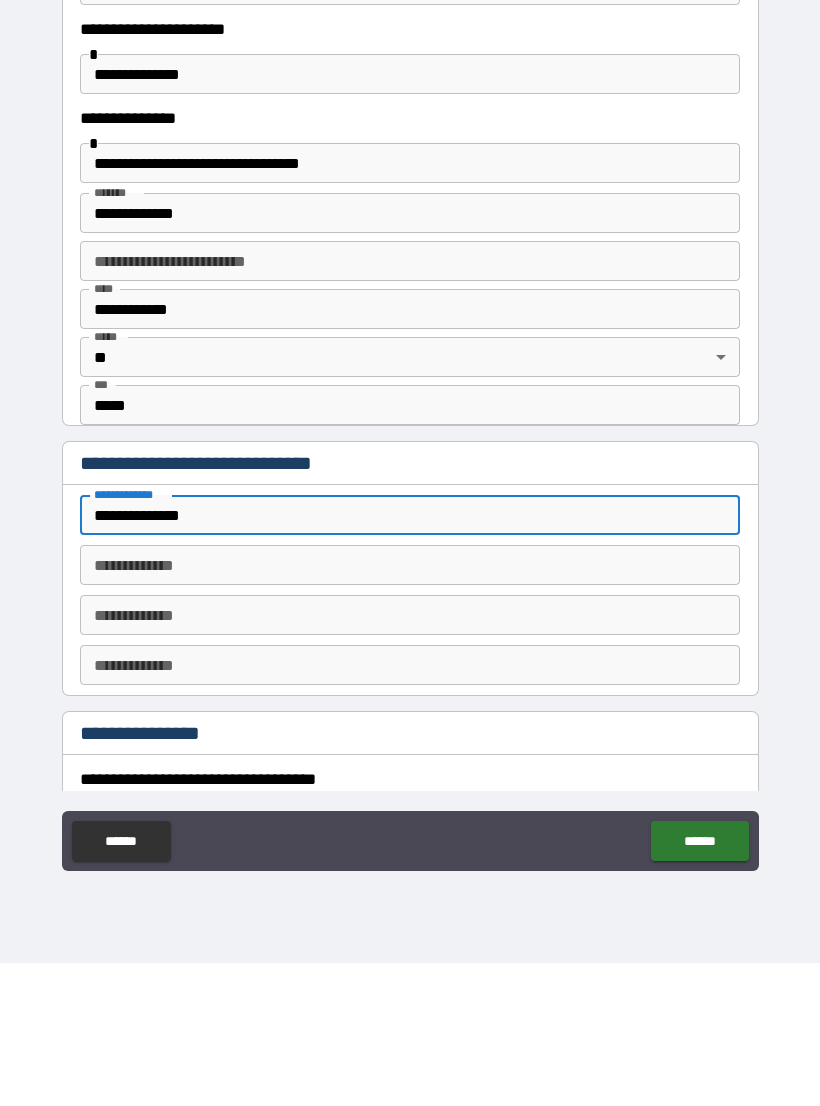 type on "**********" 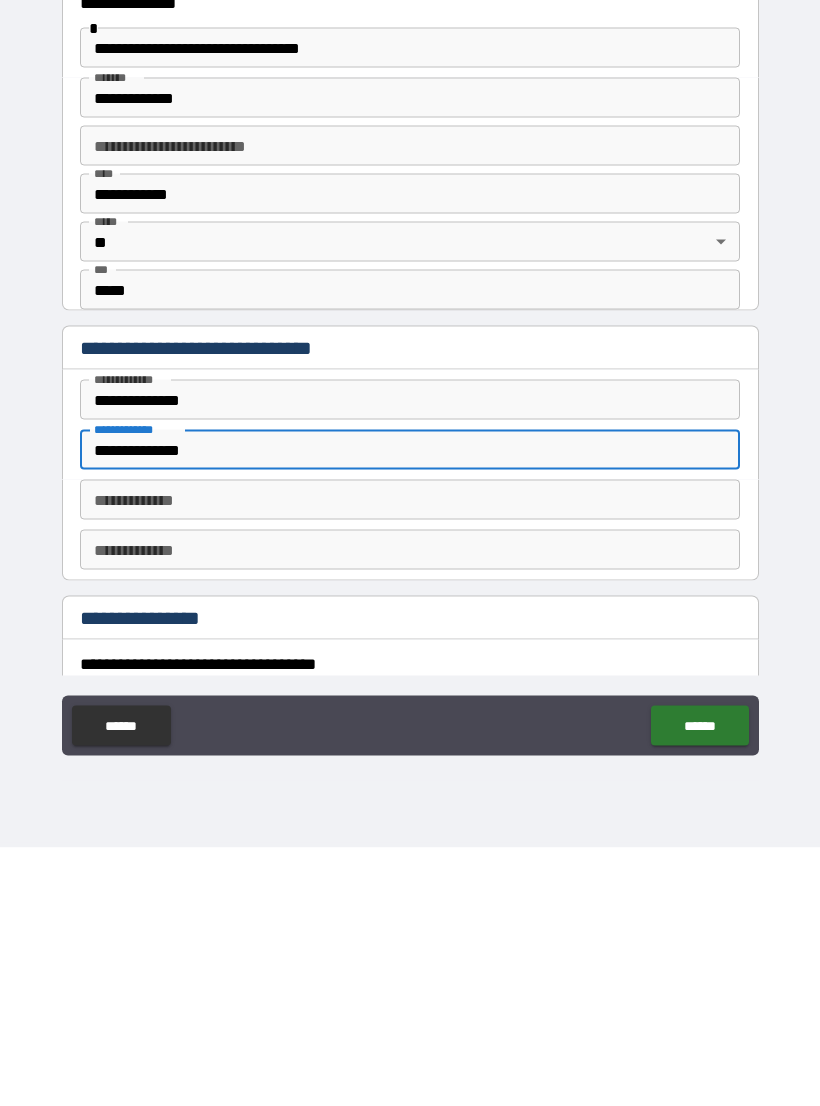 type on "**********" 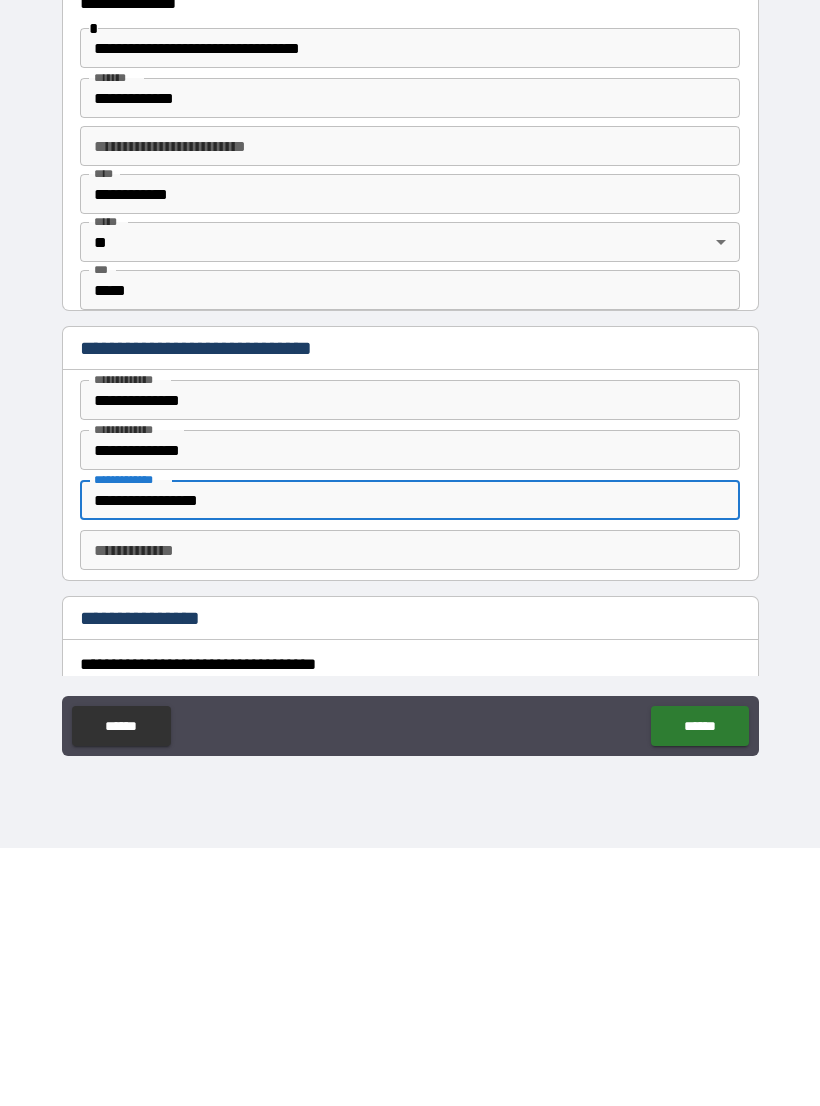 type on "**********" 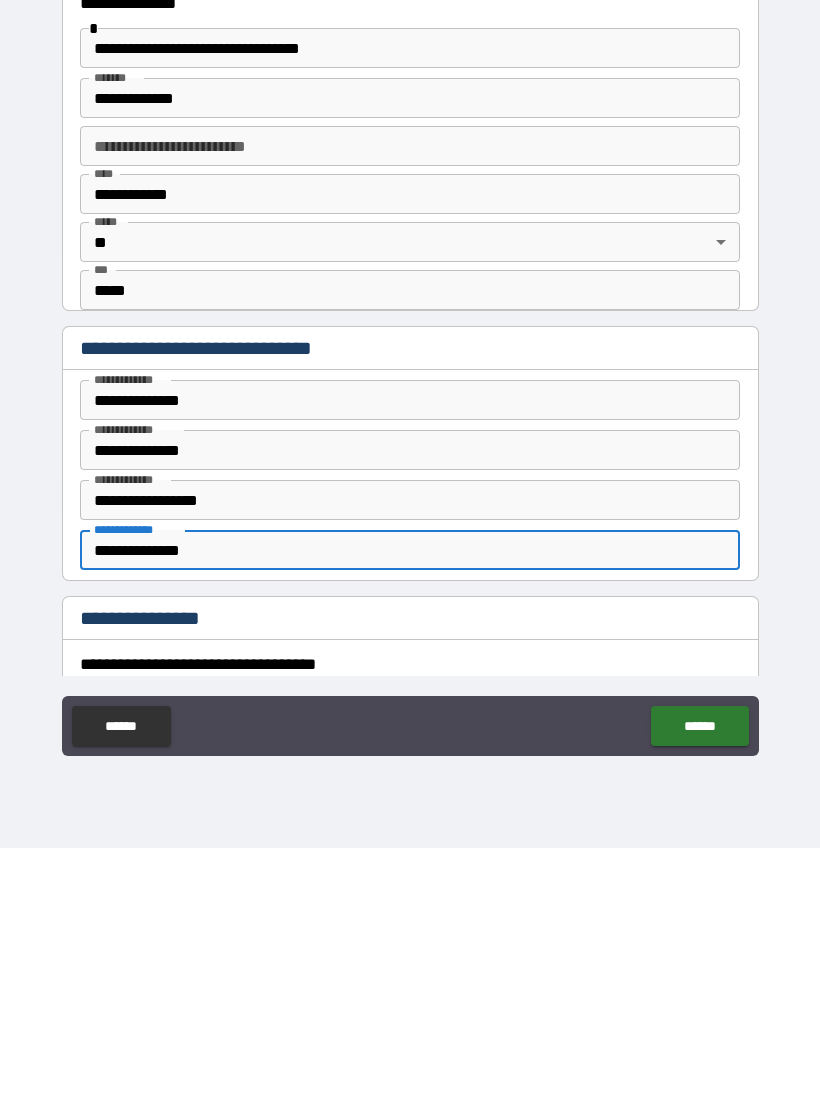 type on "**********" 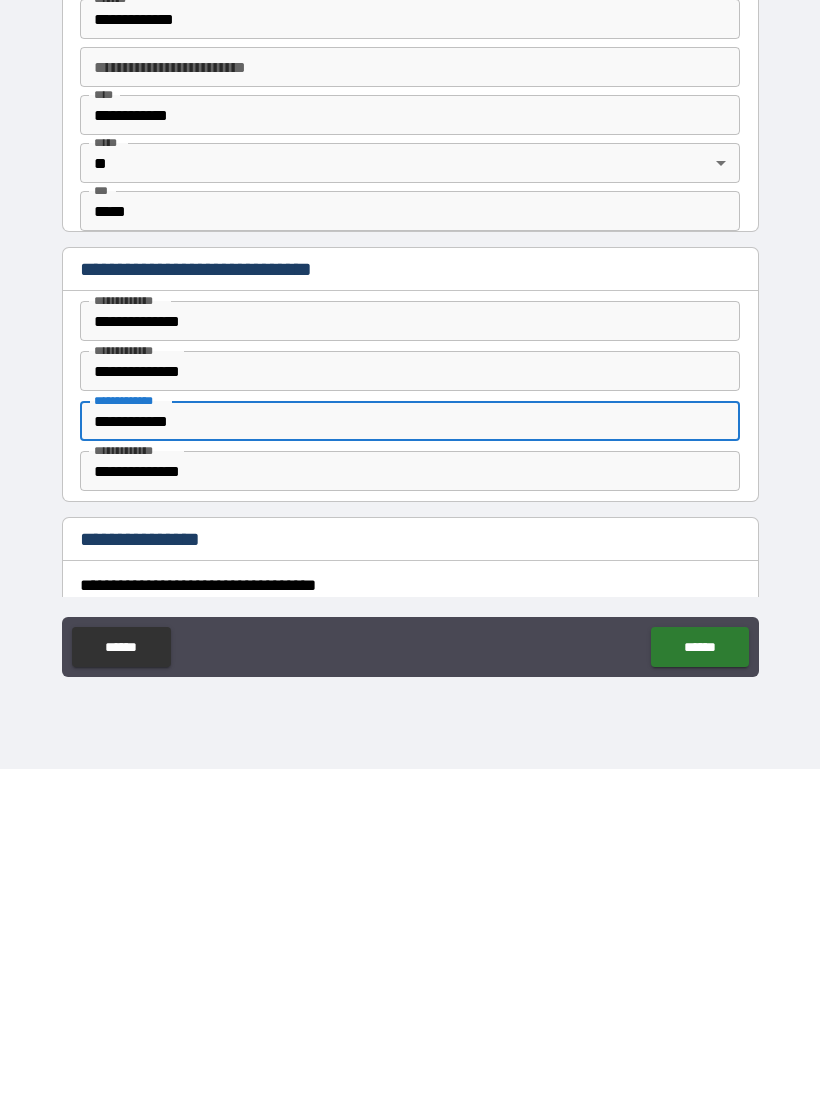 type on "**********" 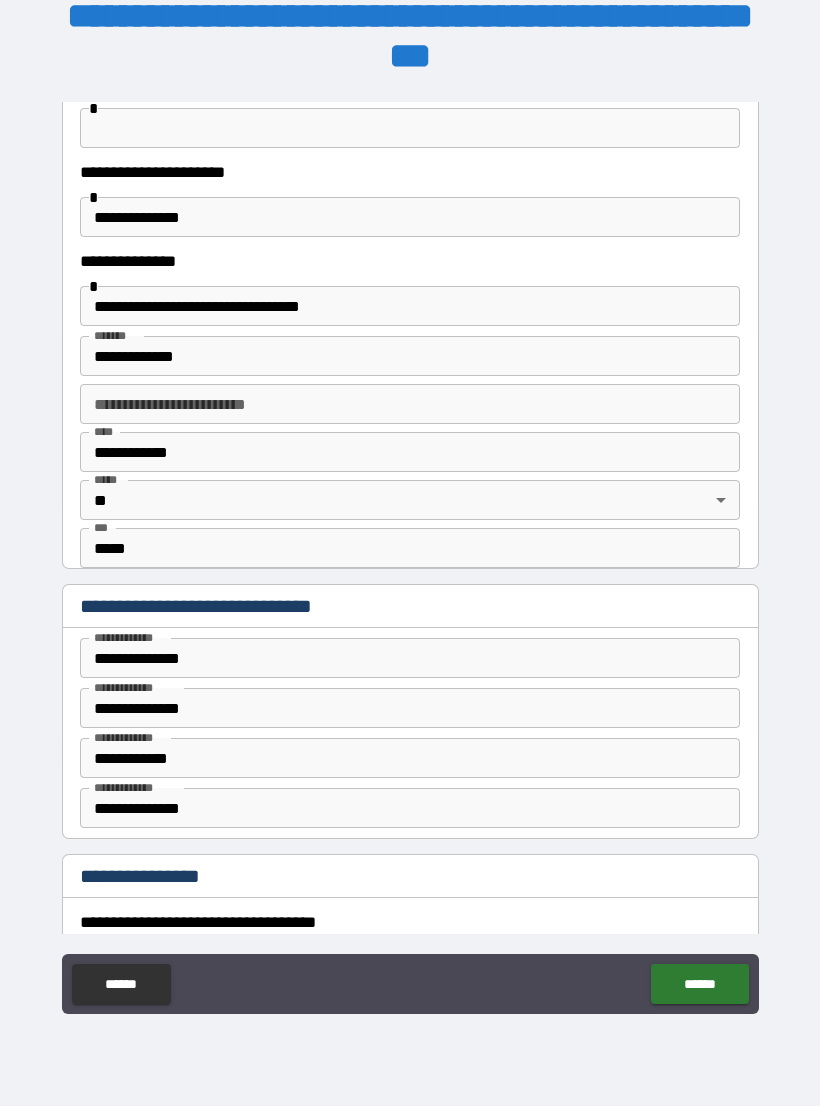 click on "**********" at bounding box center [410, 922] 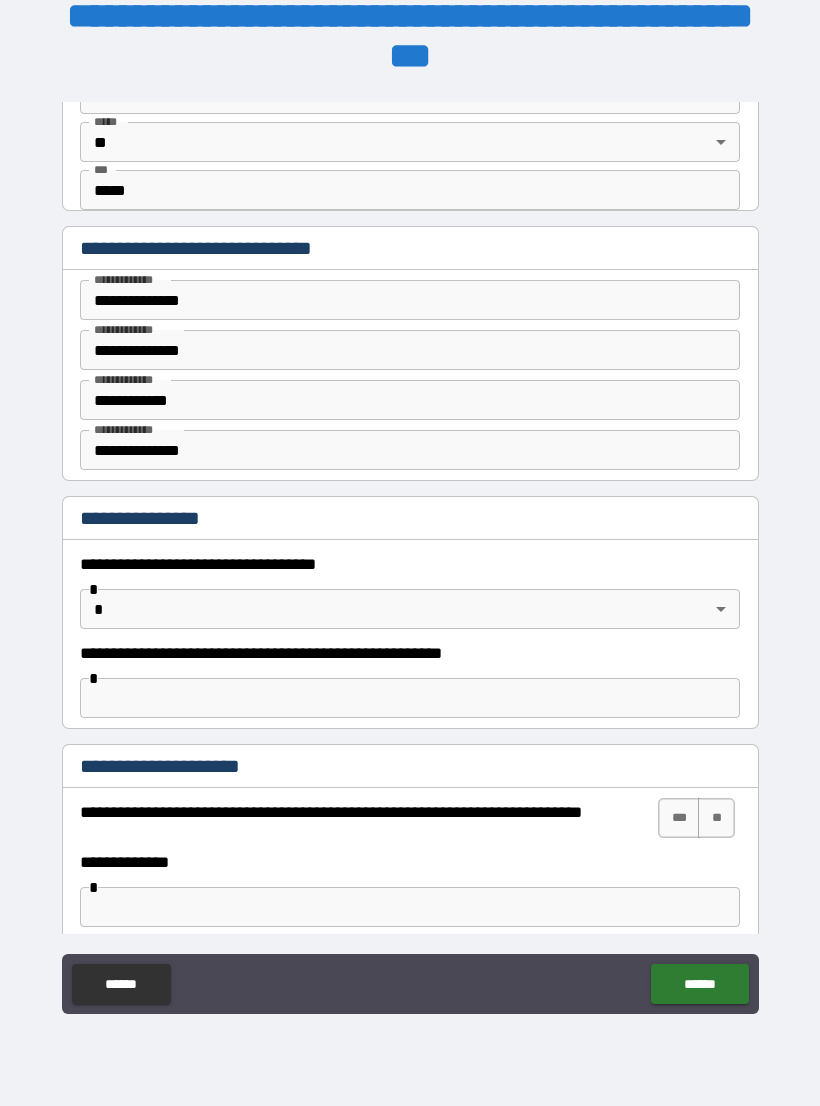scroll, scrollTop: 846, scrollLeft: 0, axis: vertical 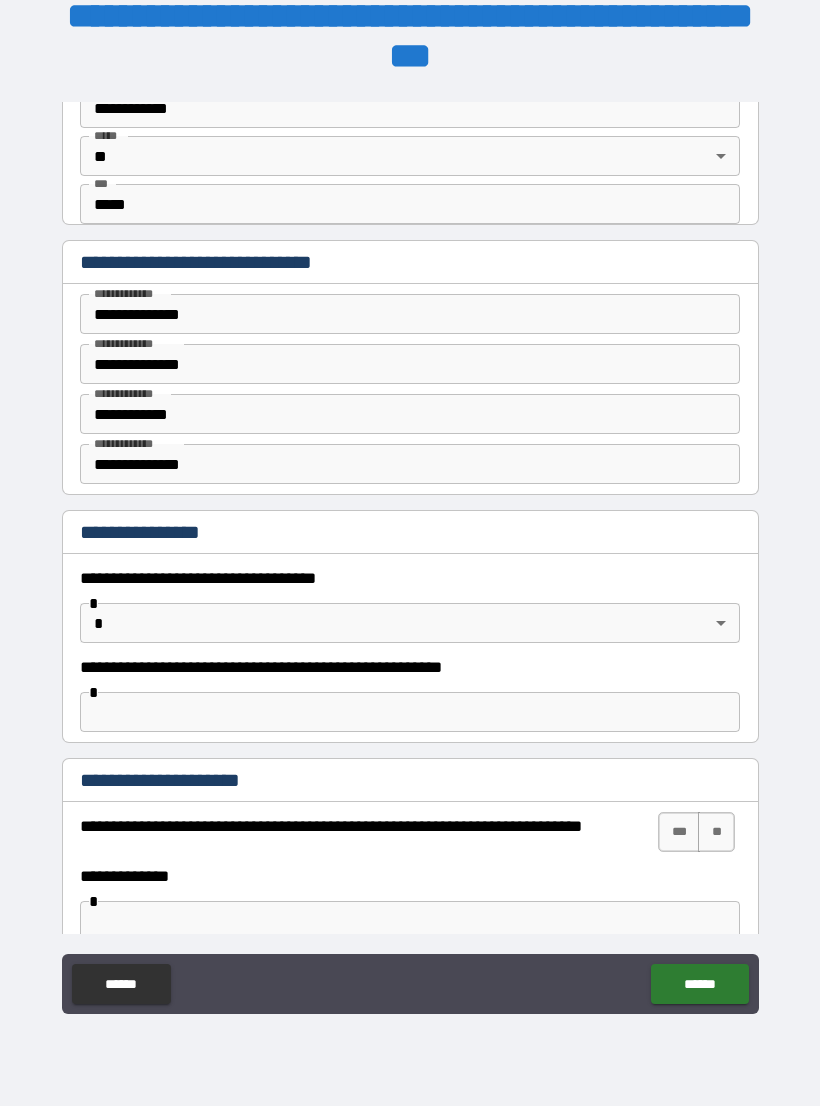 click on "**********" at bounding box center (410, 537) 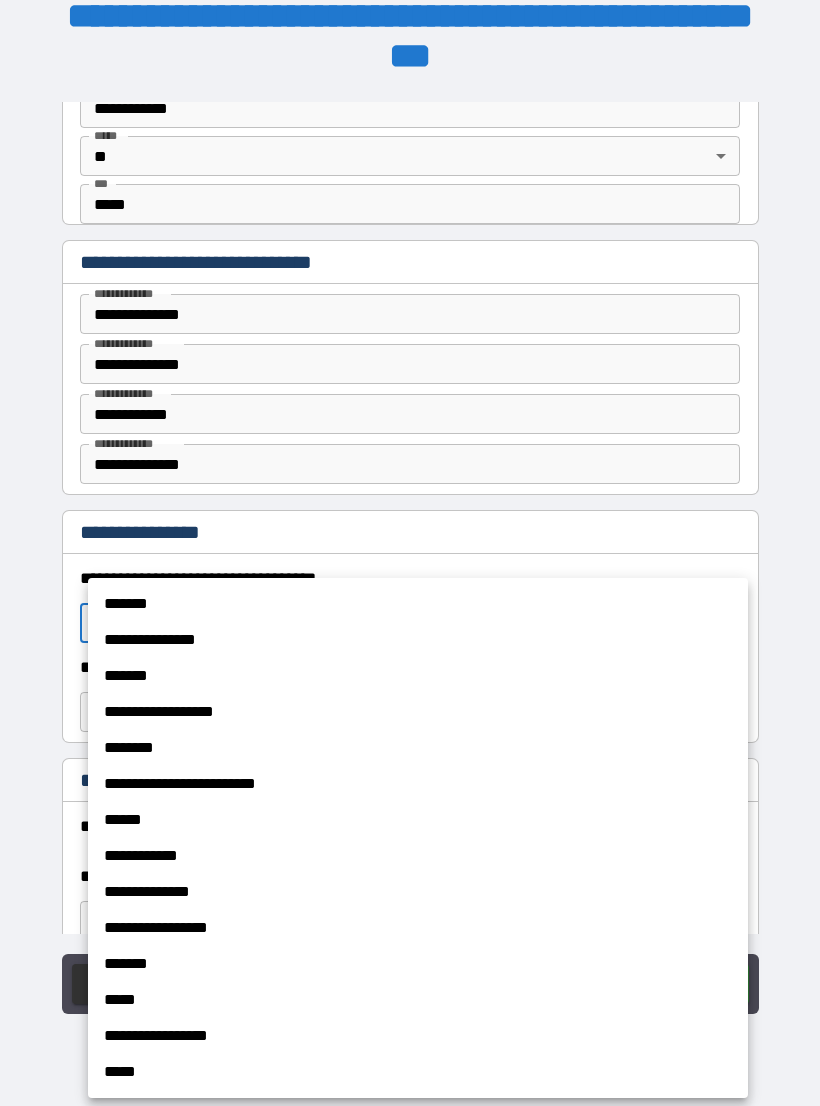 click on "*******" at bounding box center [418, 604] 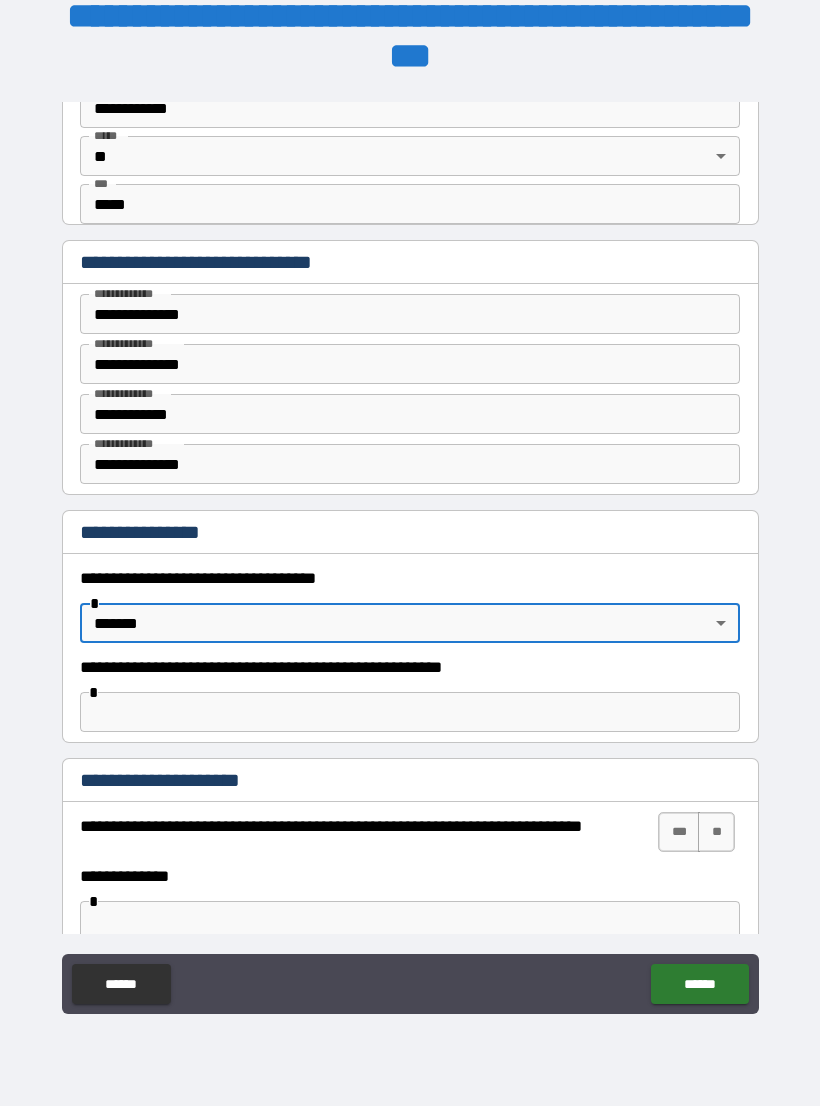 type on "*******" 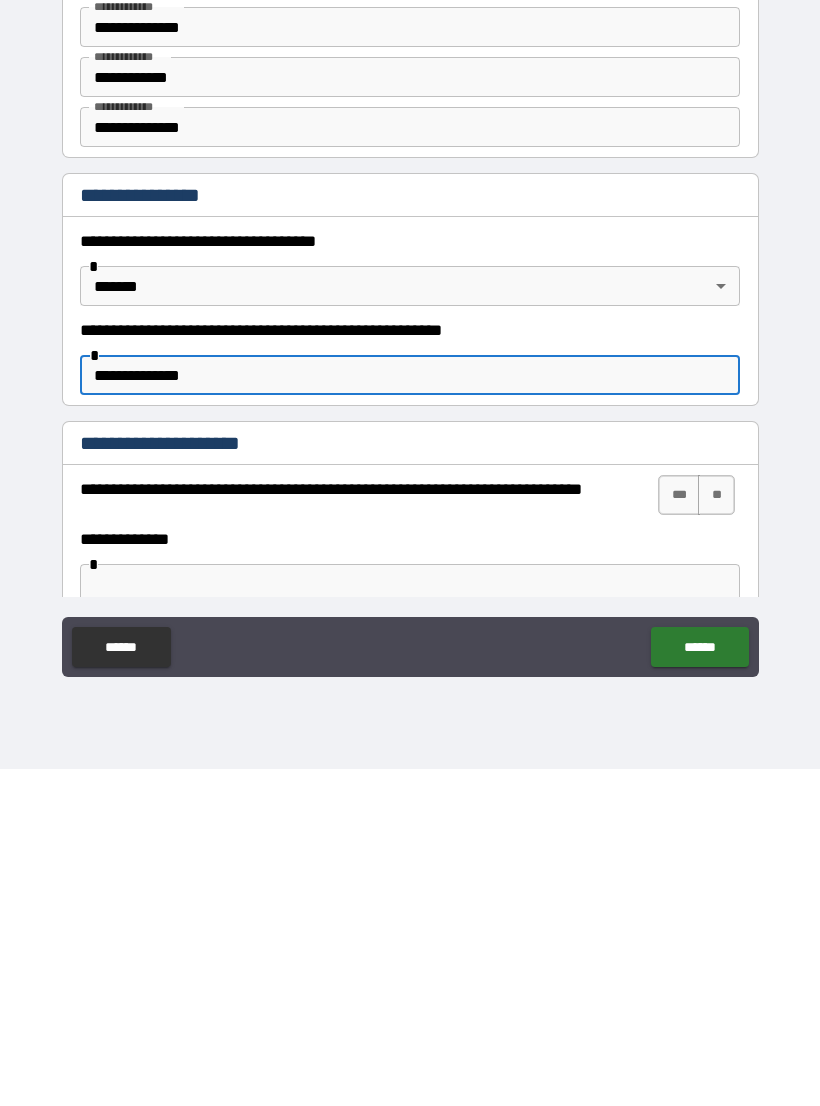 type on "**********" 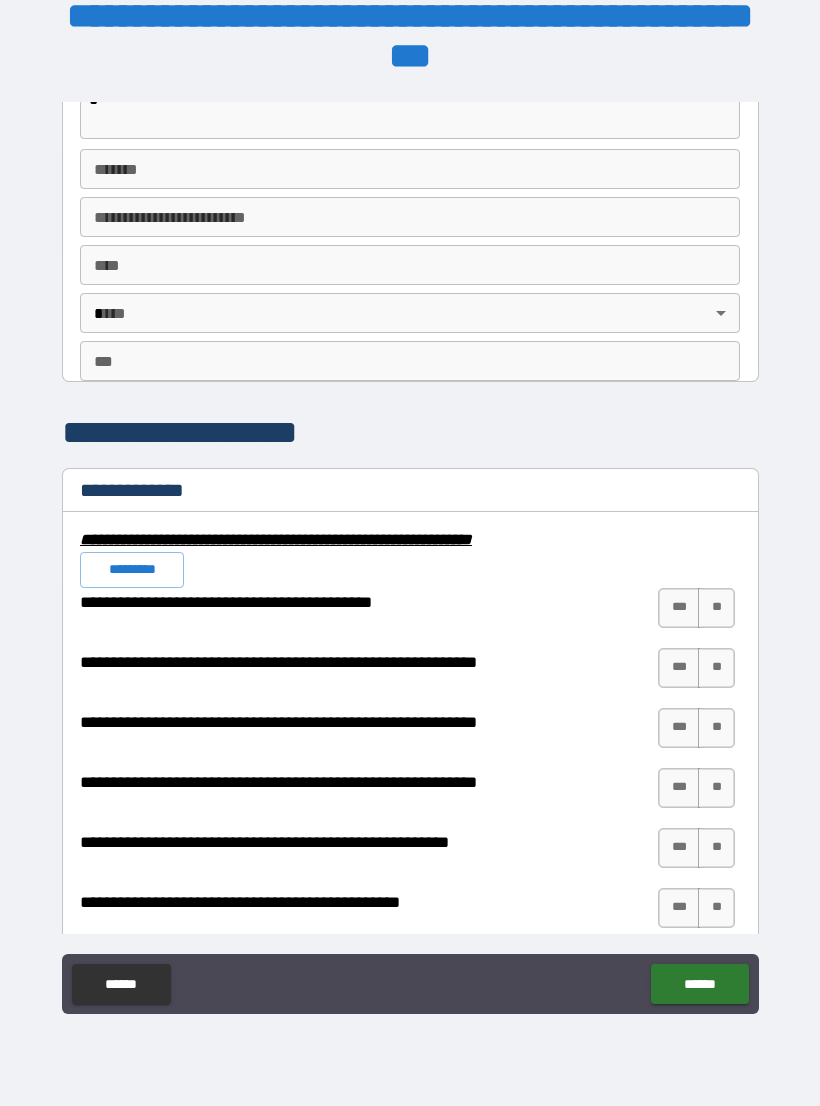 scroll, scrollTop: 1653, scrollLeft: 0, axis: vertical 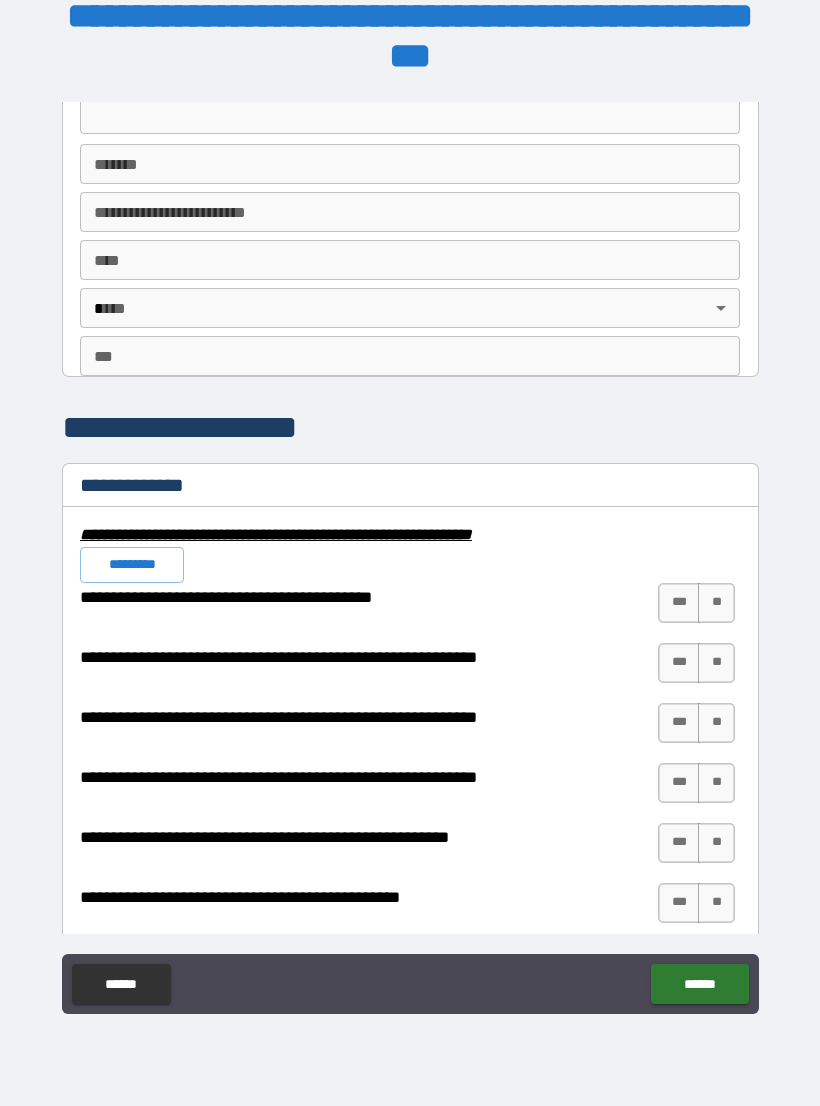 click on "**" at bounding box center [716, 603] 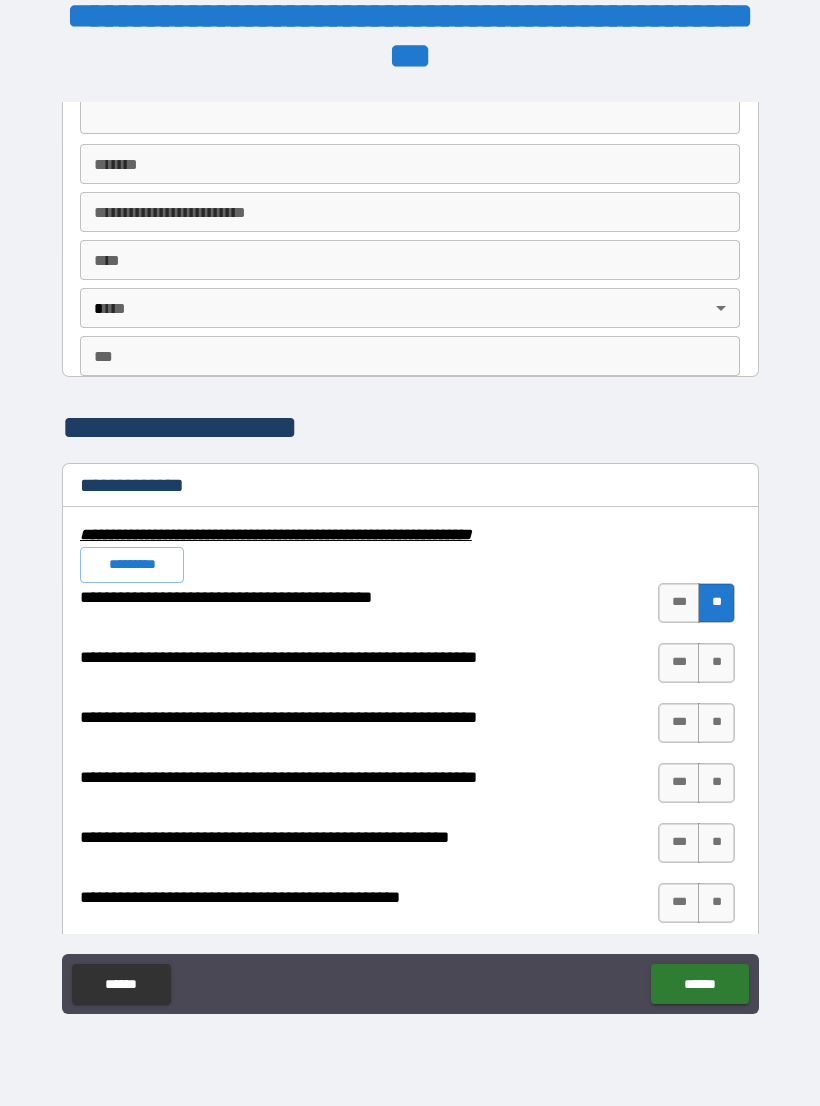 click on "**" at bounding box center (716, 663) 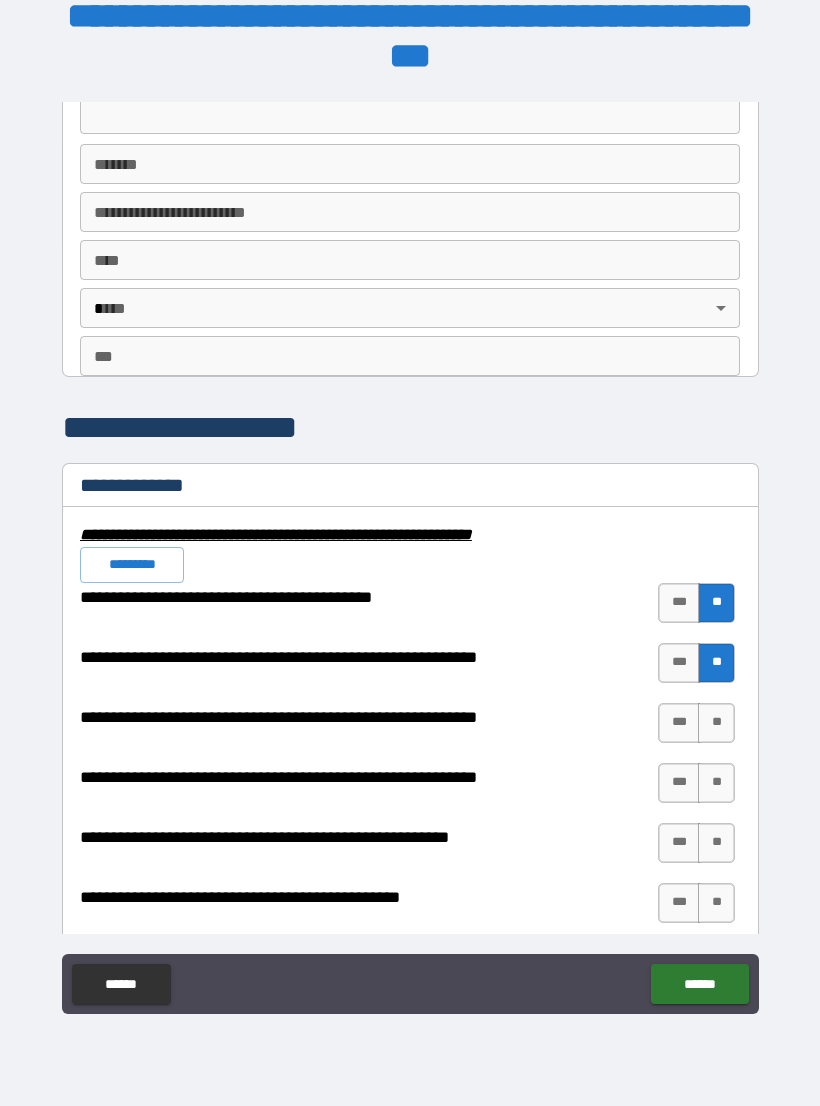 click on "**" at bounding box center (716, 723) 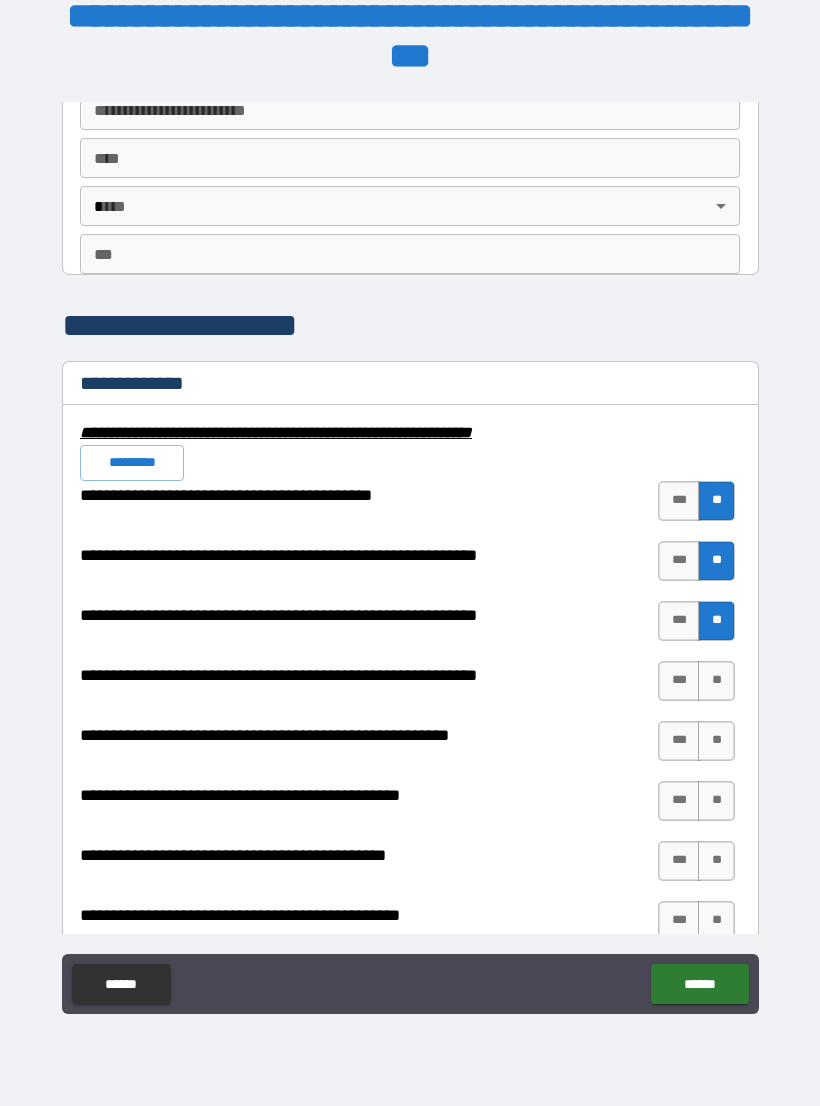 scroll, scrollTop: 1755, scrollLeft: 0, axis: vertical 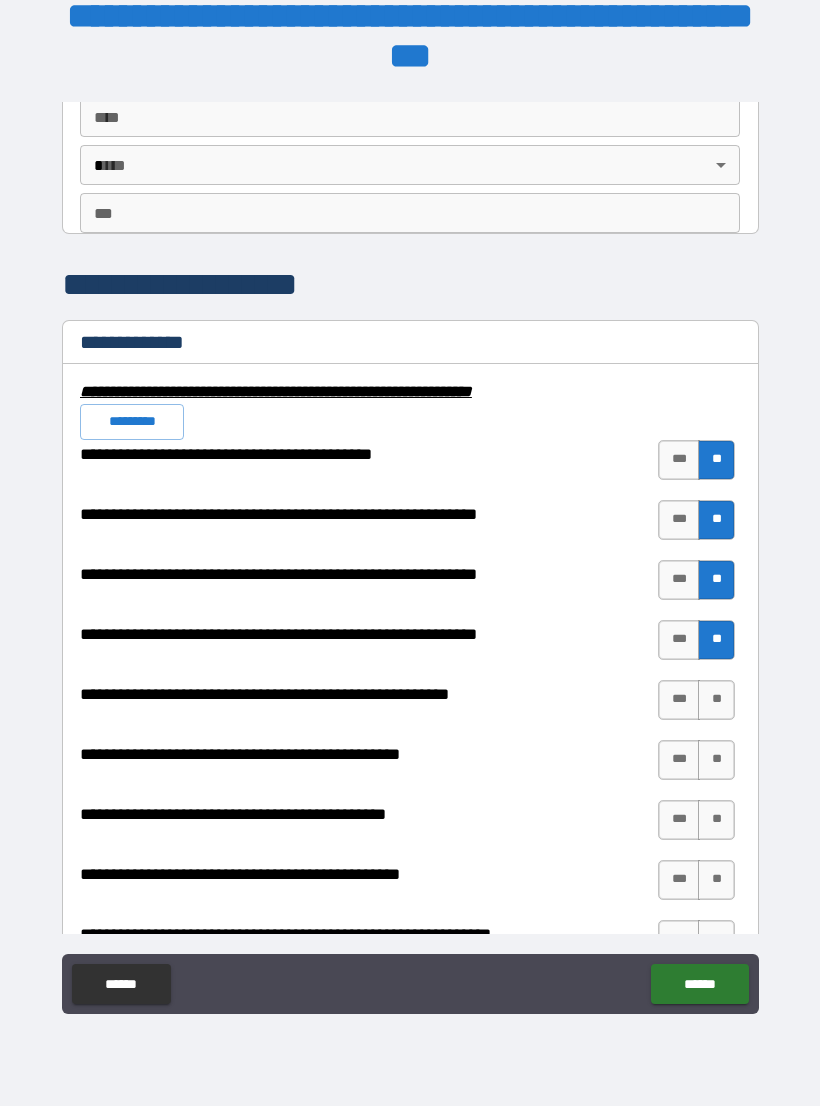 click on "**" at bounding box center (716, 700) 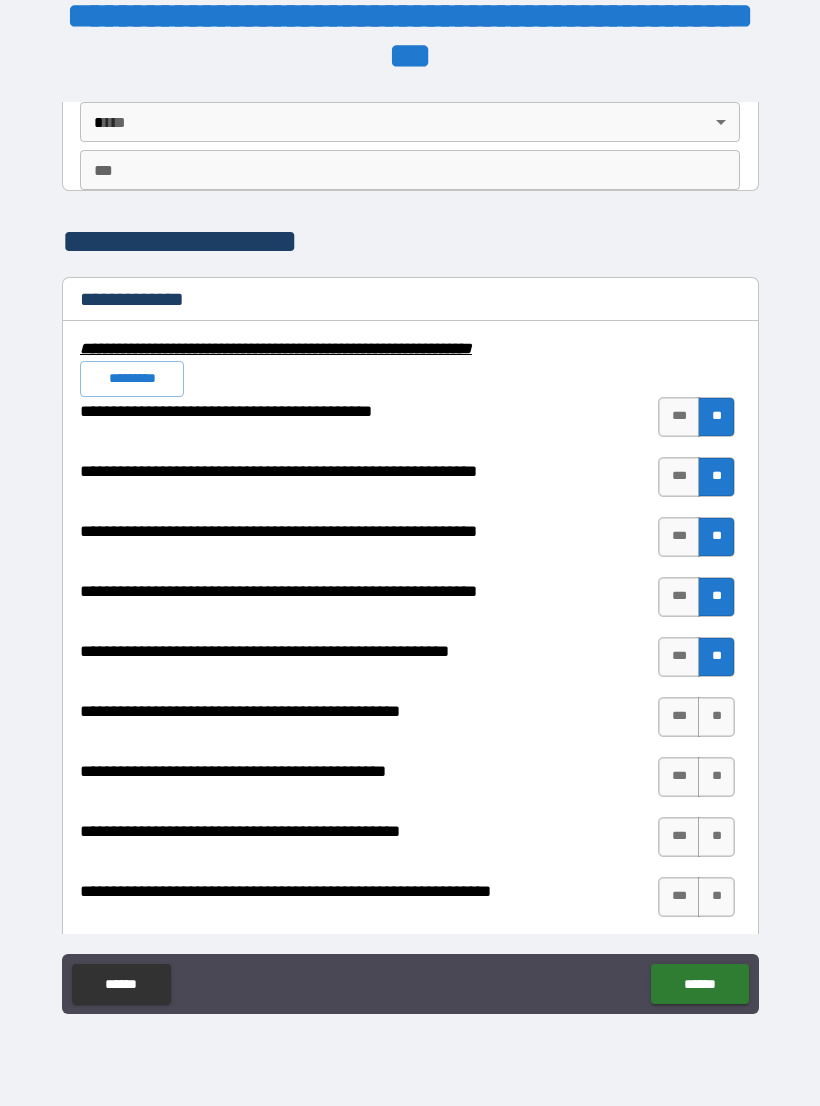 scroll, scrollTop: 1840, scrollLeft: 0, axis: vertical 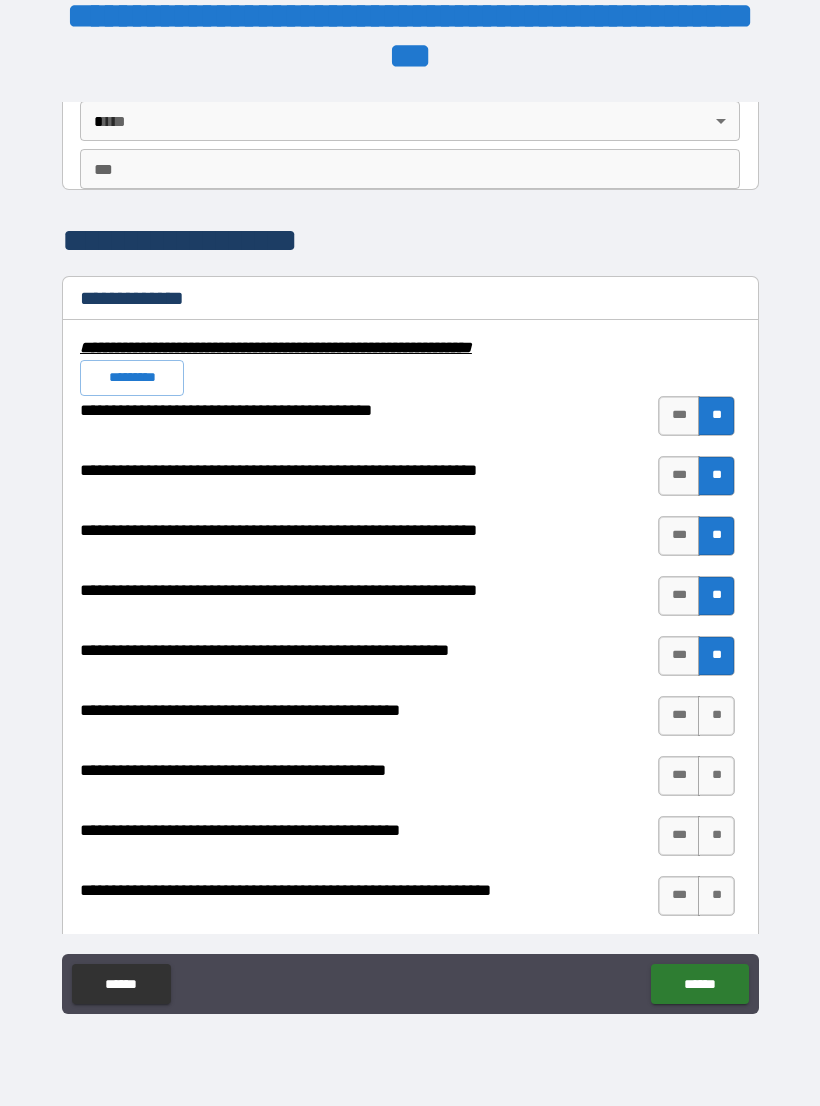 click on "**" at bounding box center [716, 716] 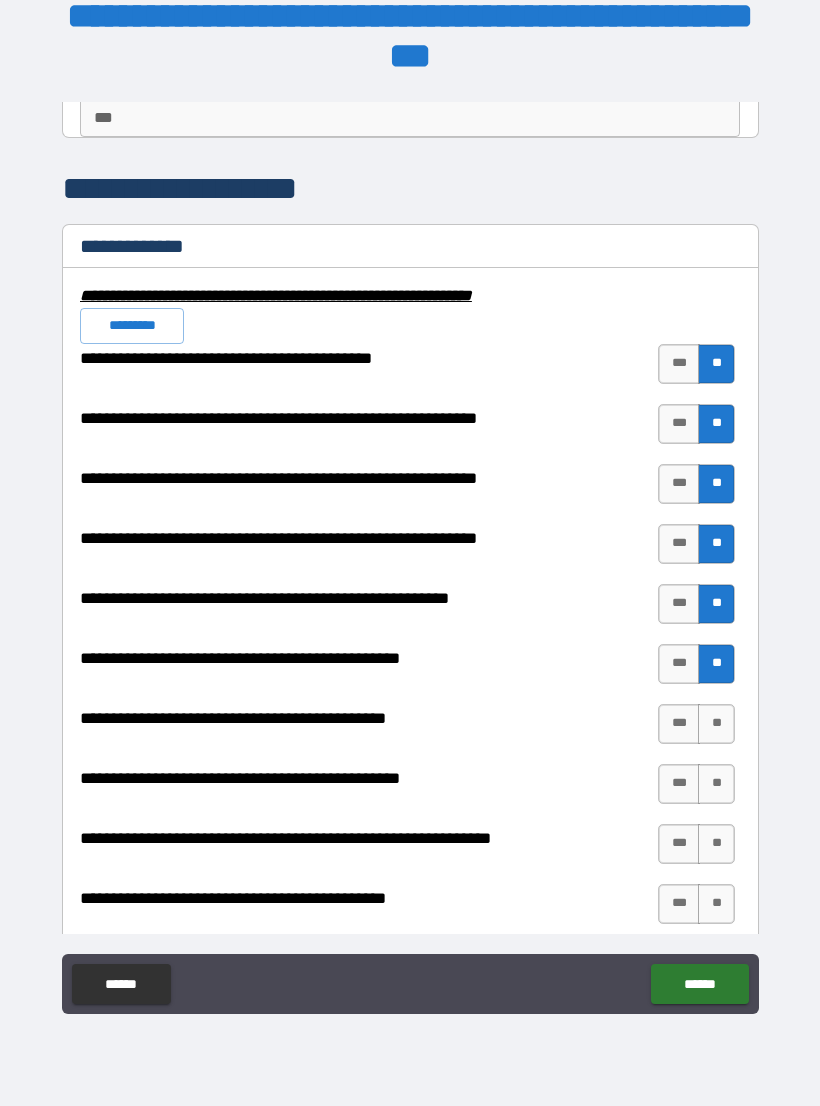 scroll, scrollTop: 1900, scrollLeft: 0, axis: vertical 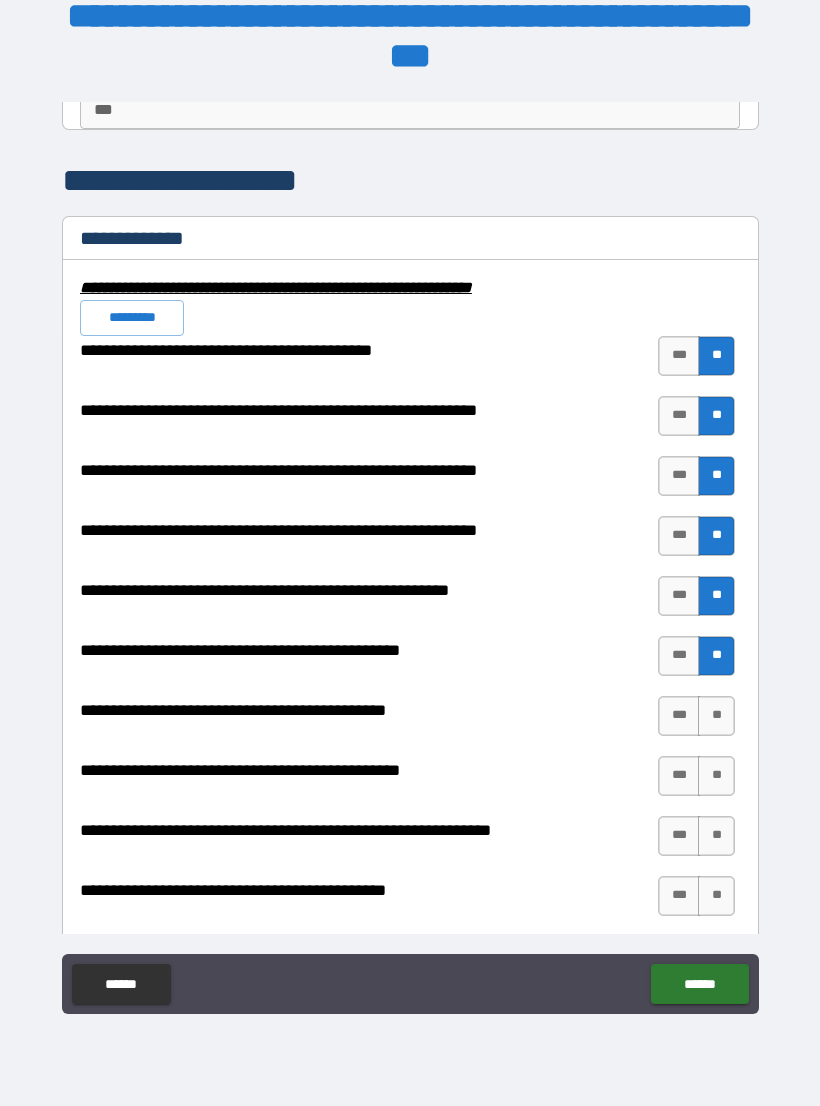 click on "**" at bounding box center [716, 716] 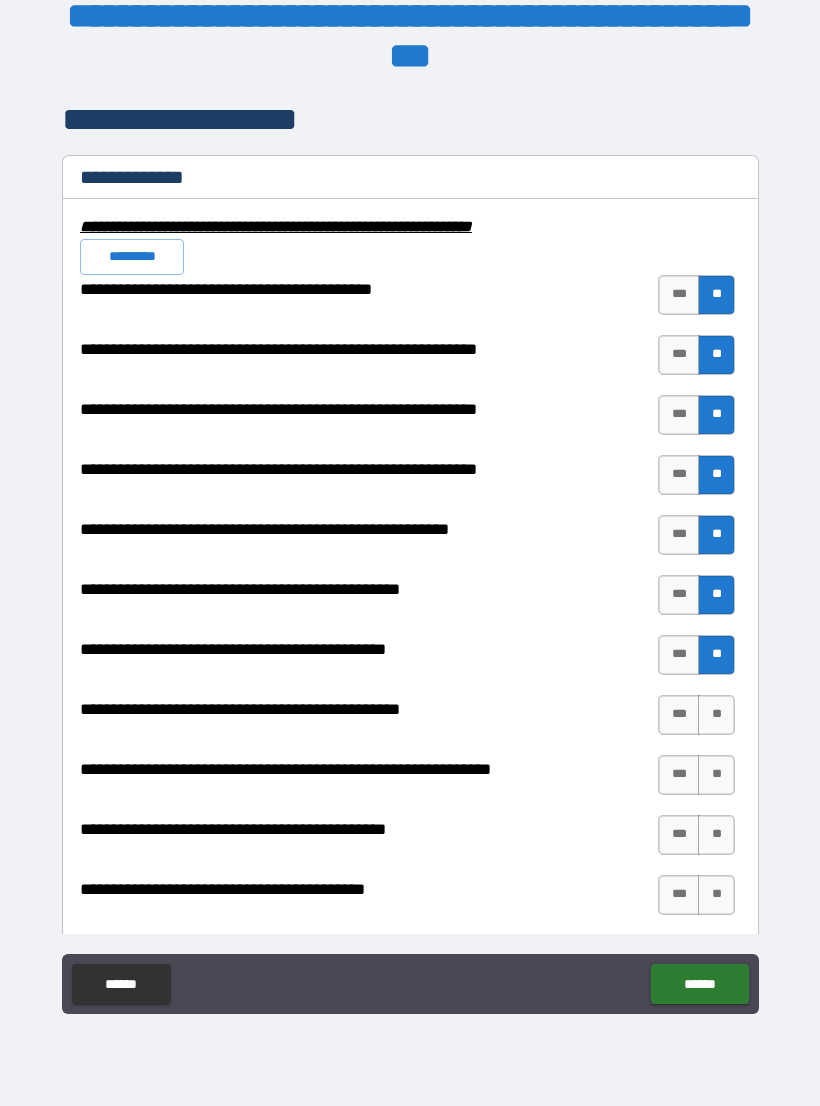scroll, scrollTop: 1963, scrollLeft: 0, axis: vertical 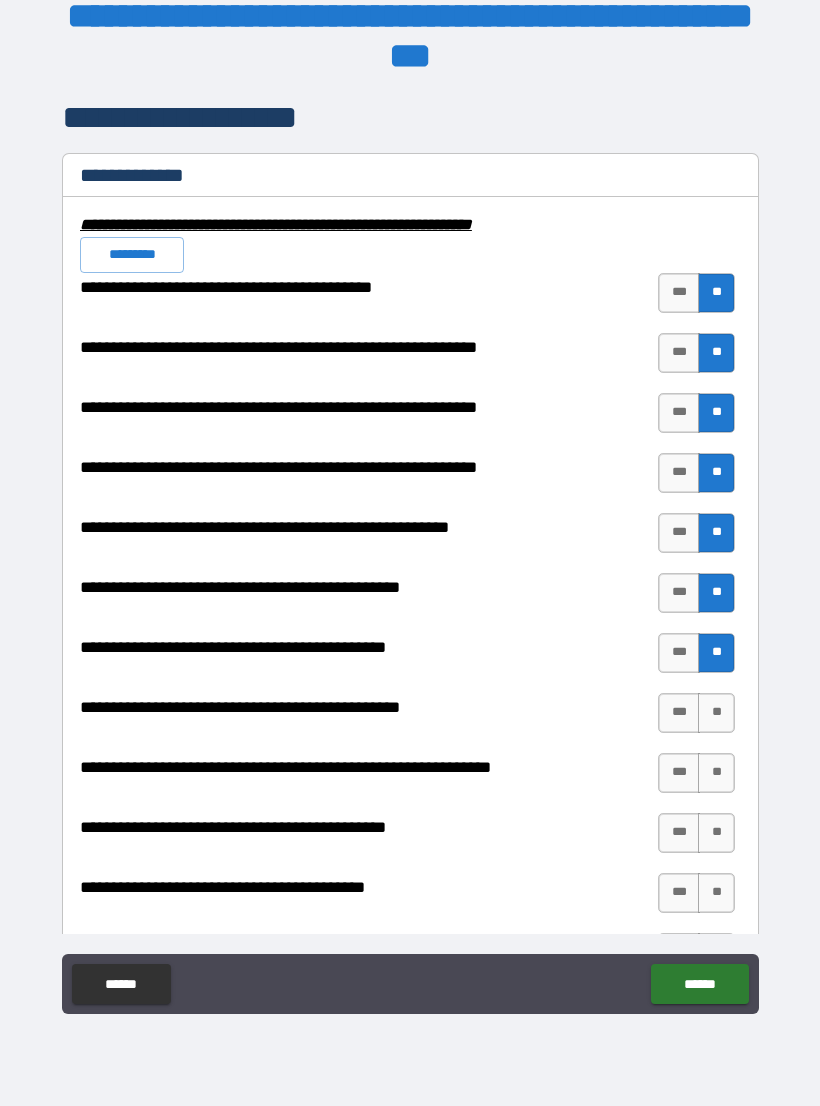 click on "**" at bounding box center (716, 713) 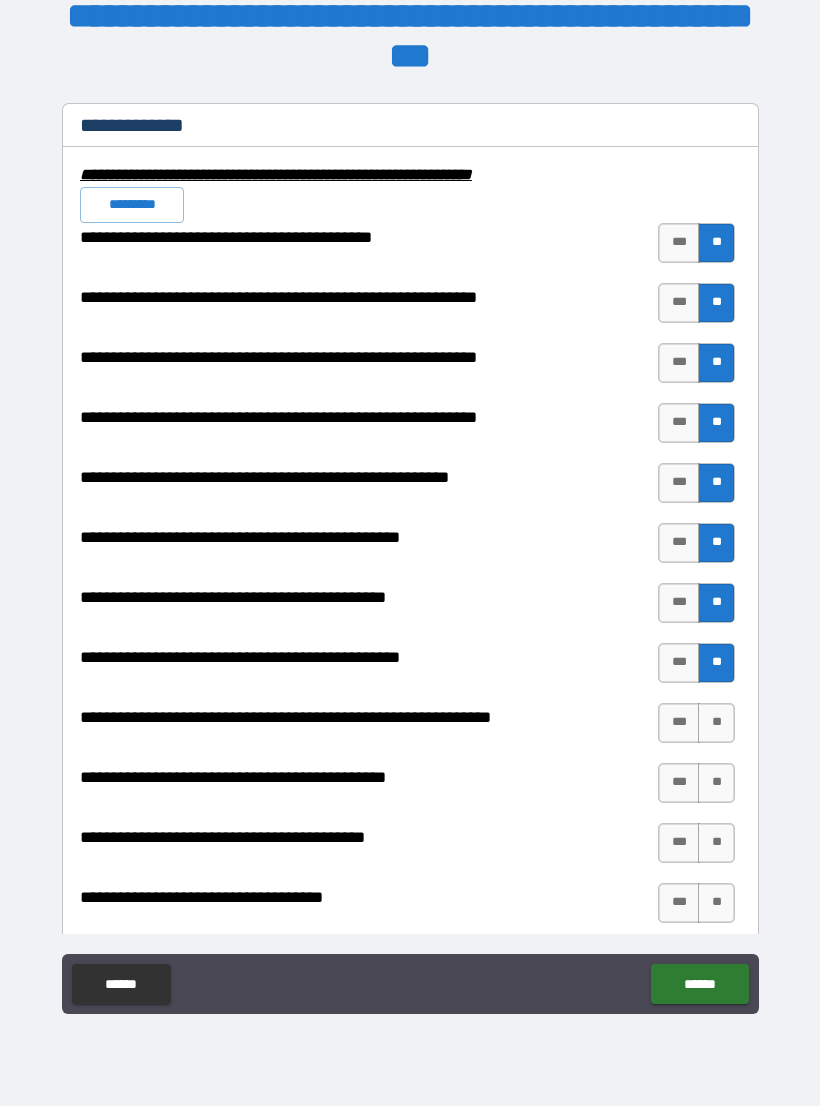 scroll, scrollTop: 2019, scrollLeft: 0, axis: vertical 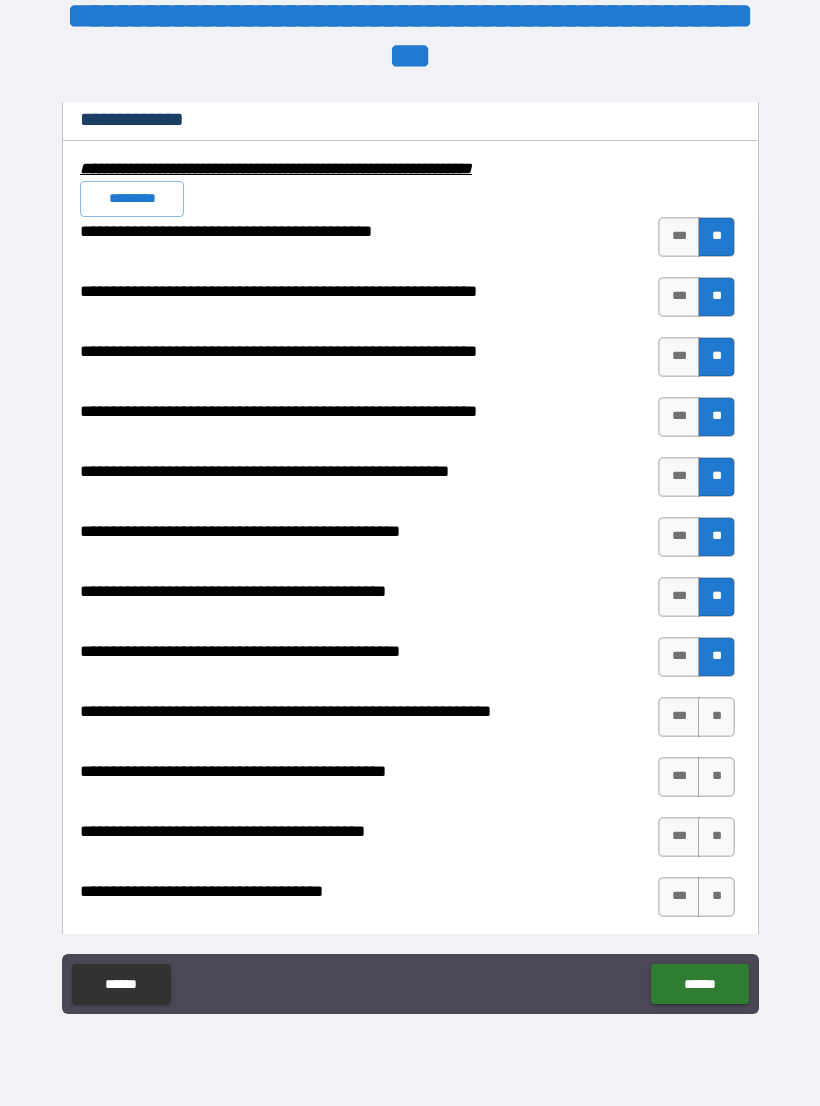 click on "**" at bounding box center (716, 717) 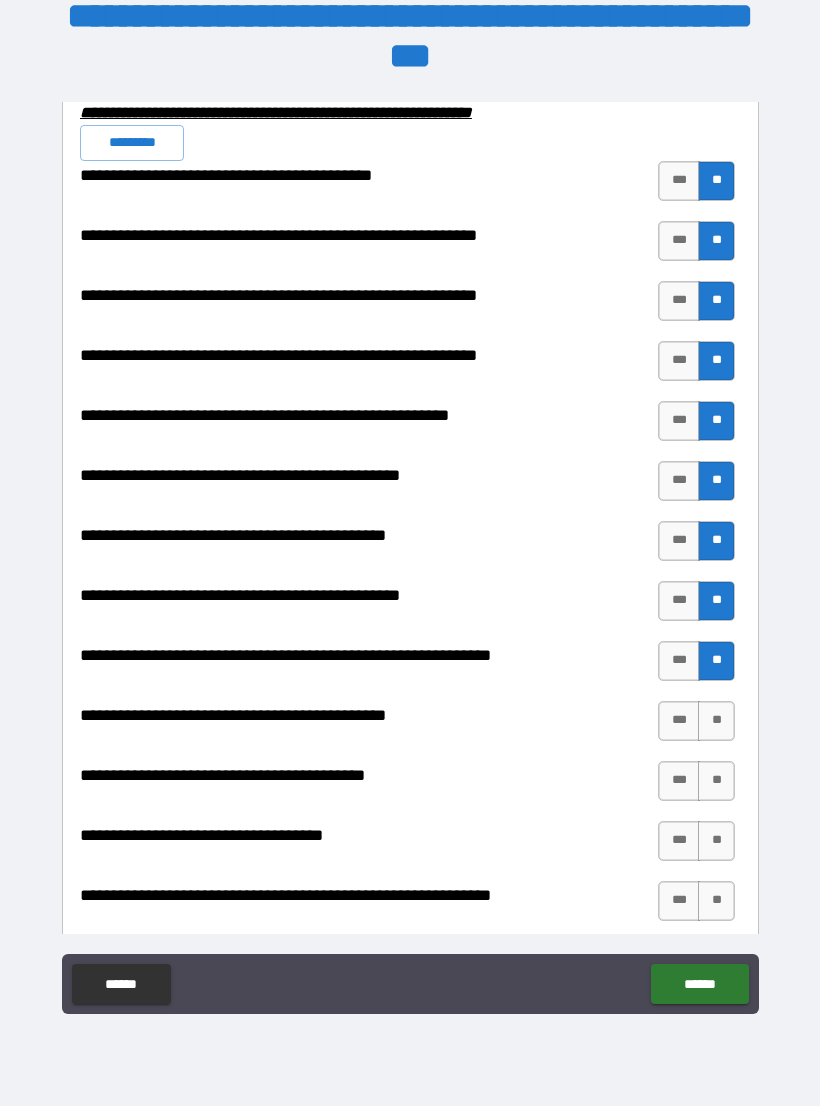 scroll, scrollTop: 2095, scrollLeft: 0, axis: vertical 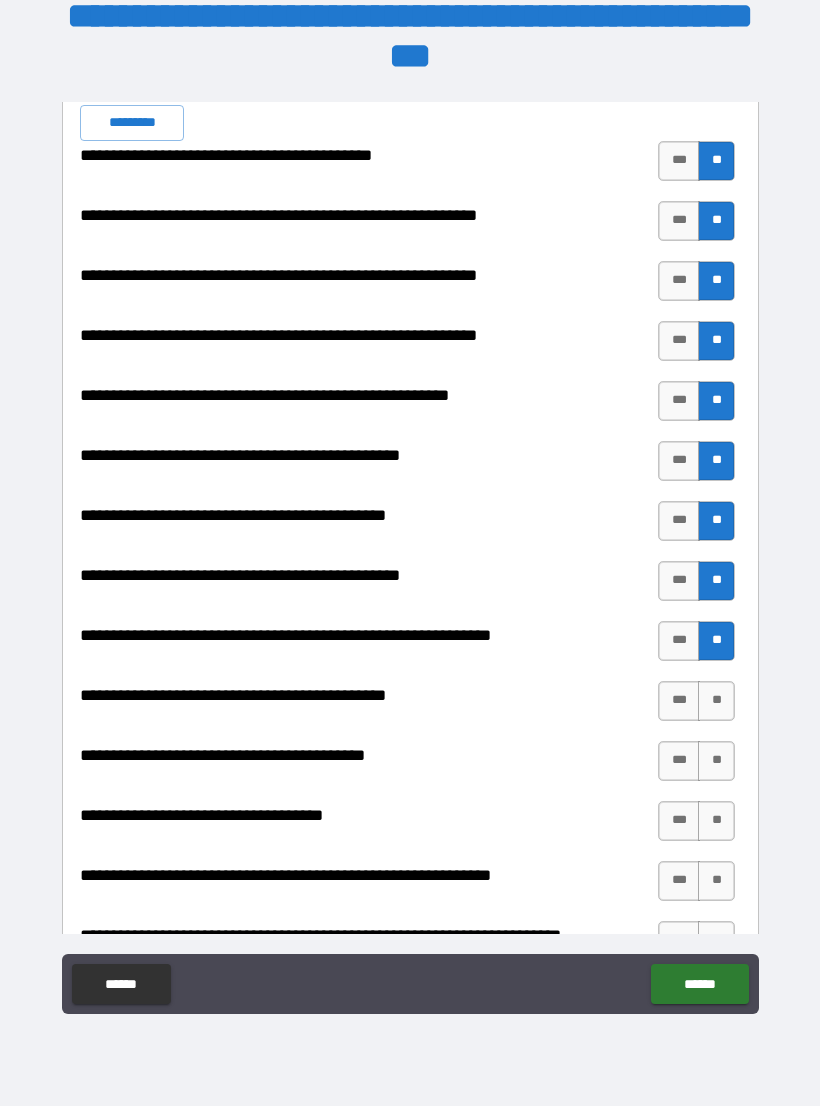 click on "**" at bounding box center (716, 701) 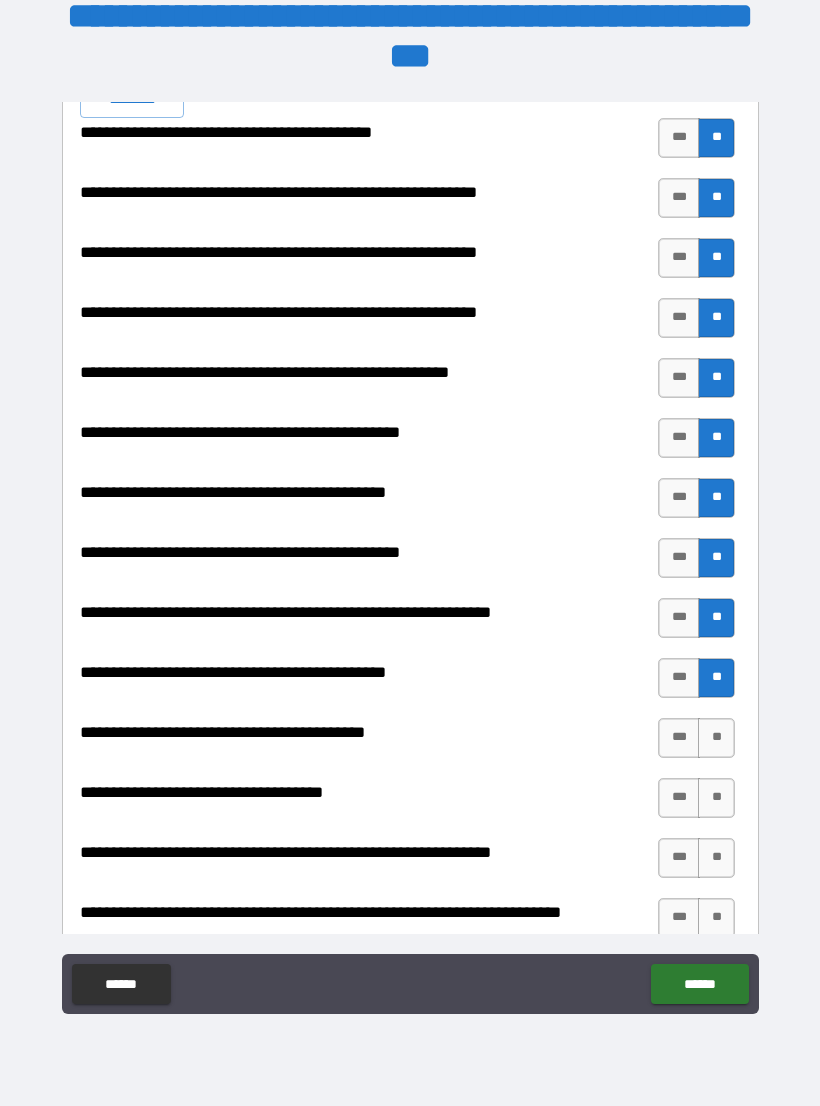 scroll, scrollTop: 2140, scrollLeft: 0, axis: vertical 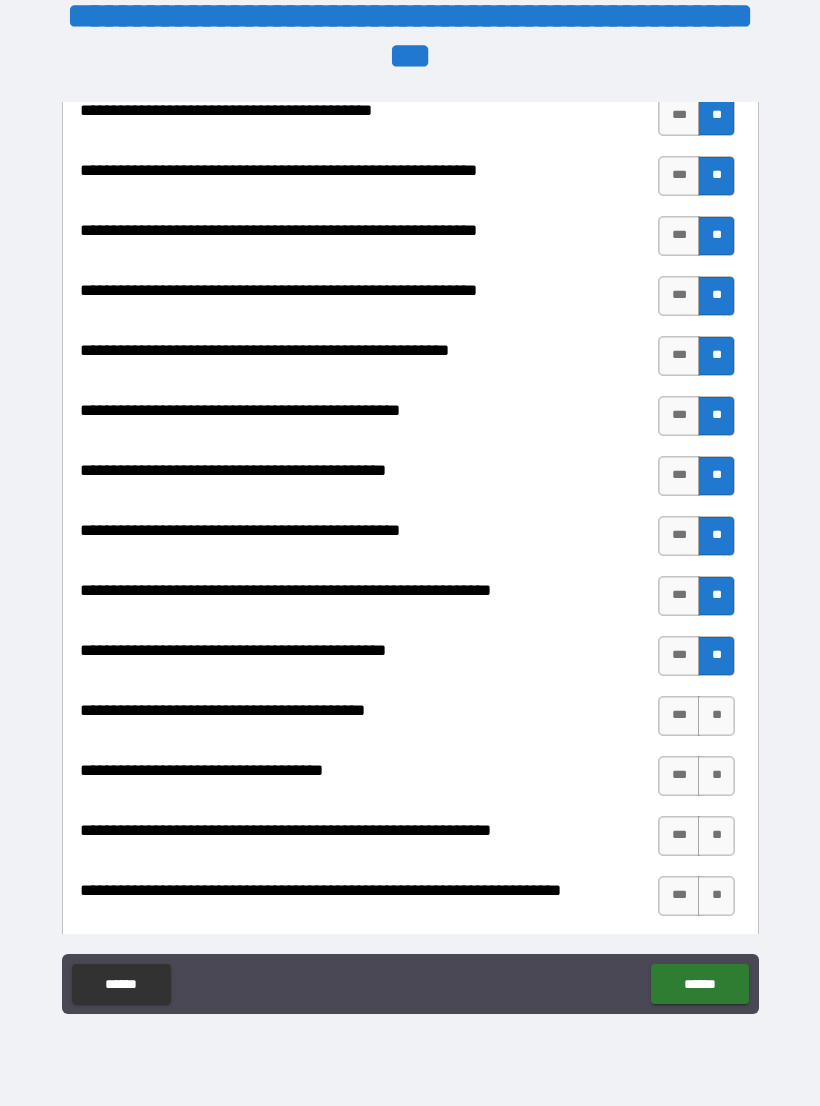 click on "**" at bounding box center (716, 716) 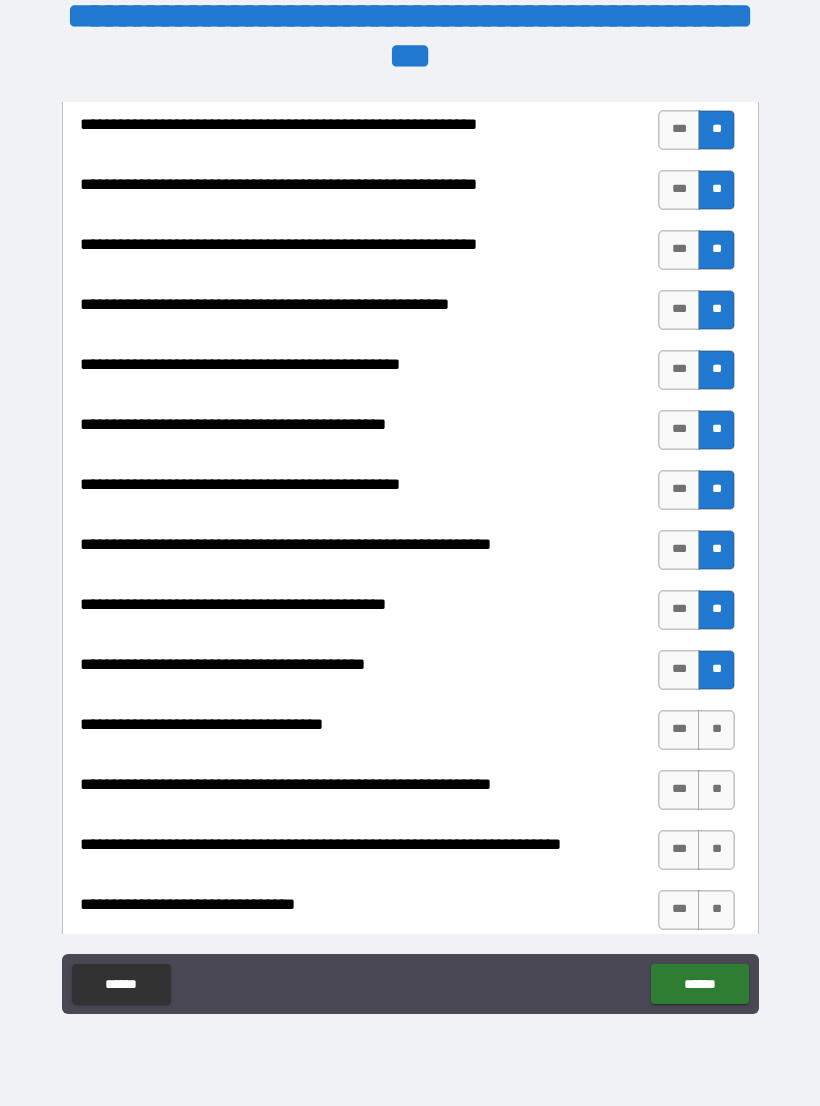 scroll, scrollTop: 2188, scrollLeft: 0, axis: vertical 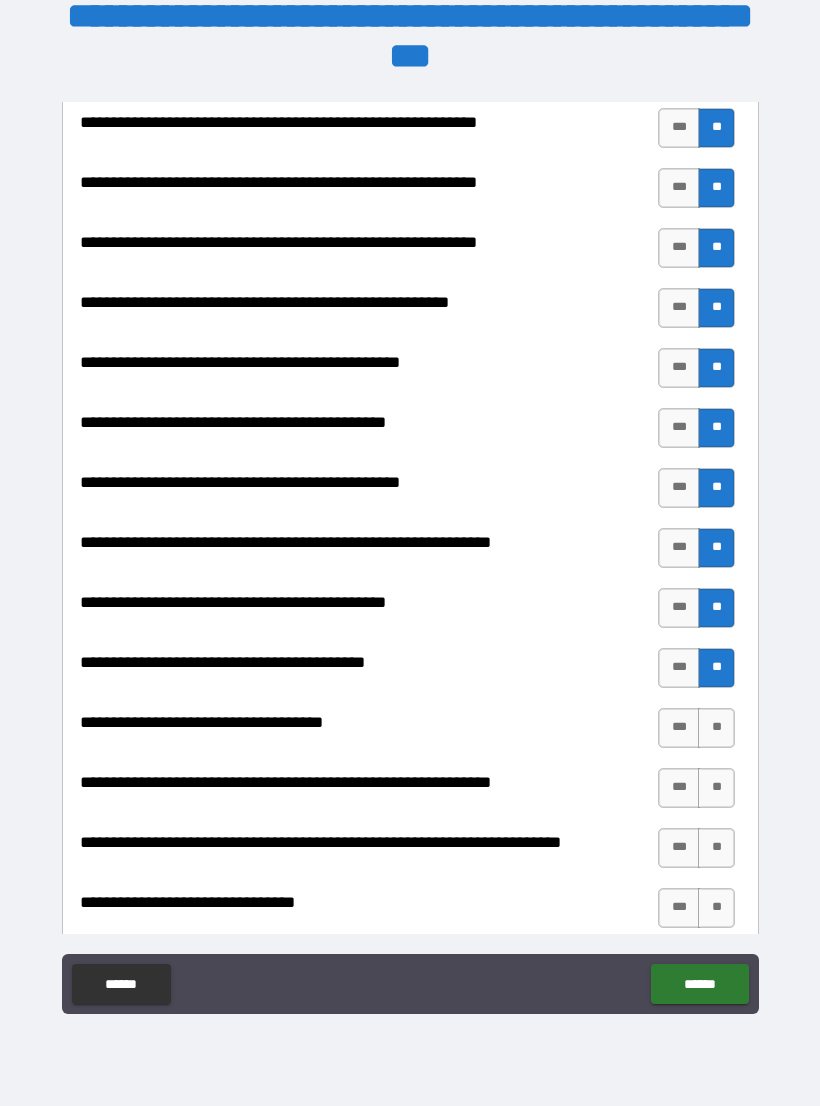 click on "**" at bounding box center (716, 728) 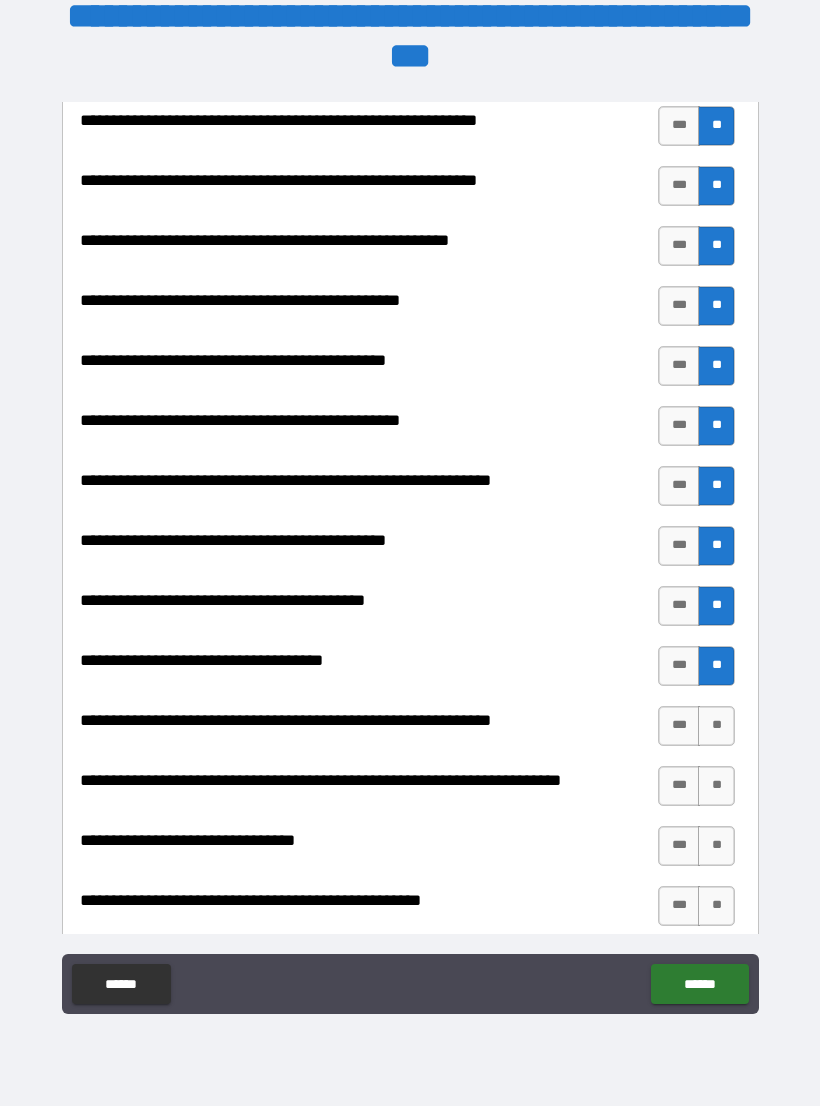 scroll, scrollTop: 2252, scrollLeft: 0, axis: vertical 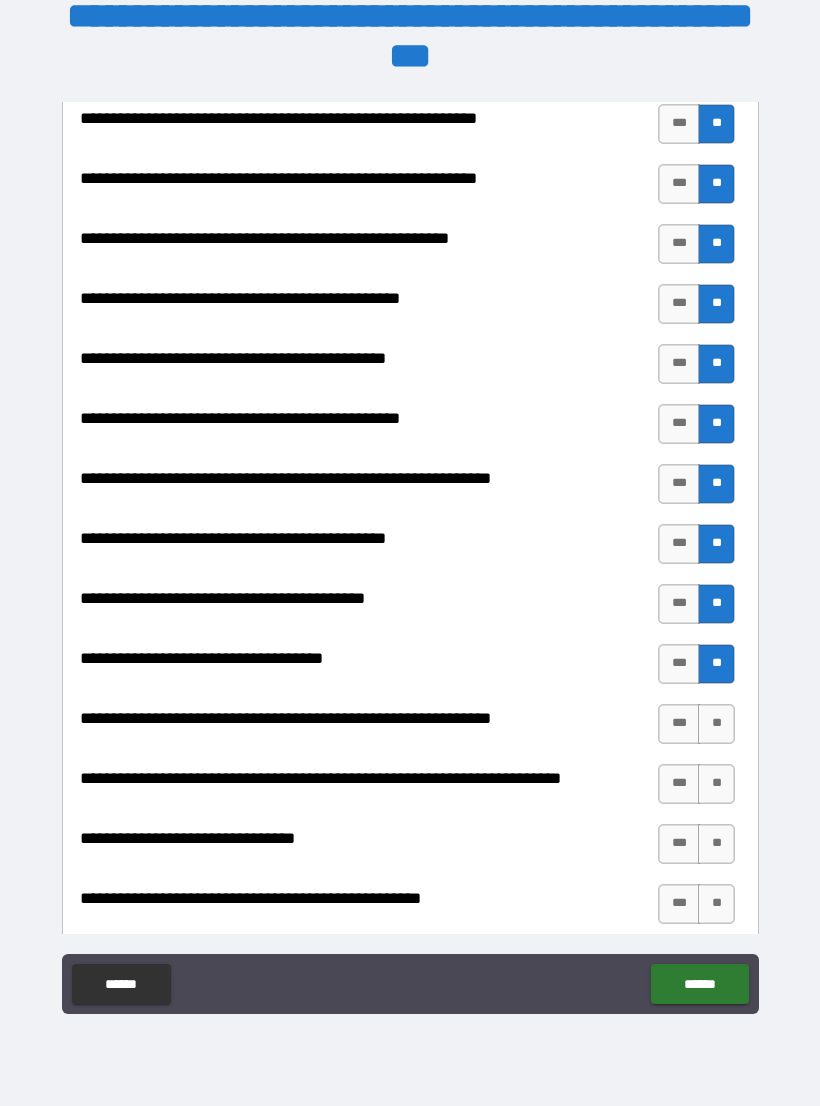click on "**" at bounding box center (716, 724) 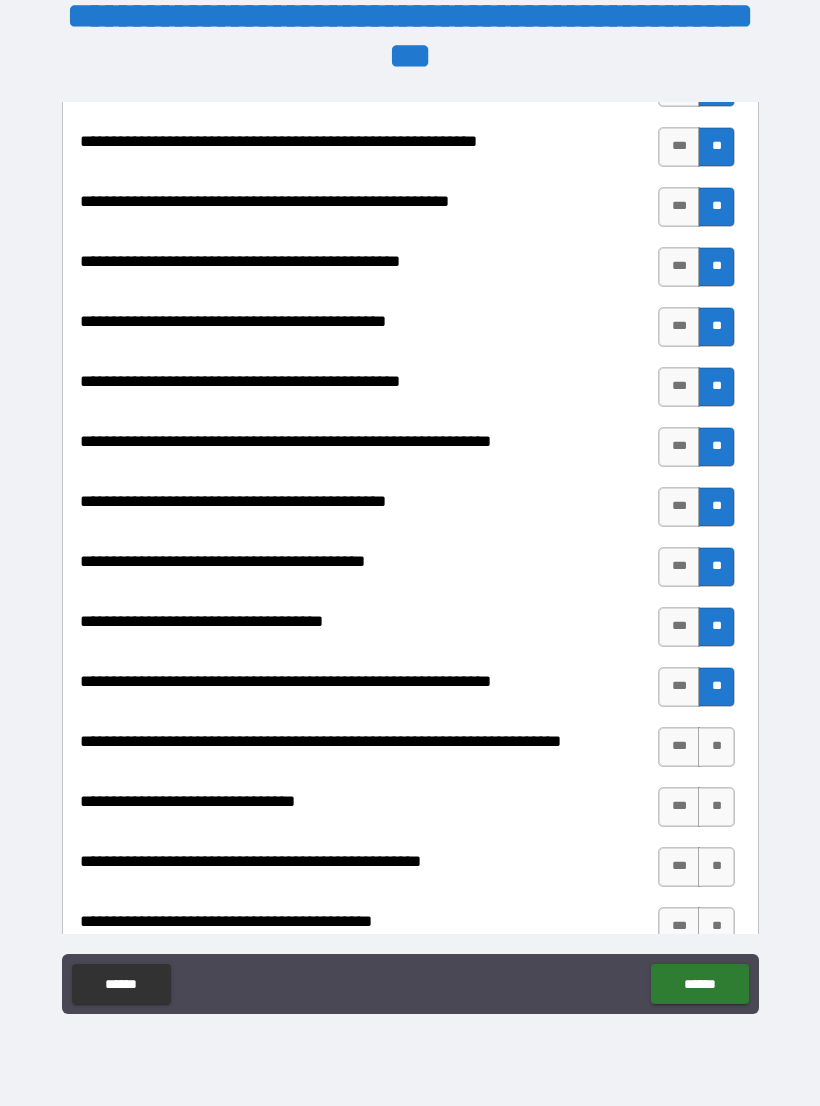 scroll, scrollTop: 2297, scrollLeft: 0, axis: vertical 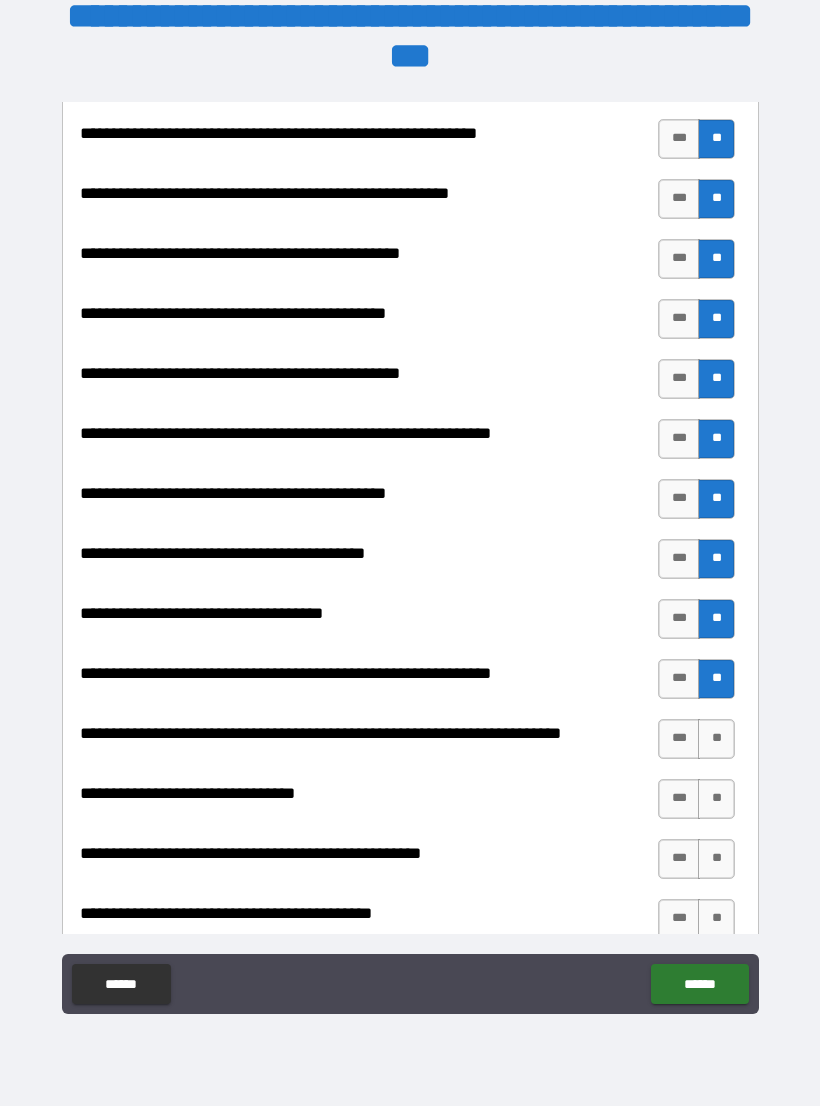 click on "**" at bounding box center [716, 739] 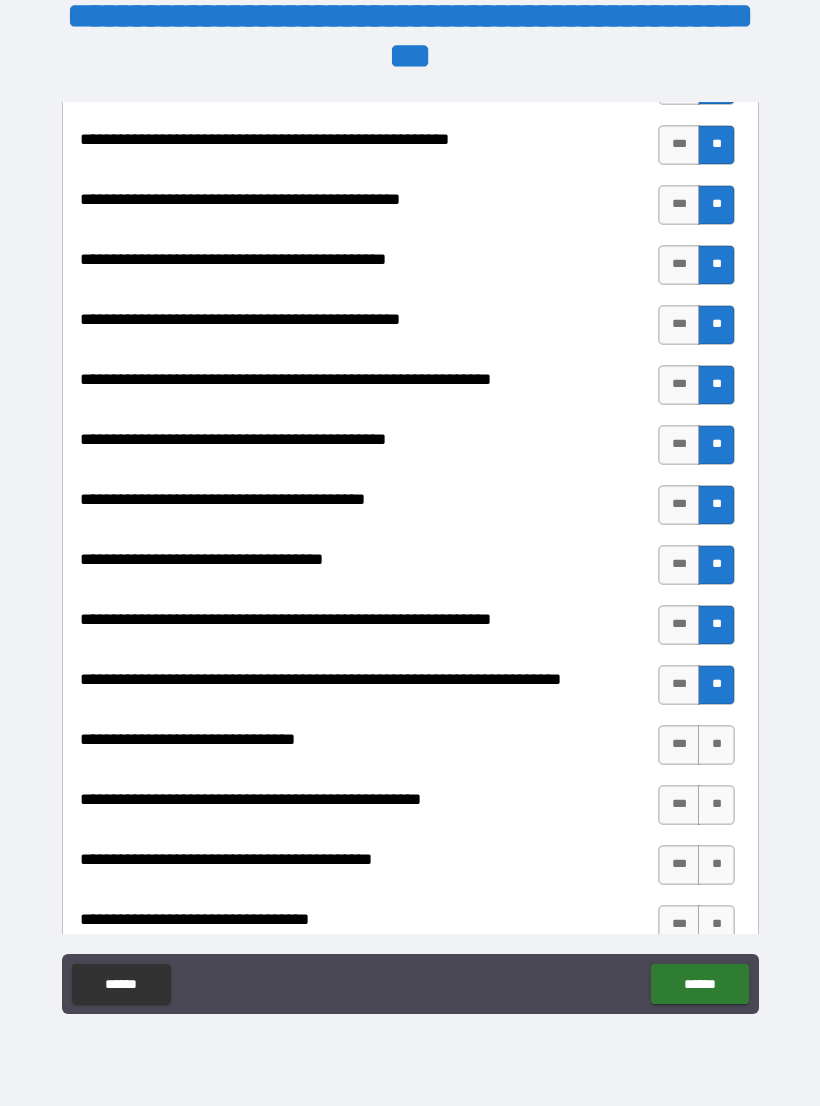 scroll, scrollTop: 2352, scrollLeft: 0, axis: vertical 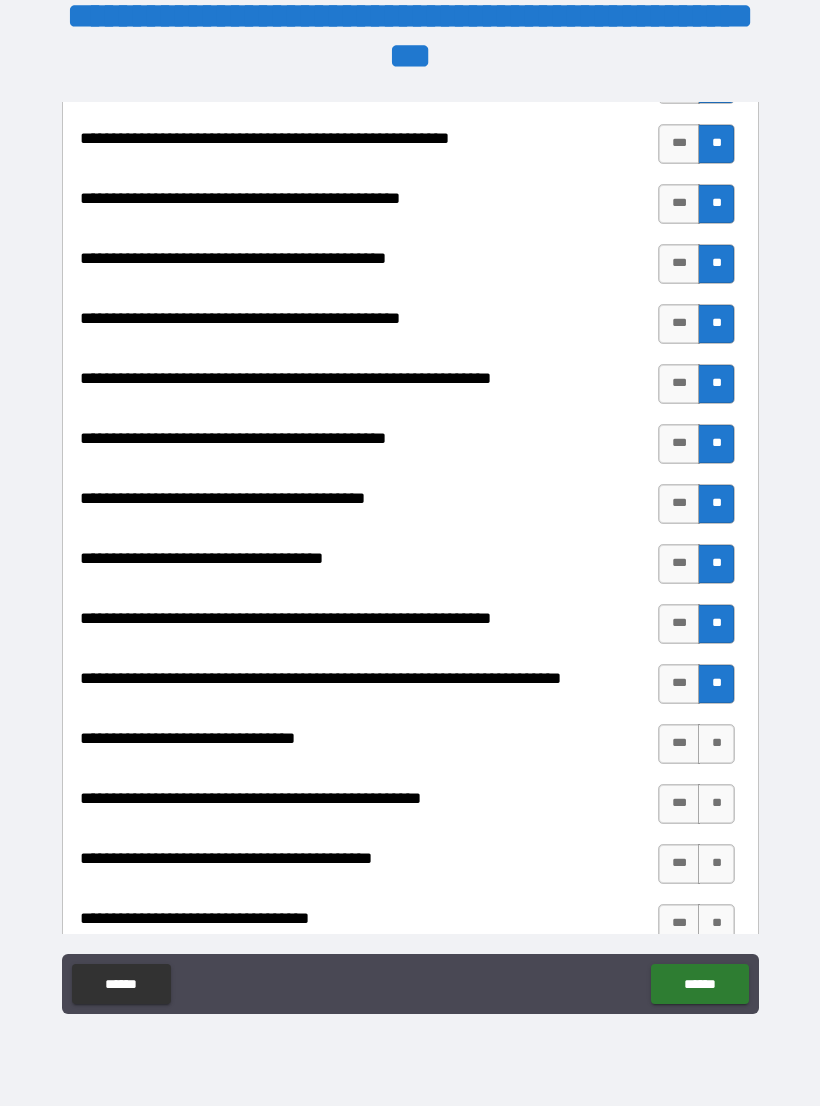 click on "**" at bounding box center (716, 744) 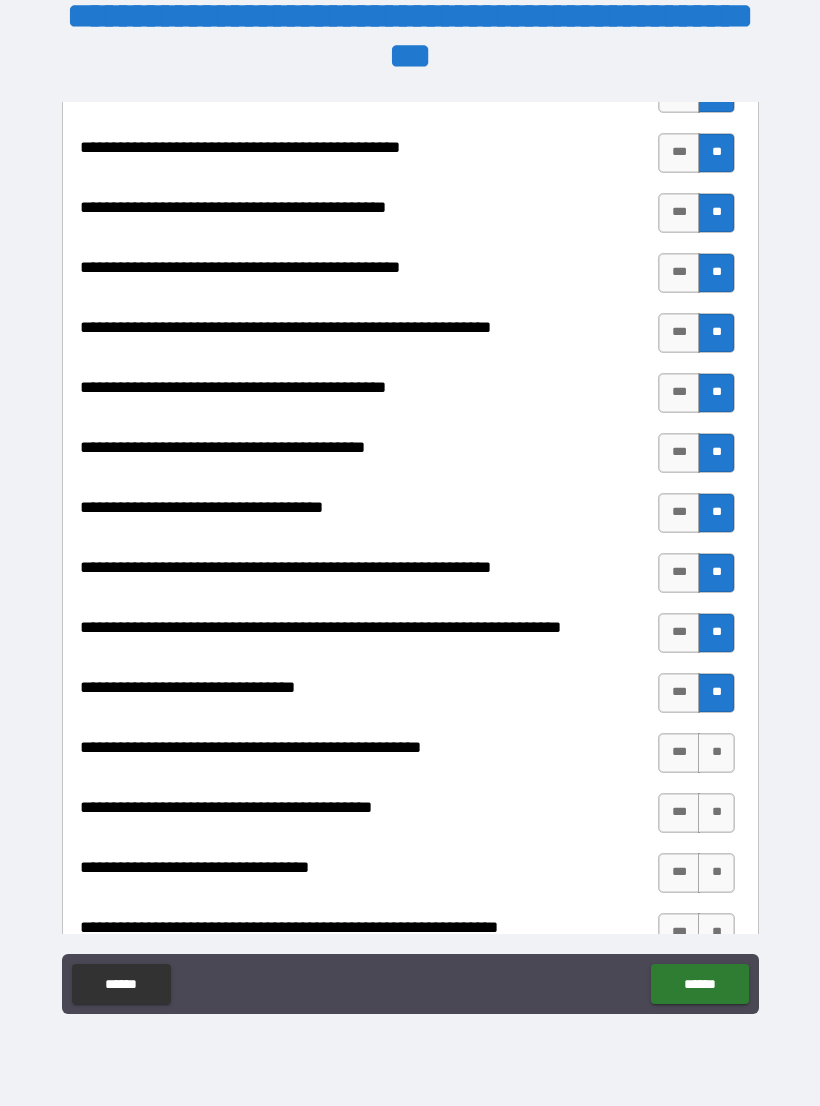 scroll, scrollTop: 2405, scrollLeft: 0, axis: vertical 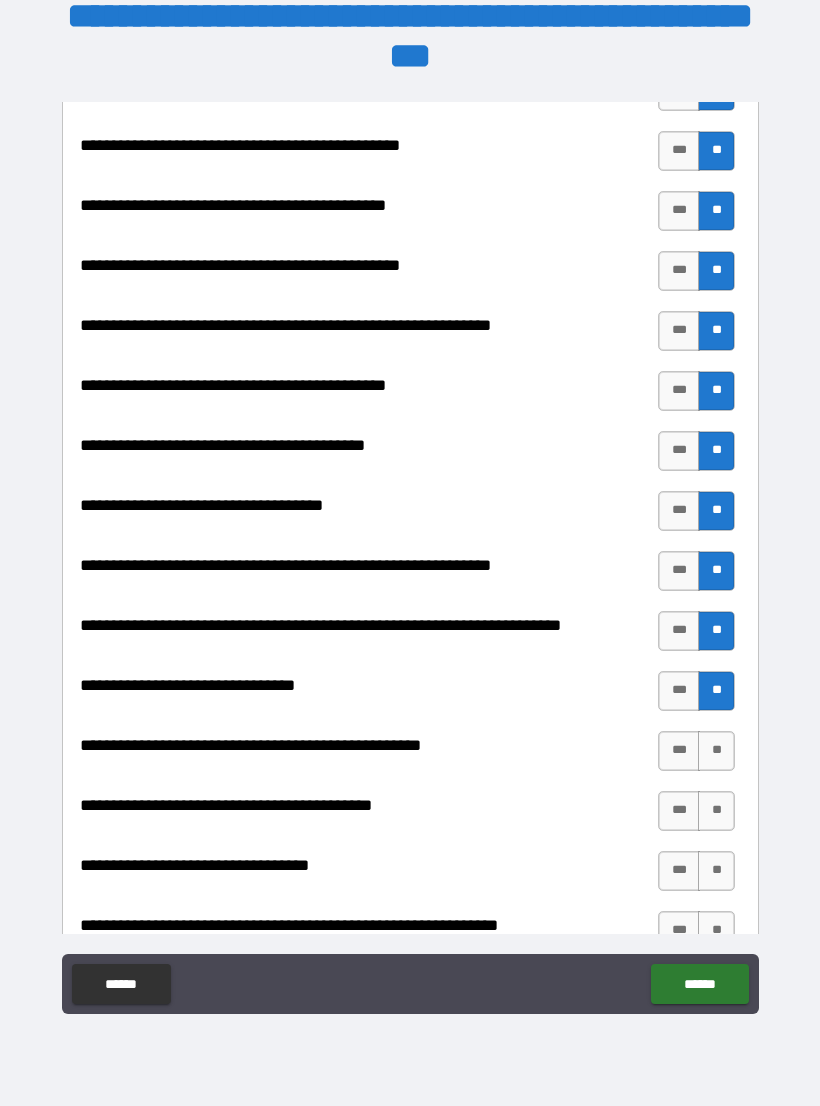 click on "**" at bounding box center (716, 751) 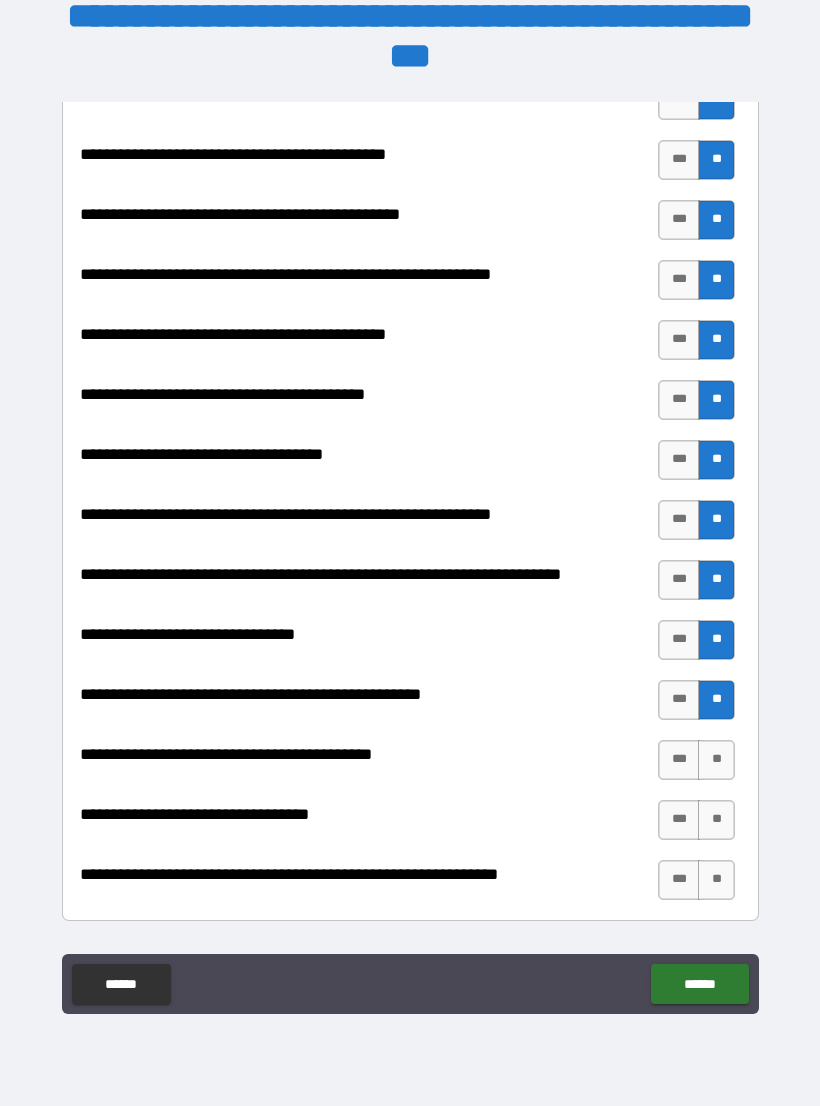 scroll, scrollTop: 2459, scrollLeft: 0, axis: vertical 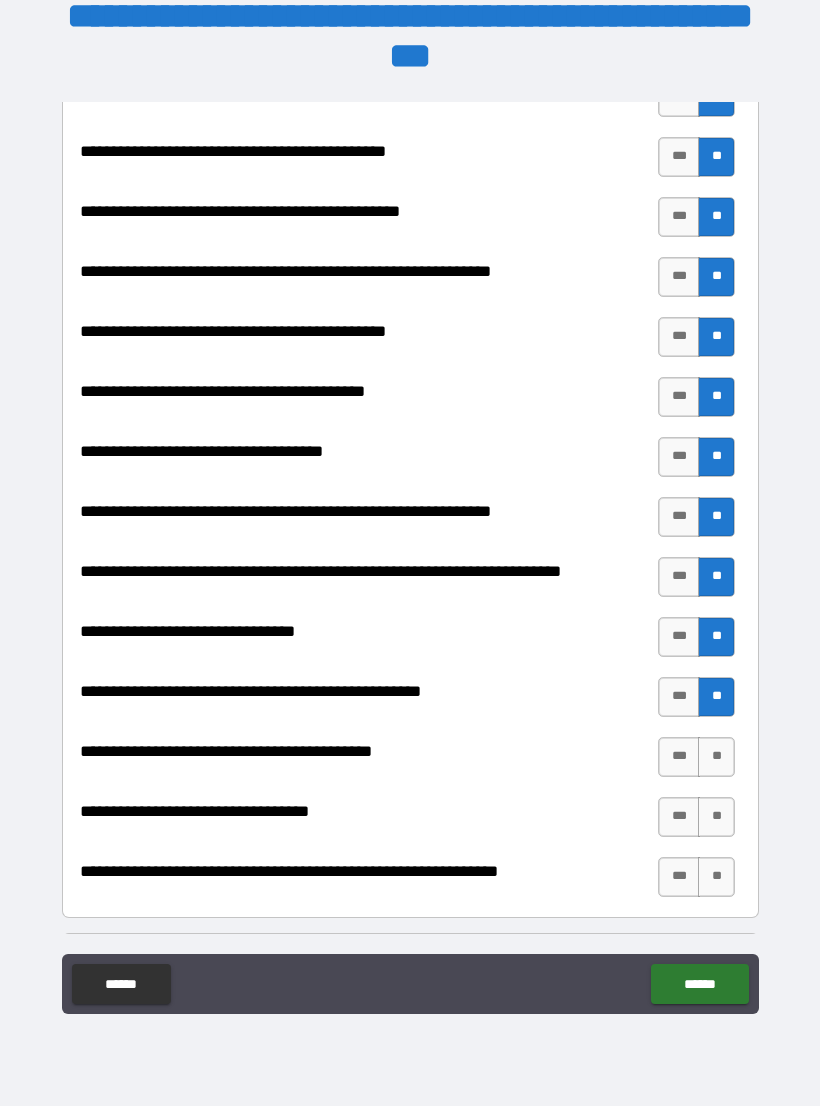click on "**" at bounding box center [716, 757] 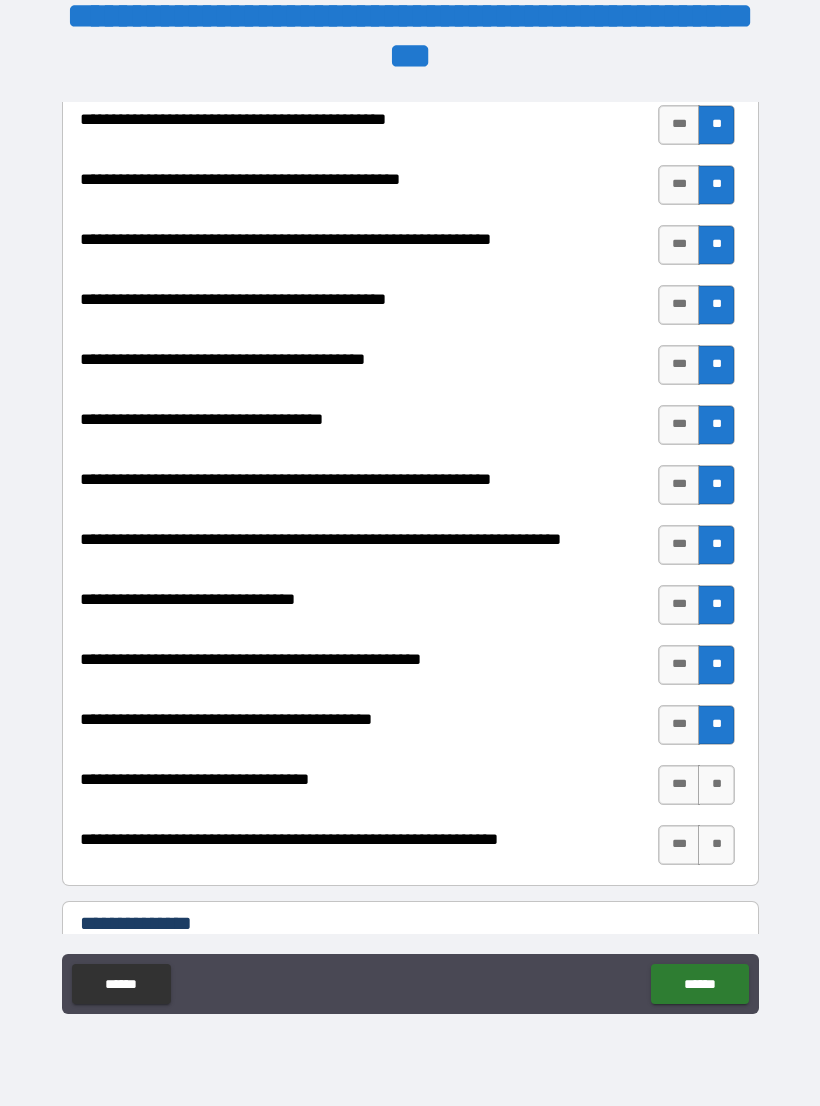 scroll, scrollTop: 2503, scrollLeft: 0, axis: vertical 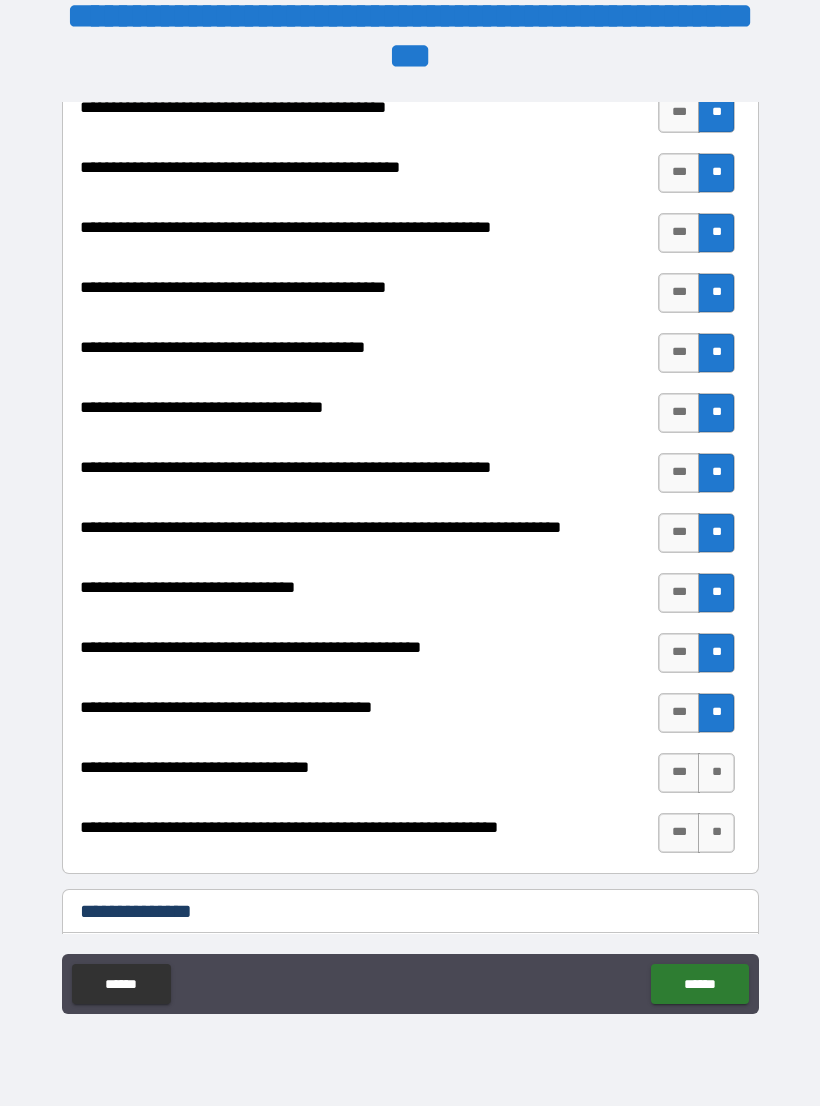 click on "**" at bounding box center [716, 773] 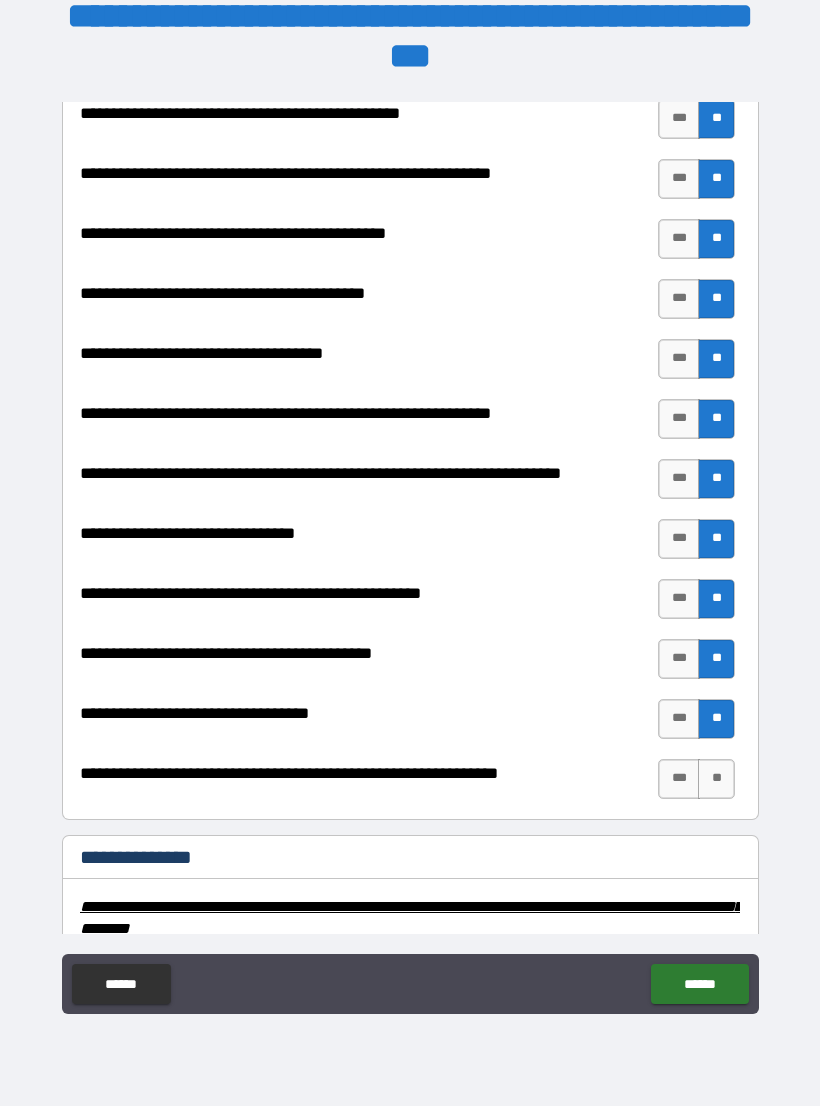 click on "**" at bounding box center (716, 779) 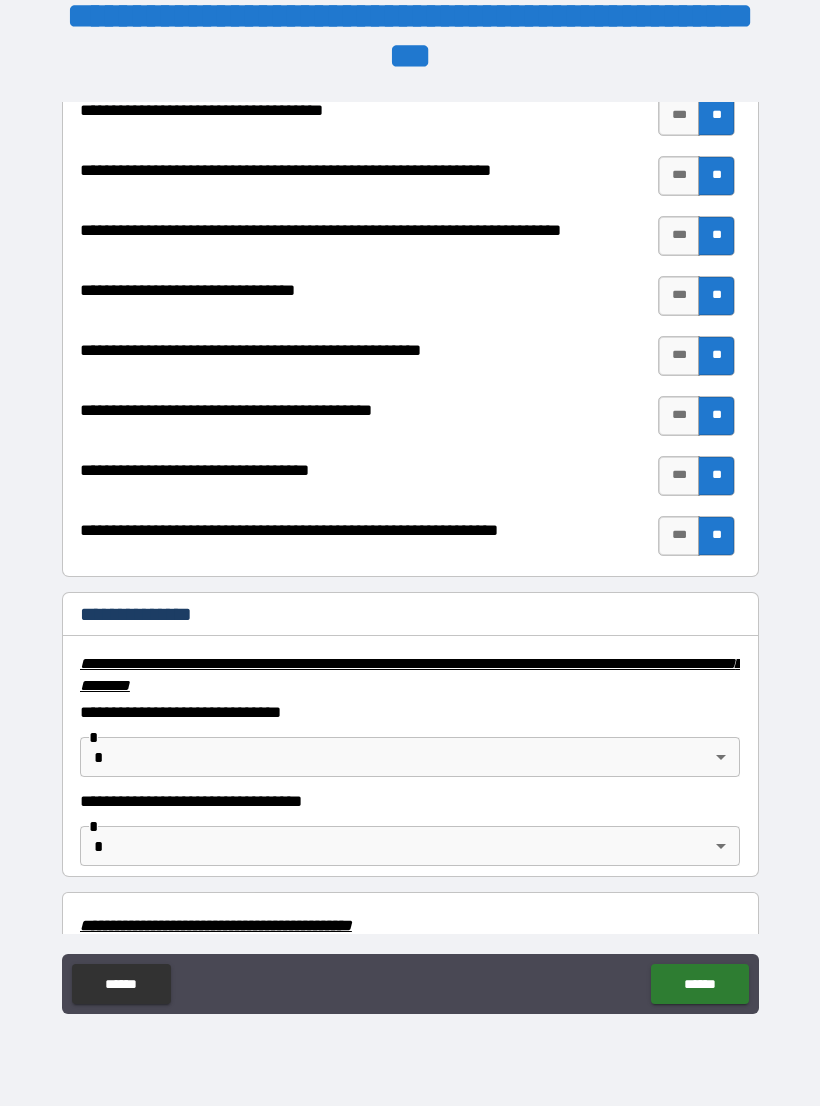 scroll, scrollTop: 2818, scrollLeft: 0, axis: vertical 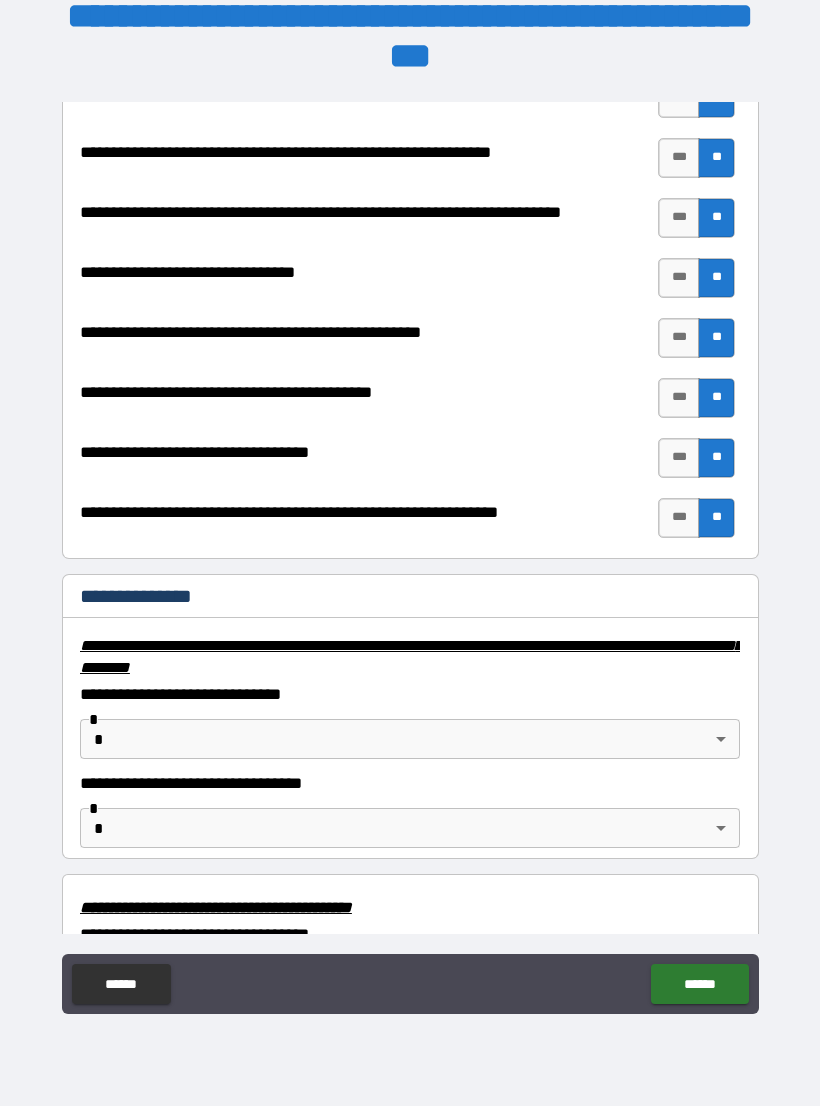 click on "**********" at bounding box center (410, 537) 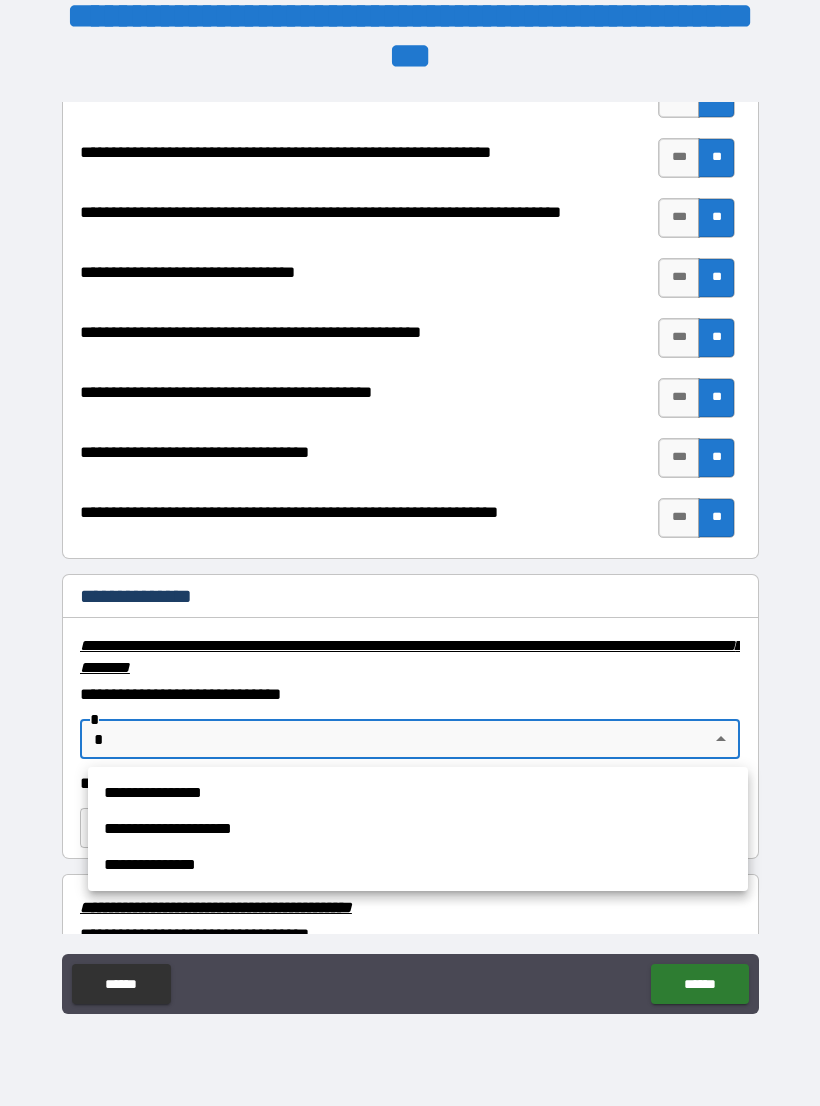 click on "**********" at bounding box center [418, 865] 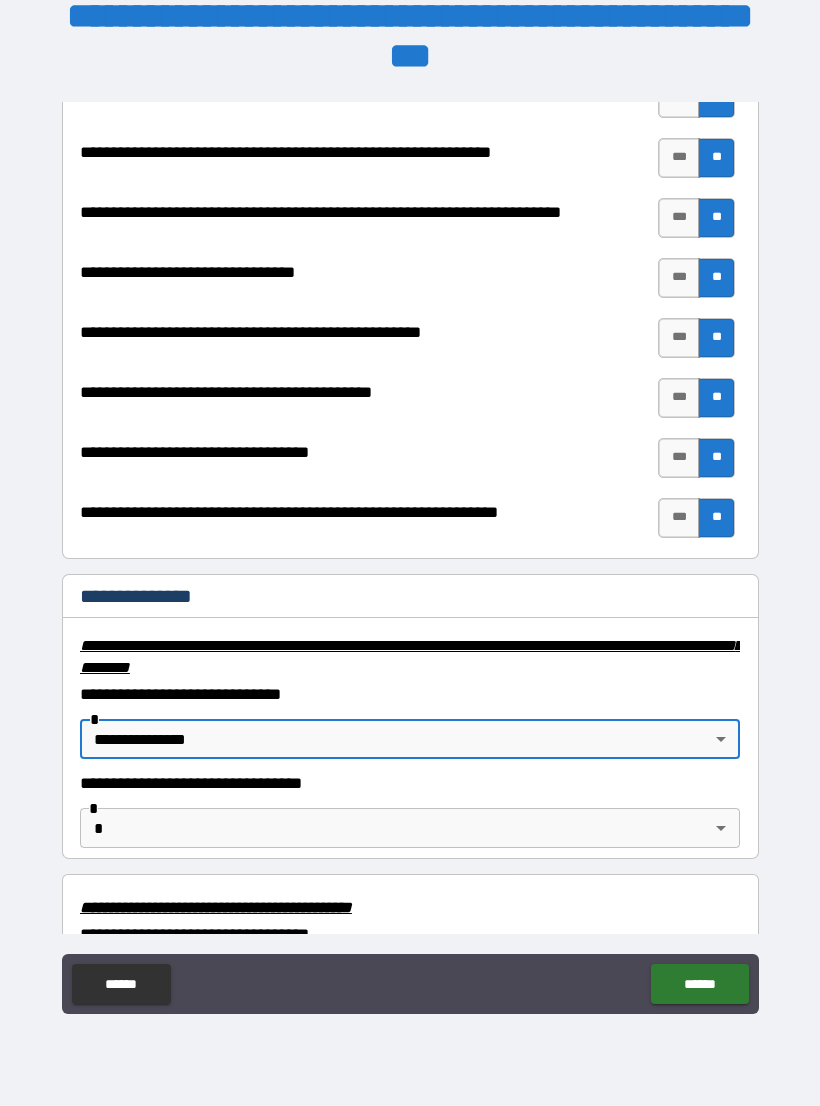 click on "**********" at bounding box center (410, 537) 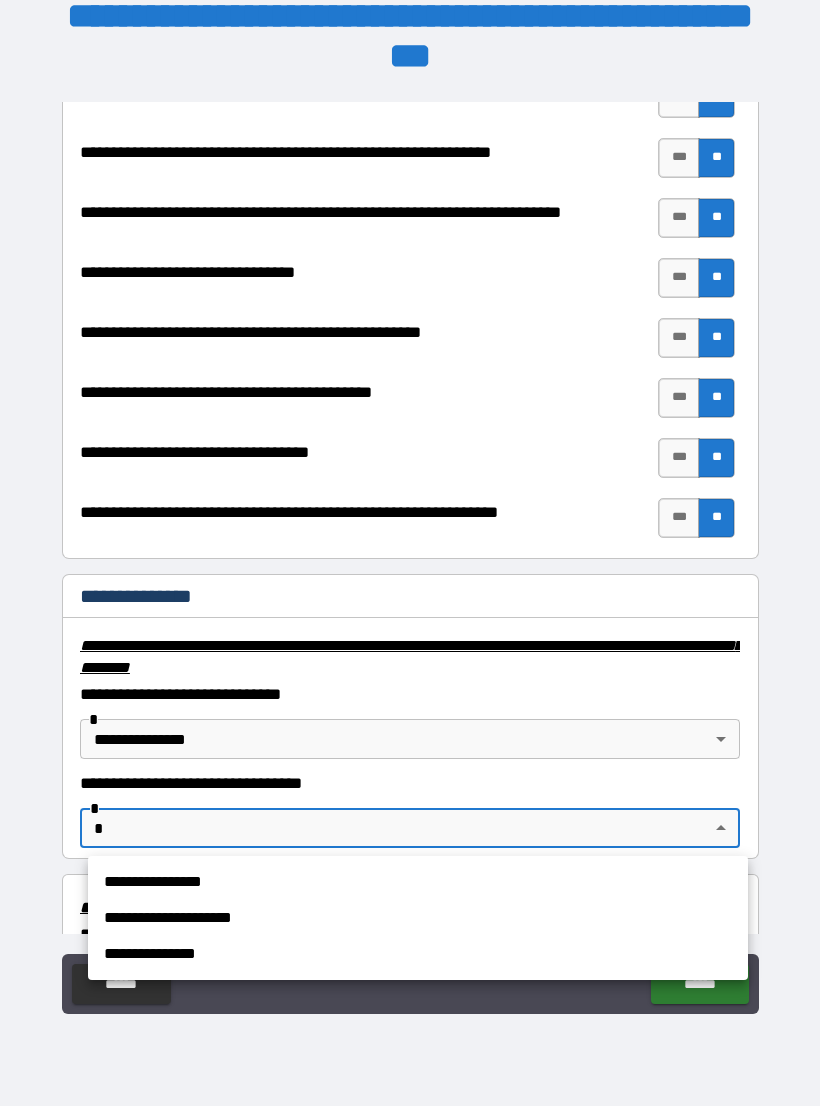 click on "**********" at bounding box center (418, 954) 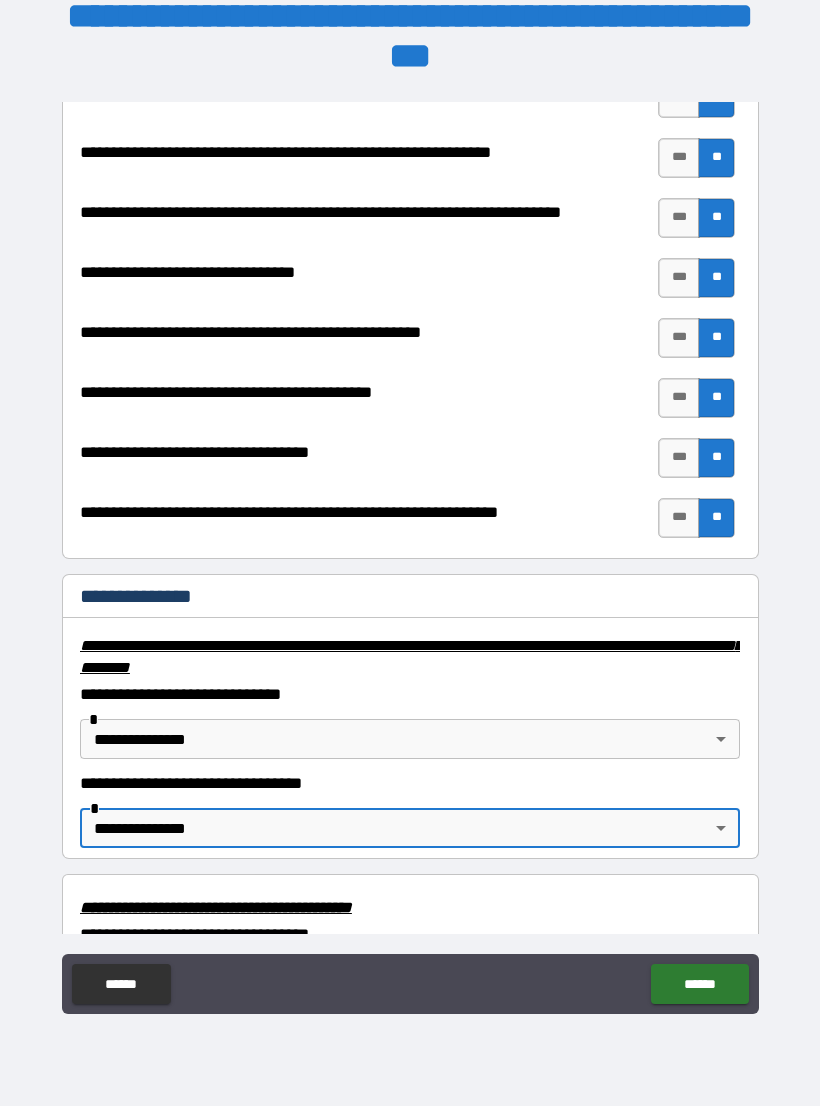 type on "**********" 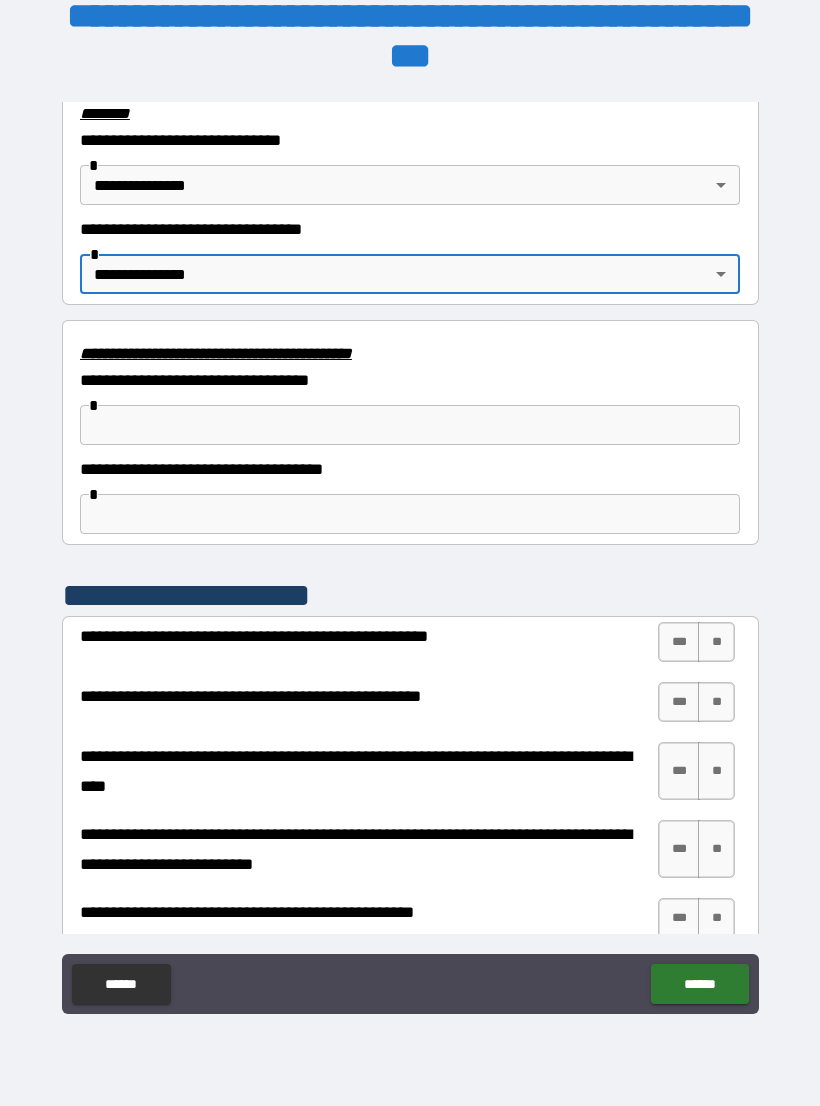 scroll, scrollTop: 3383, scrollLeft: 0, axis: vertical 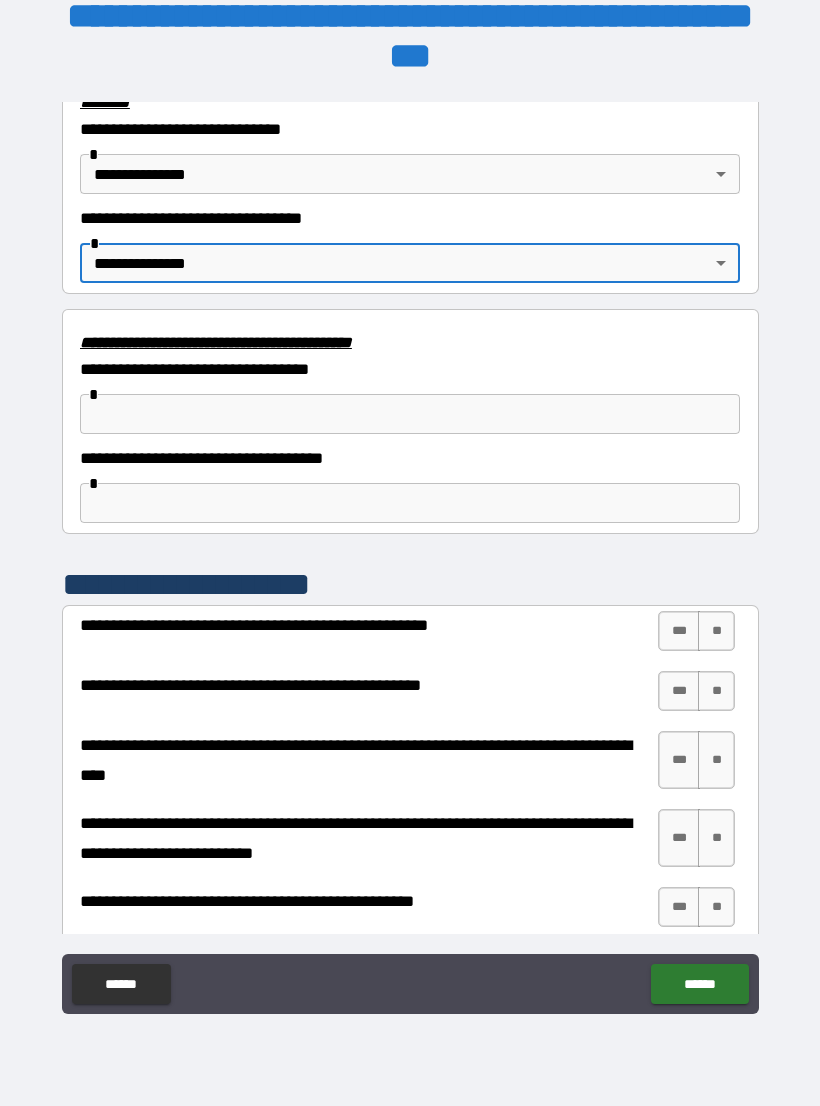 click on "**" at bounding box center [716, 631] 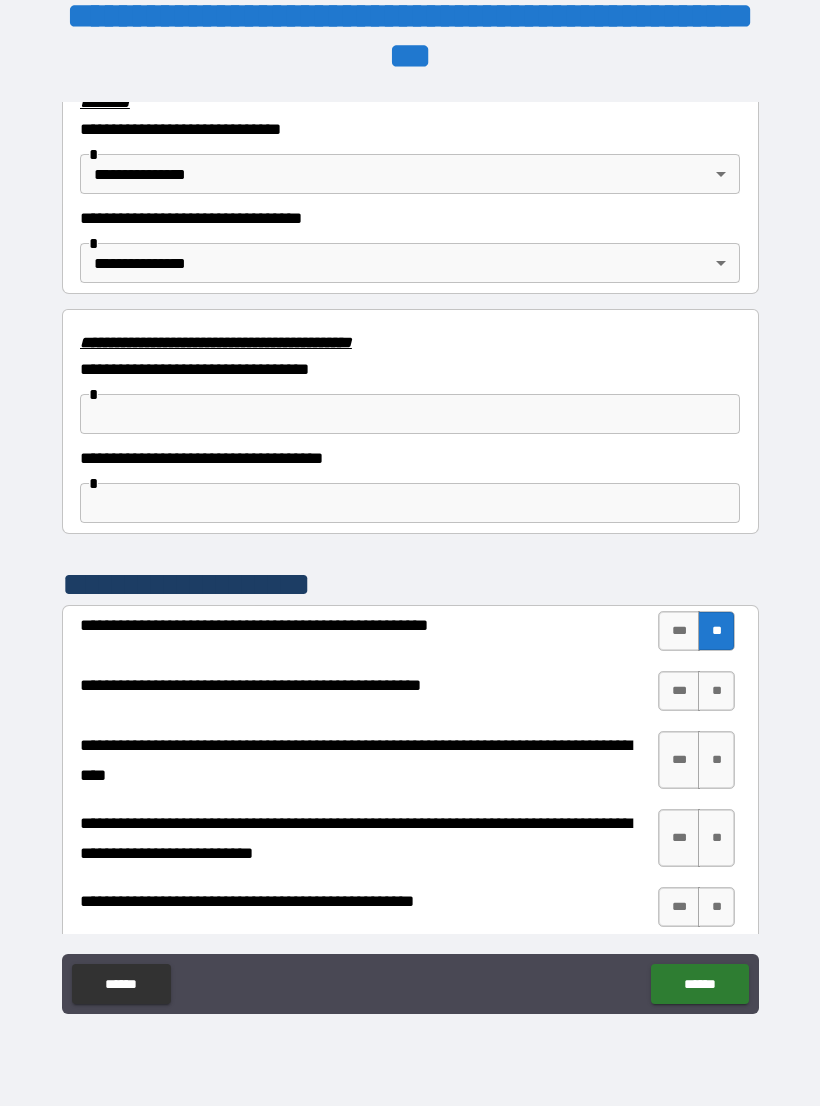click on "**" at bounding box center (716, 691) 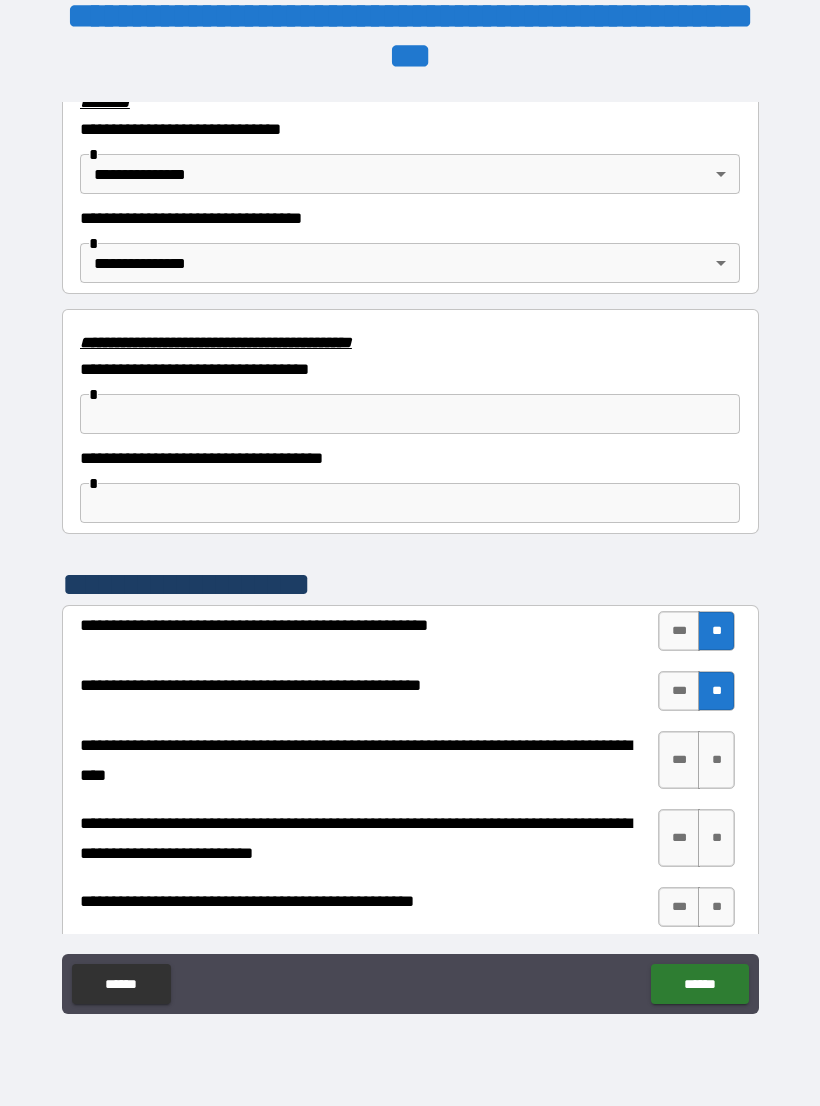 click on "**" at bounding box center [716, 760] 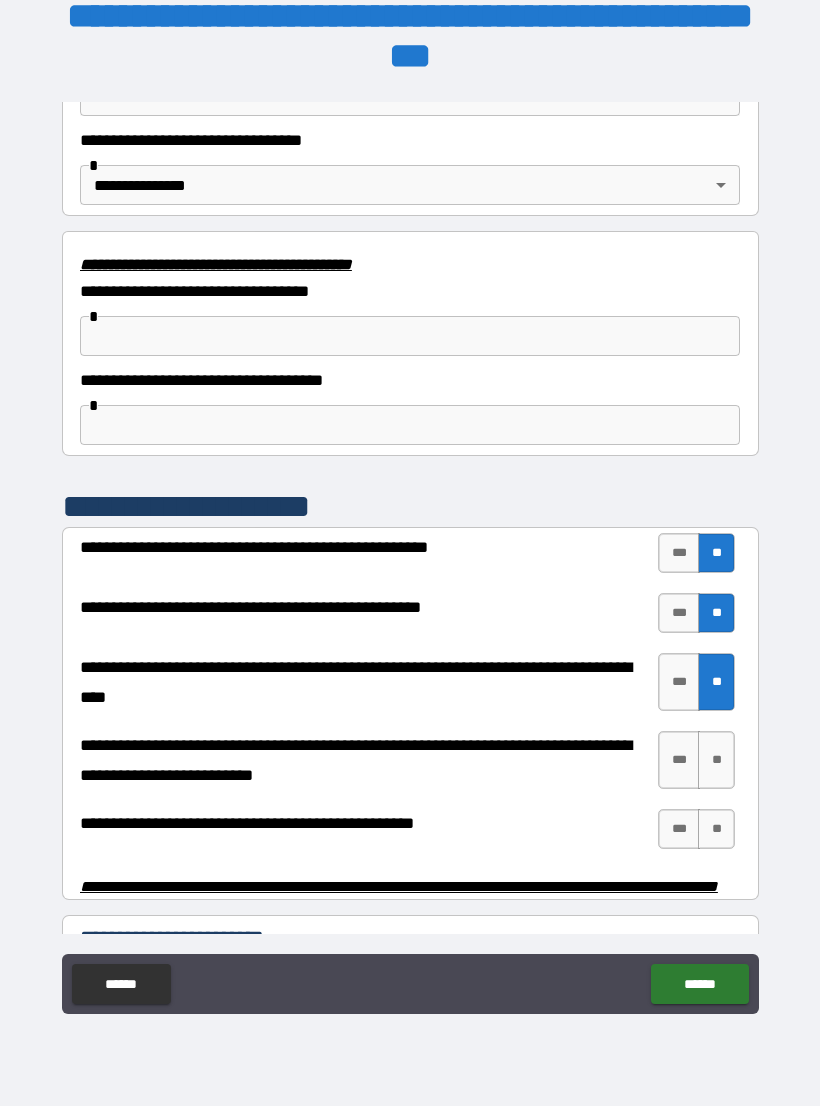 scroll, scrollTop: 3463, scrollLeft: 0, axis: vertical 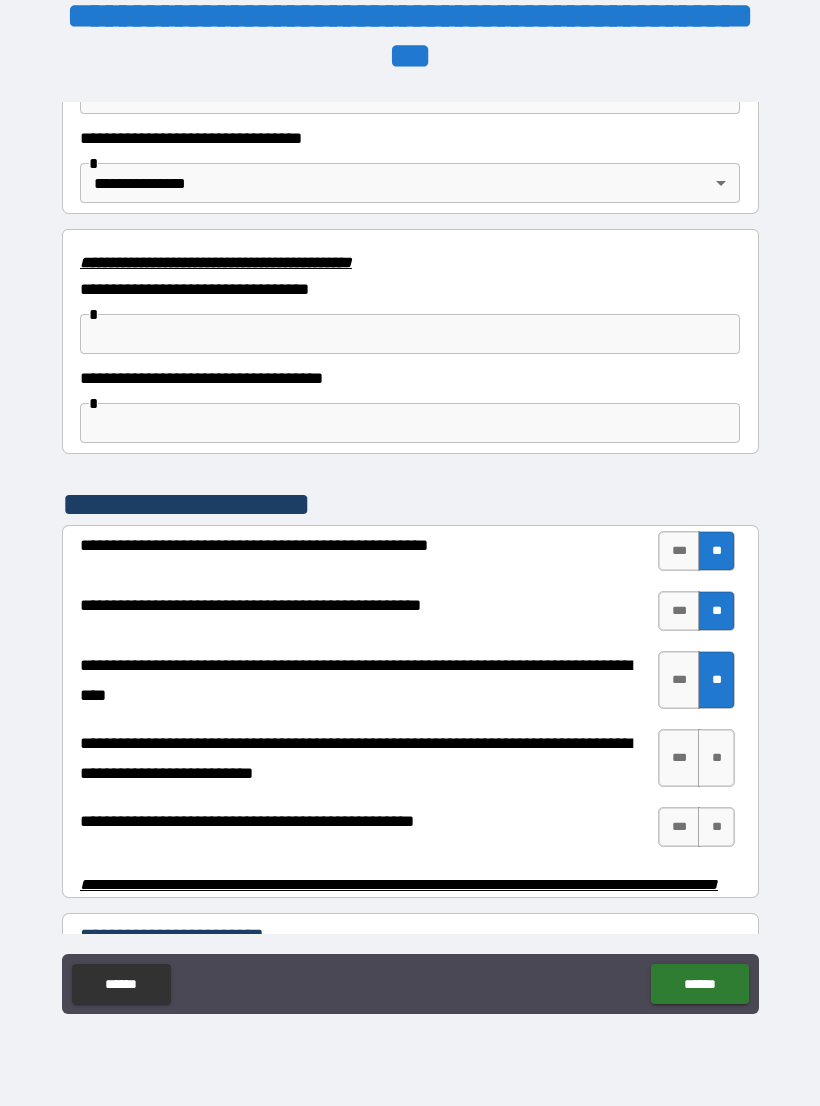 click on "**" at bounding box center (716, 758) 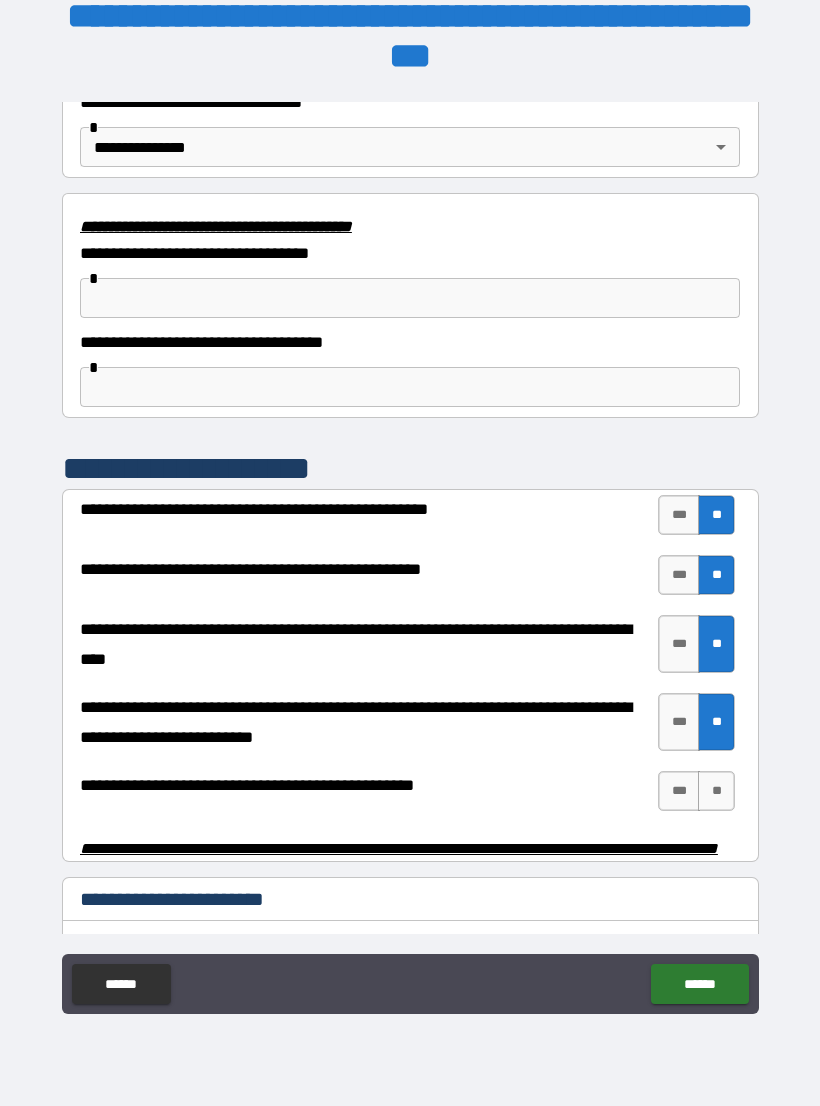 scroll, scrollTop: 3506, scrollLeft: 0, axis: vertical 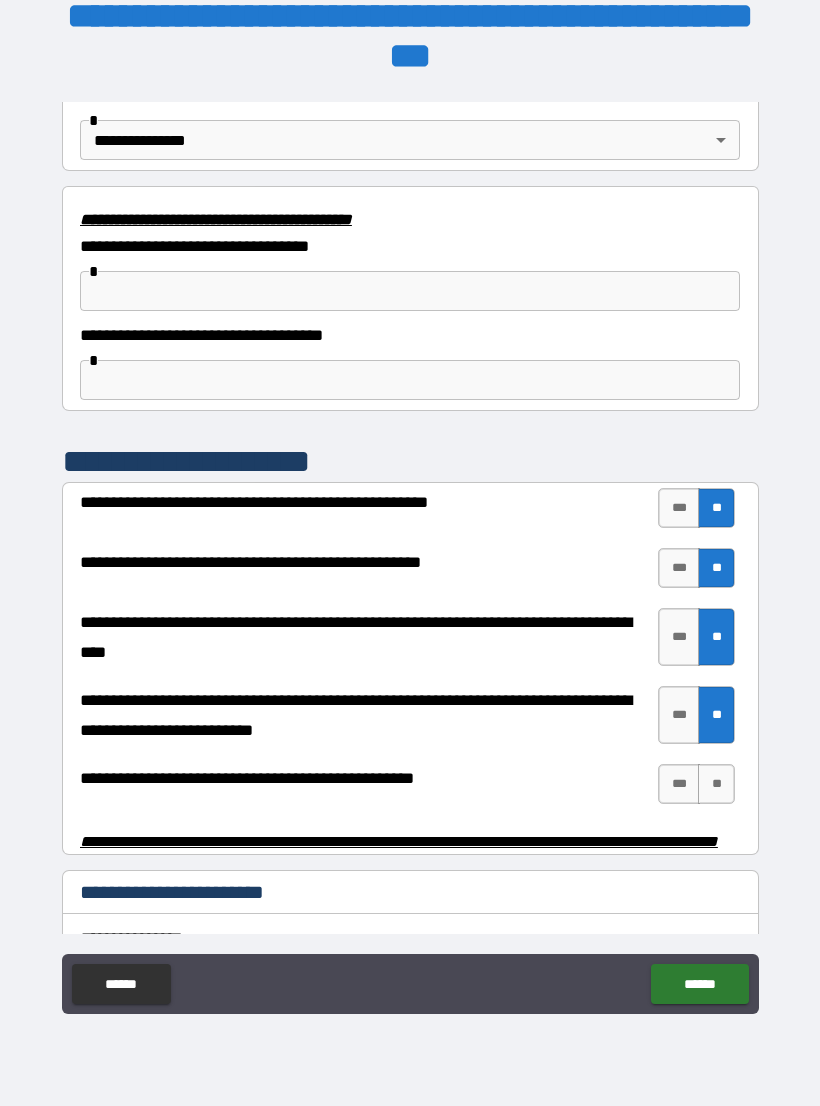 click on "***" at bounding box center [679, 784] 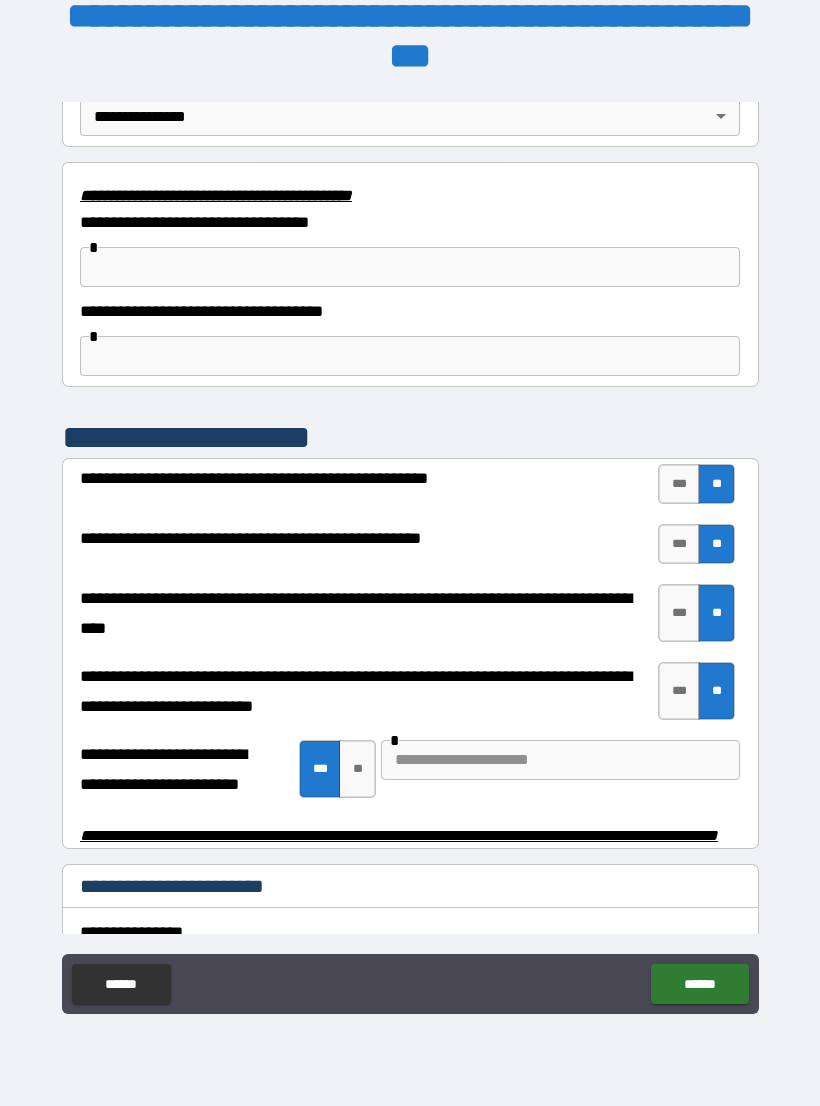 scroll, scrollTop: 3532, scrollLeft: 0, axis: vertical 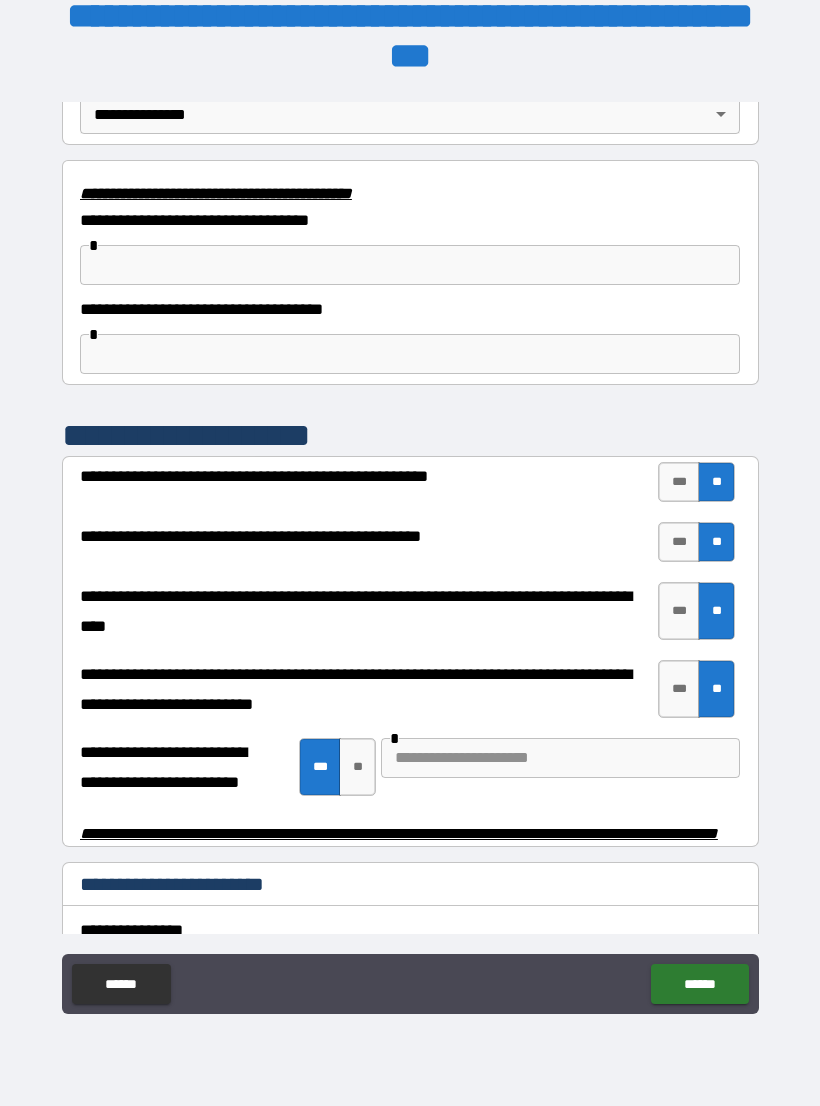 click on "**" at bounding box center (357, 767) 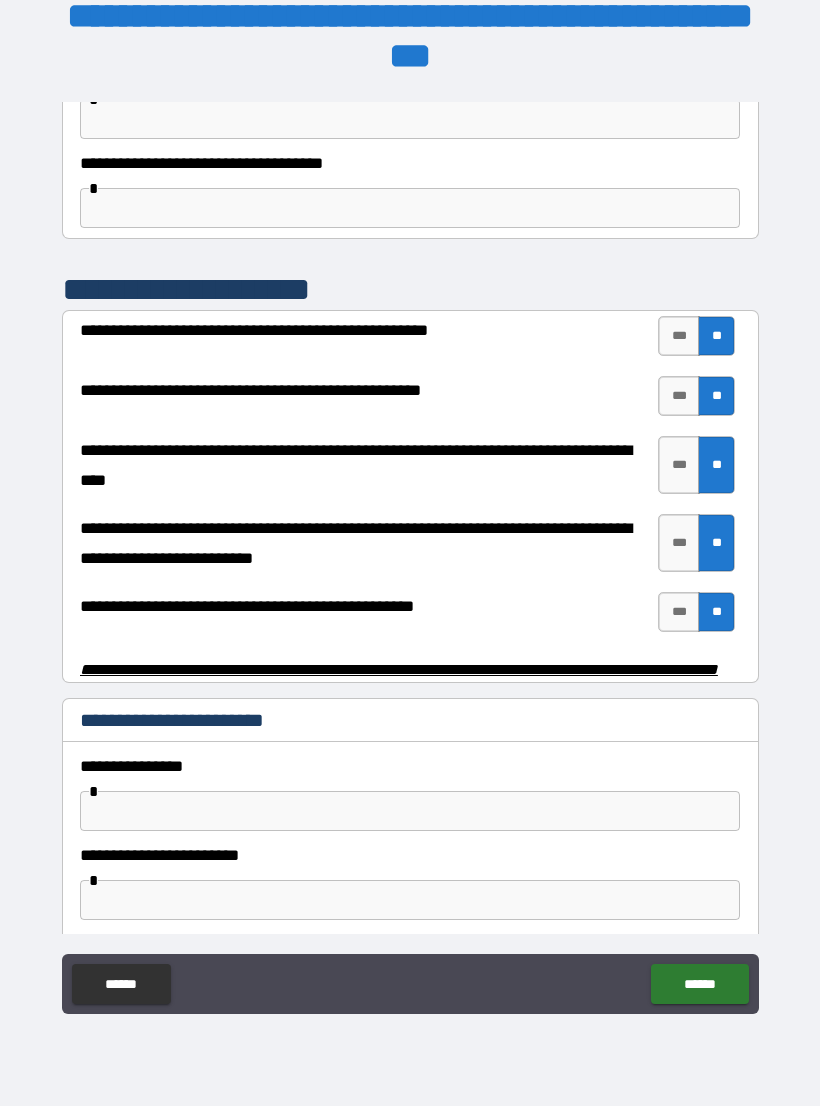 scroll, scrollTop: 3665, scrollLeft: 0, axis: vertical 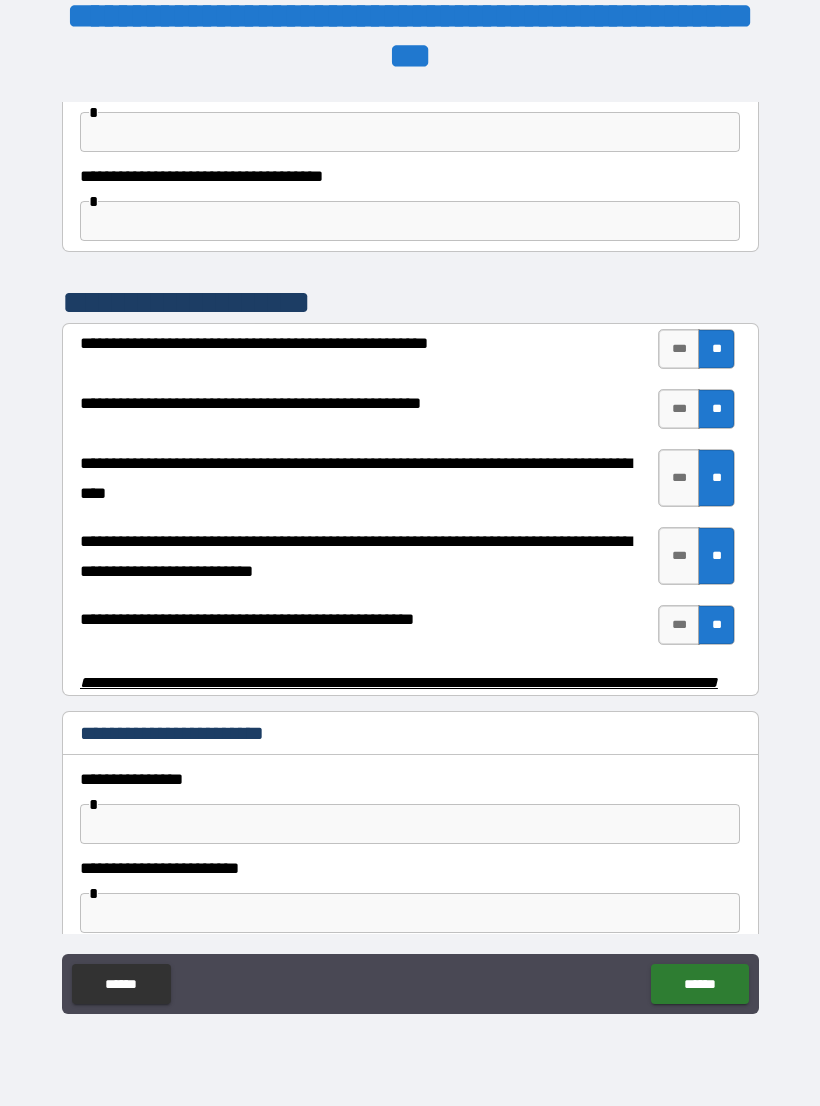 click on "***" at bounding box center (679, 625) 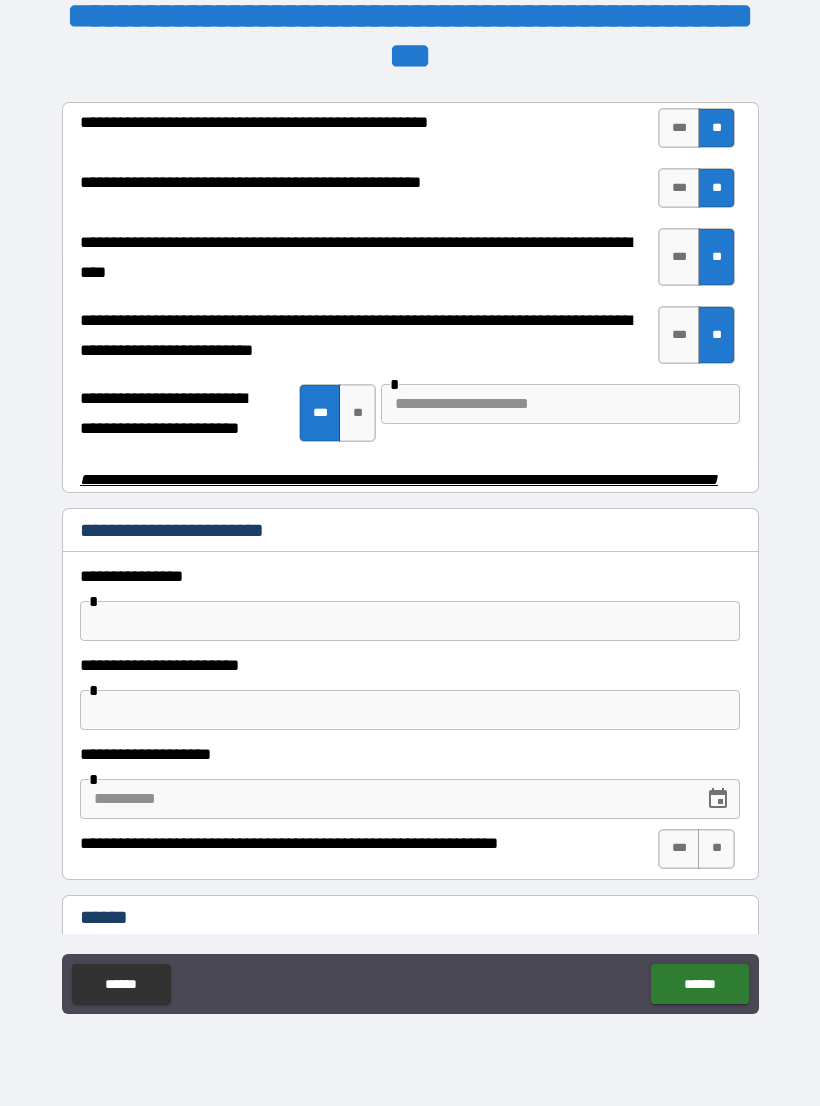 scroll, scrollTop: 3887, scrollLeft: 0, axis: vertical 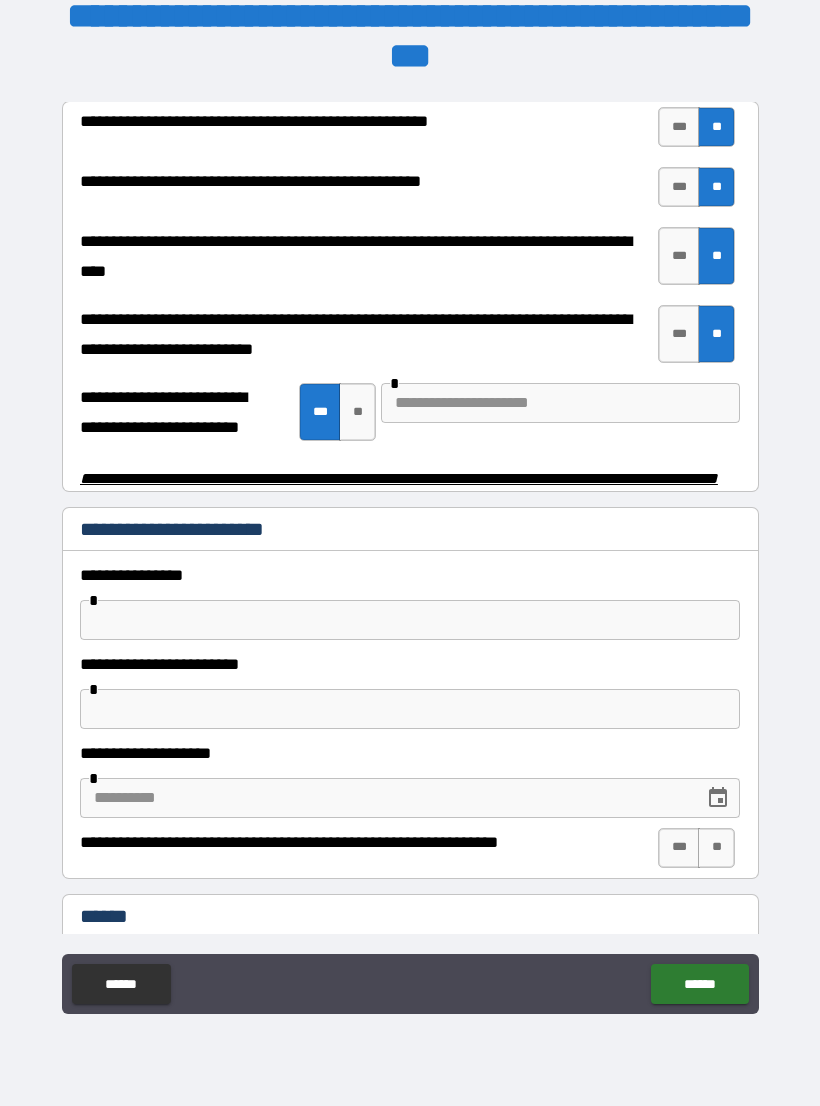 click at bounding box center (410, 620) 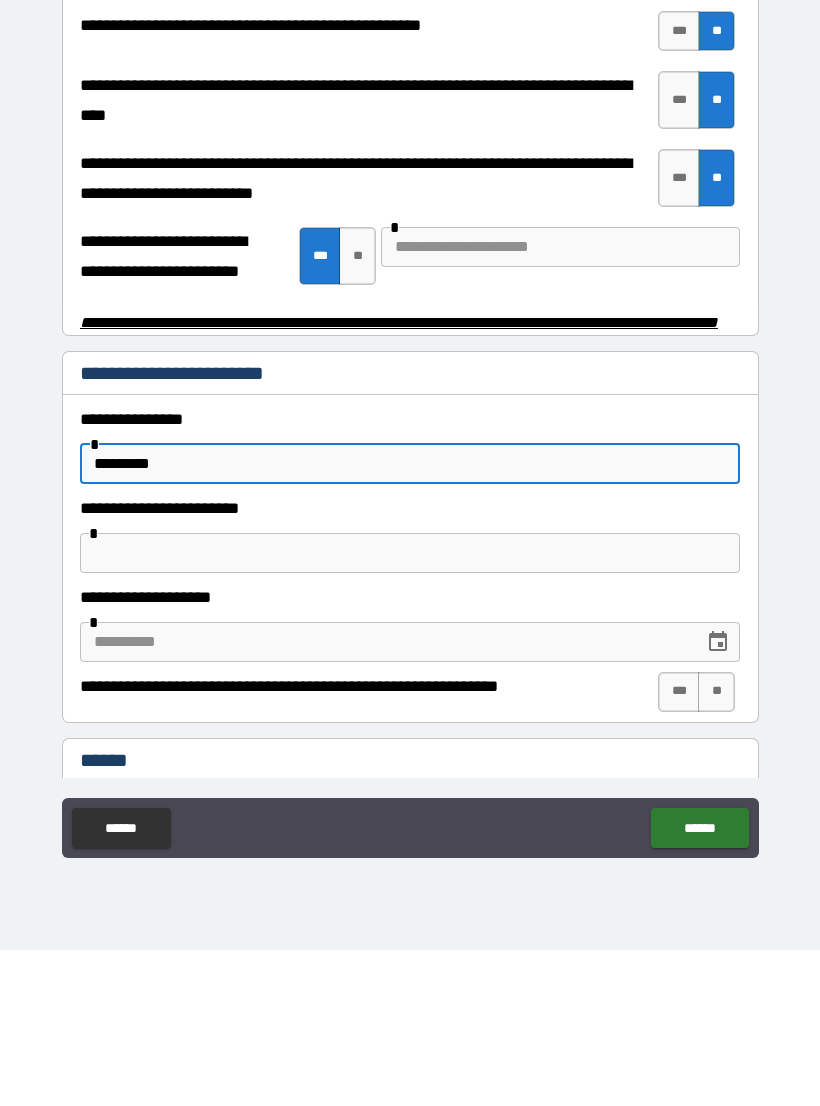 type on "*********" 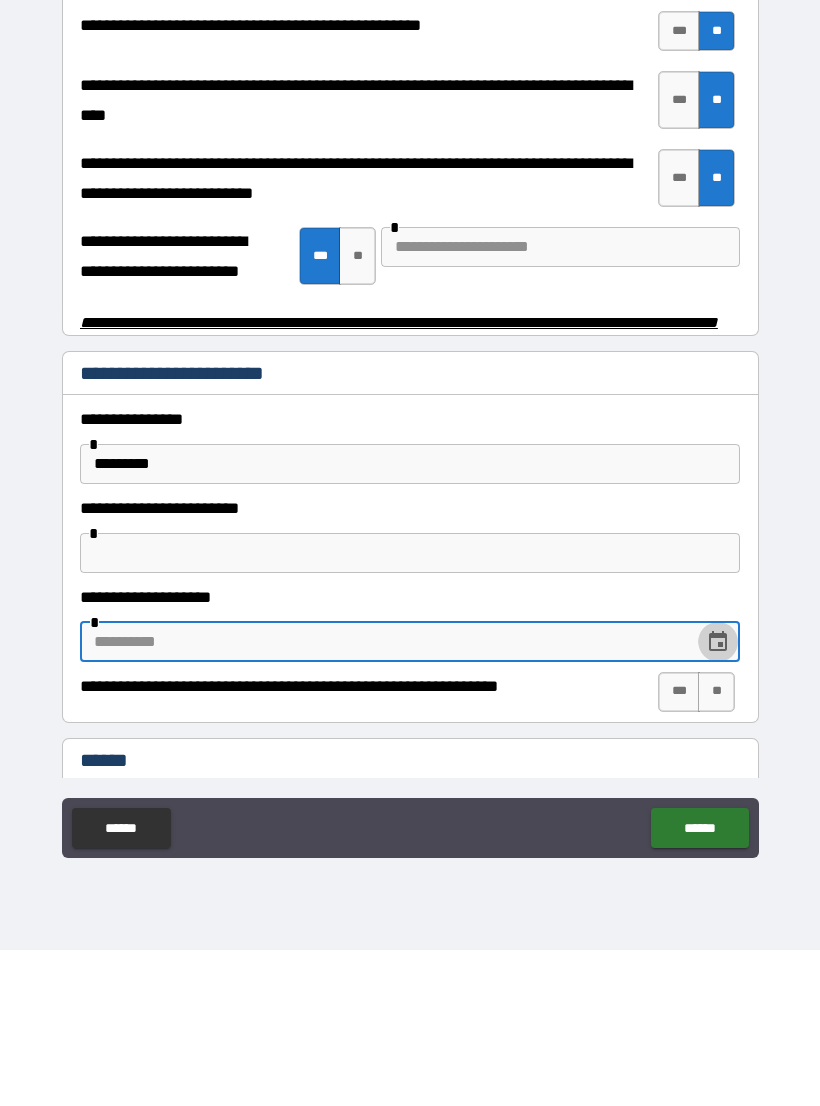 click 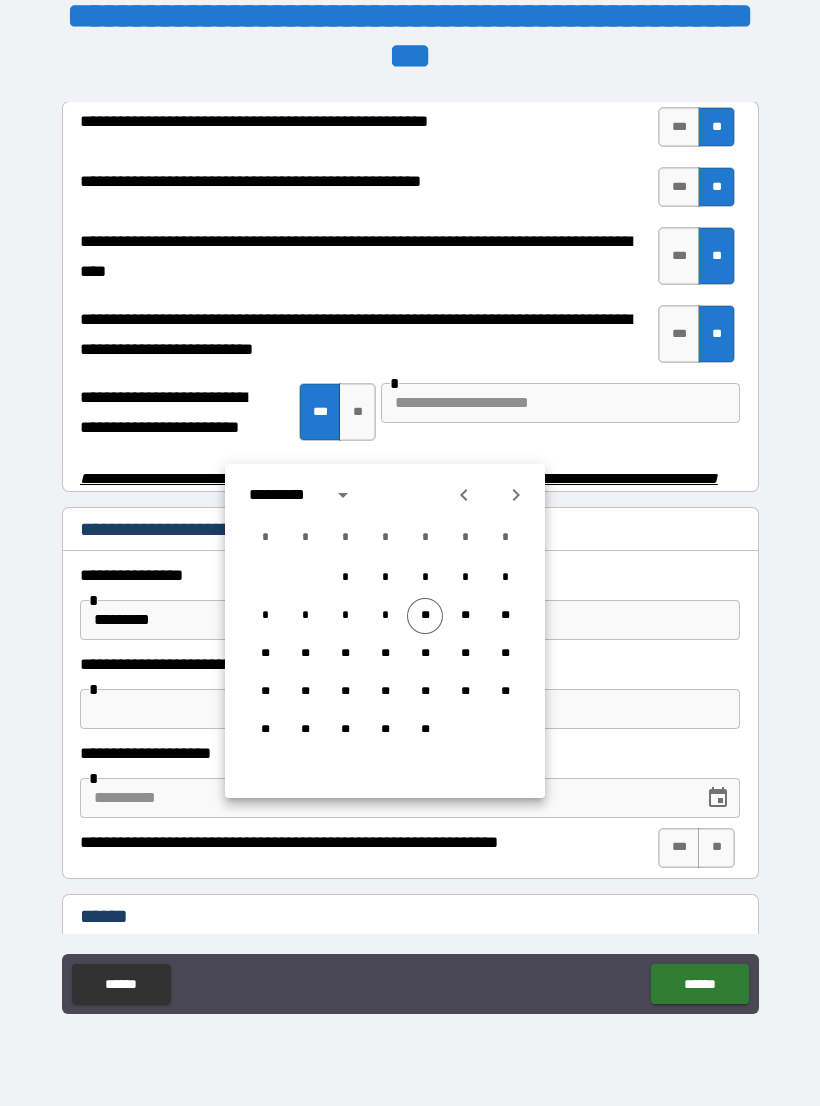 click 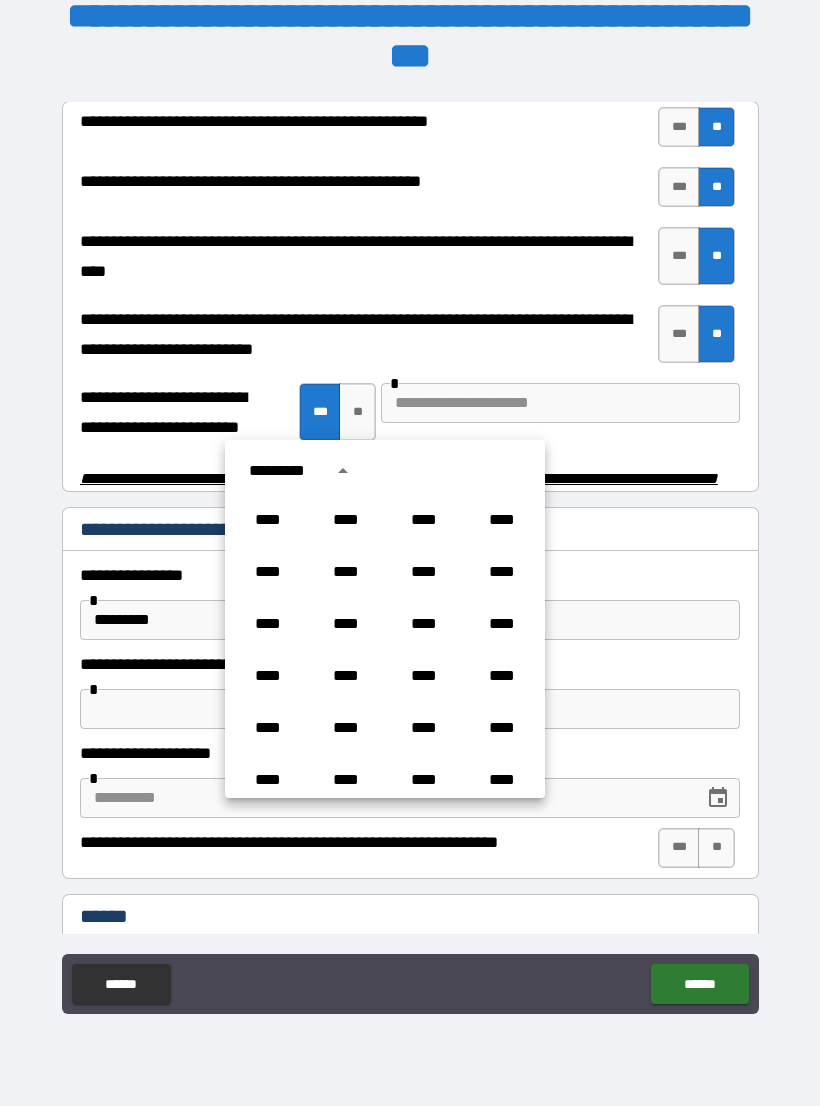 scroll, scrollTop: 1486, scrollLeft: 0, axis: vertical 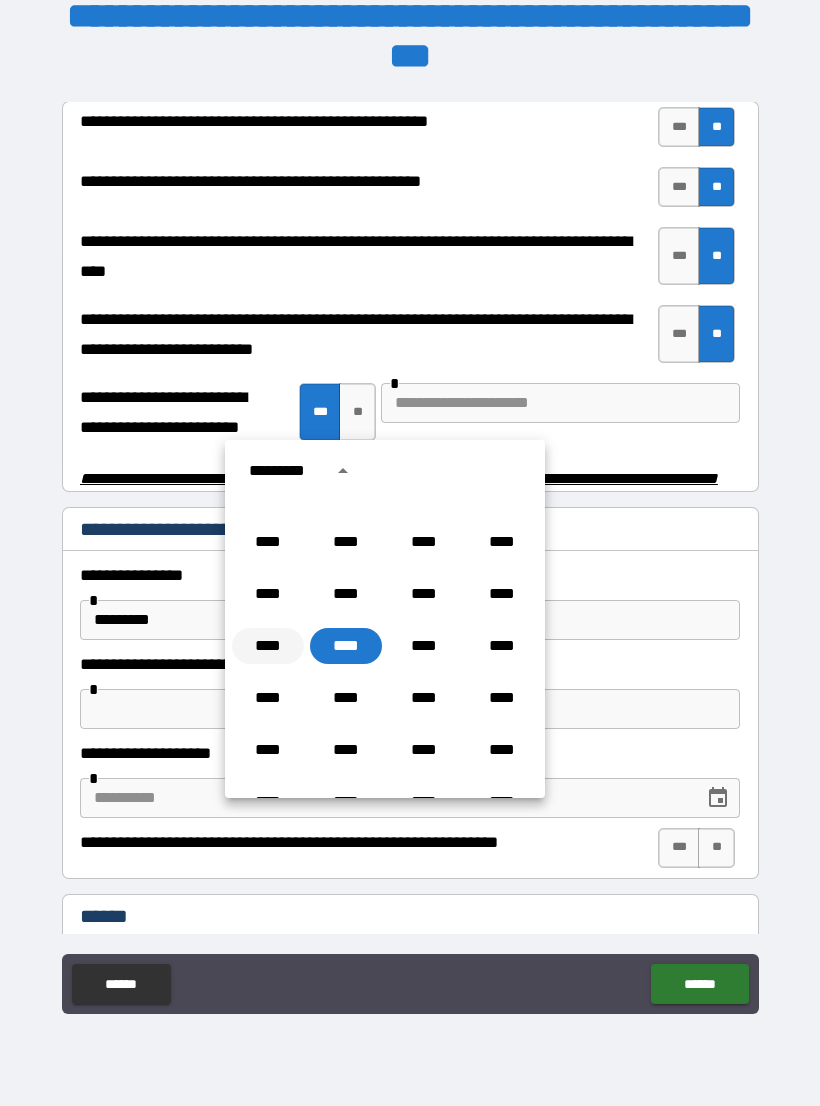 click on "****" at bounding box center (268, 646) 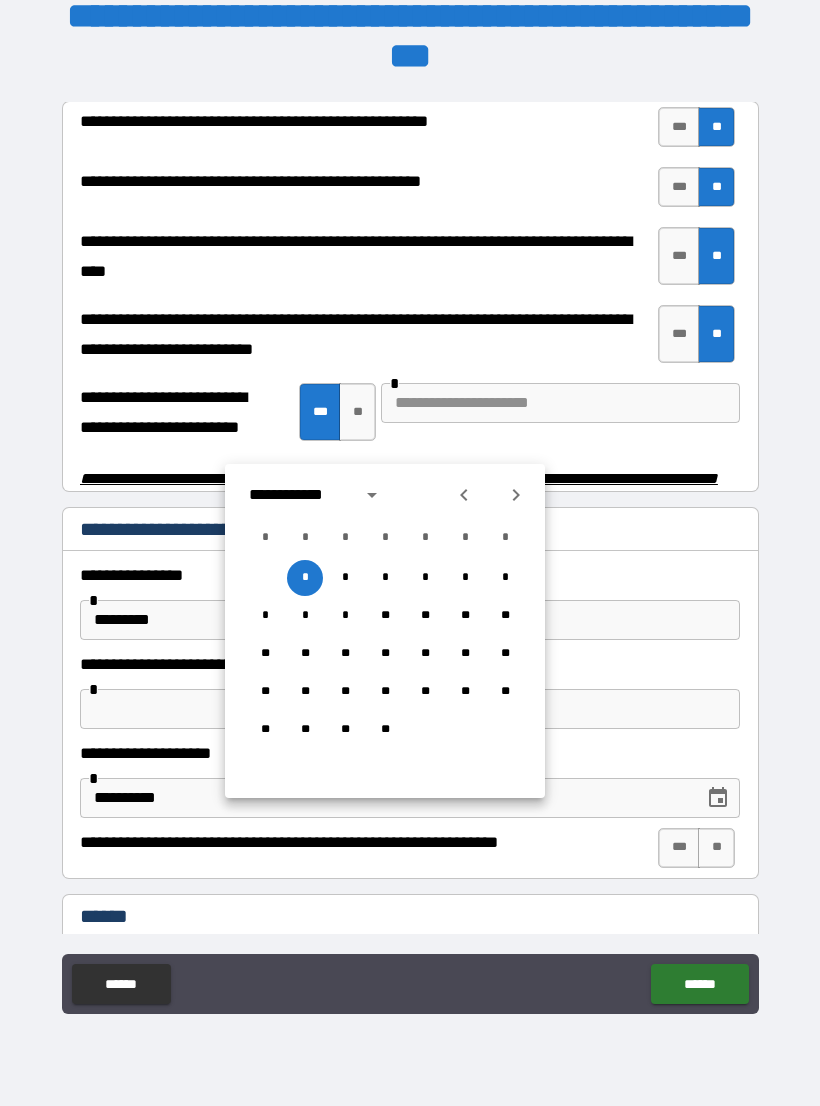click 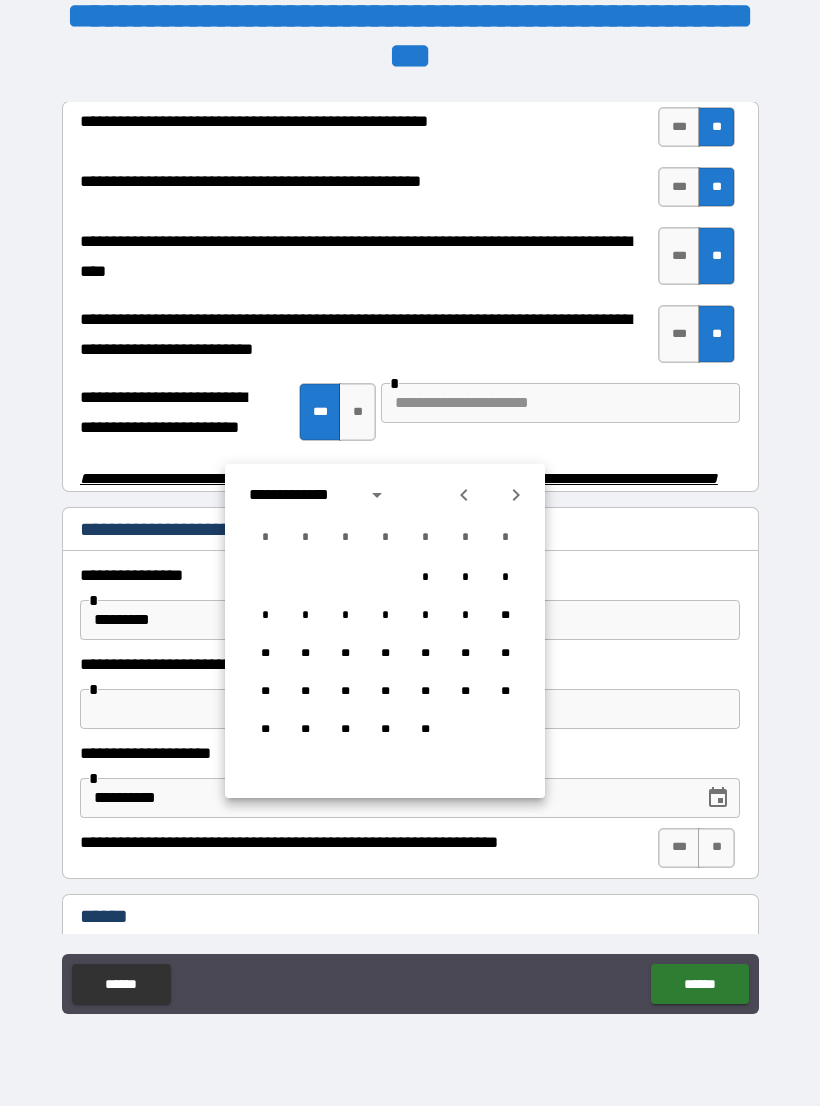 click at bounding box center (516, 495) 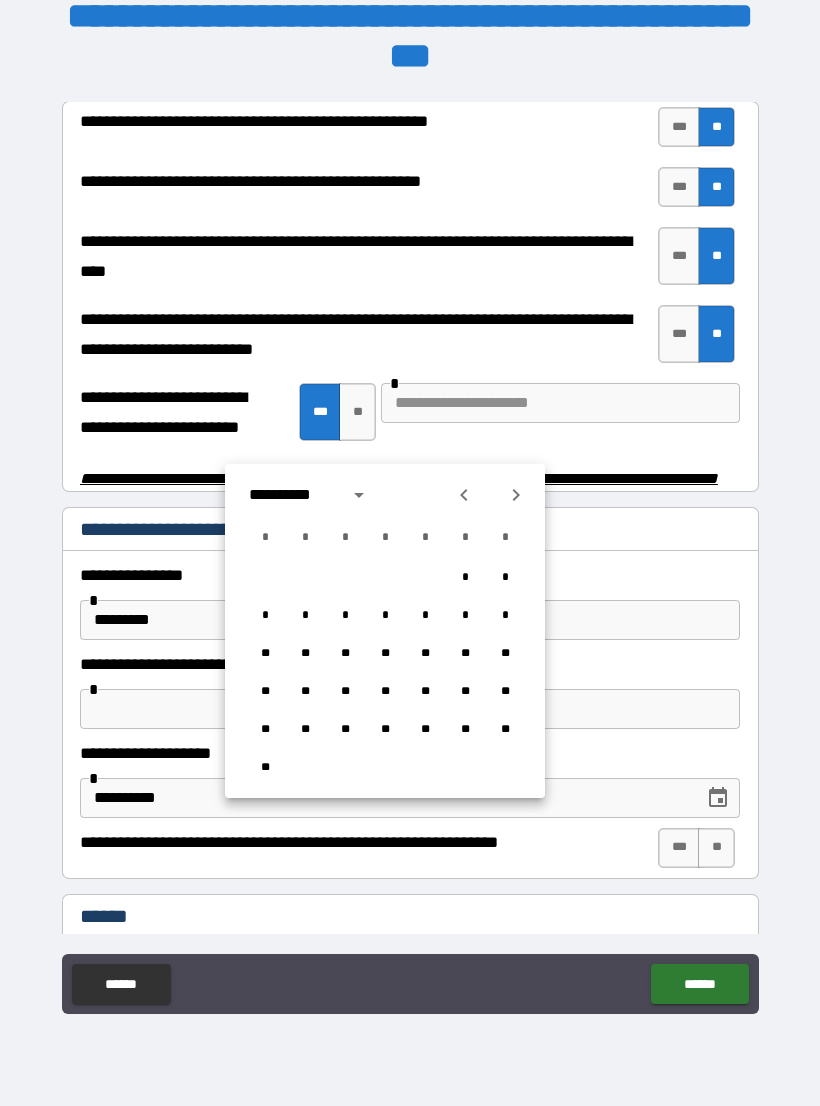 click 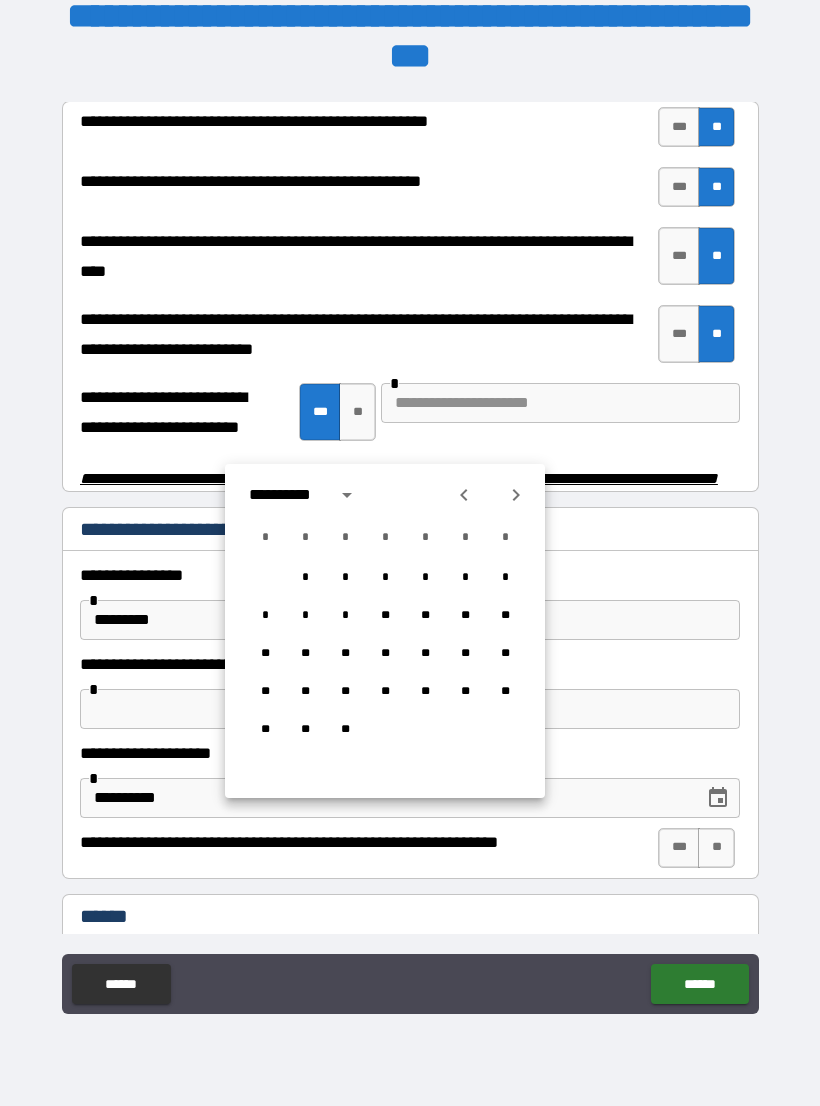 click at bounding box center (516, 495) 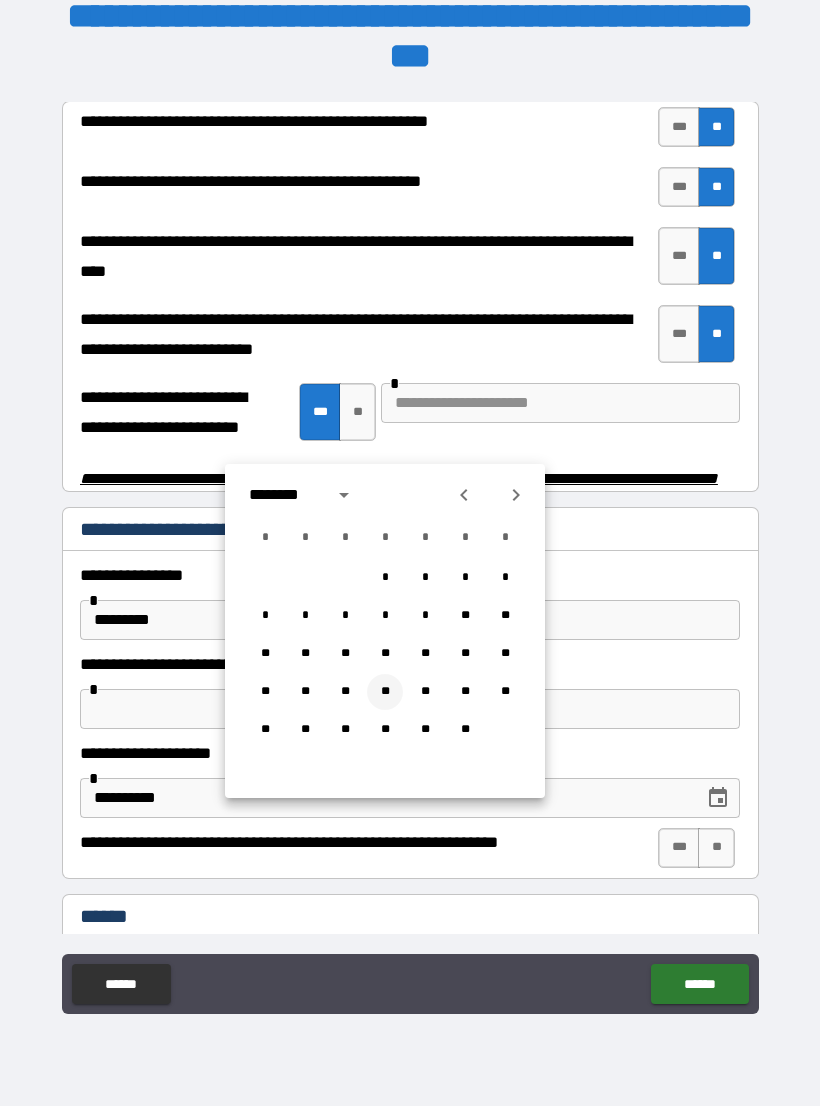 click on "**" at bounding box center [385, 692] 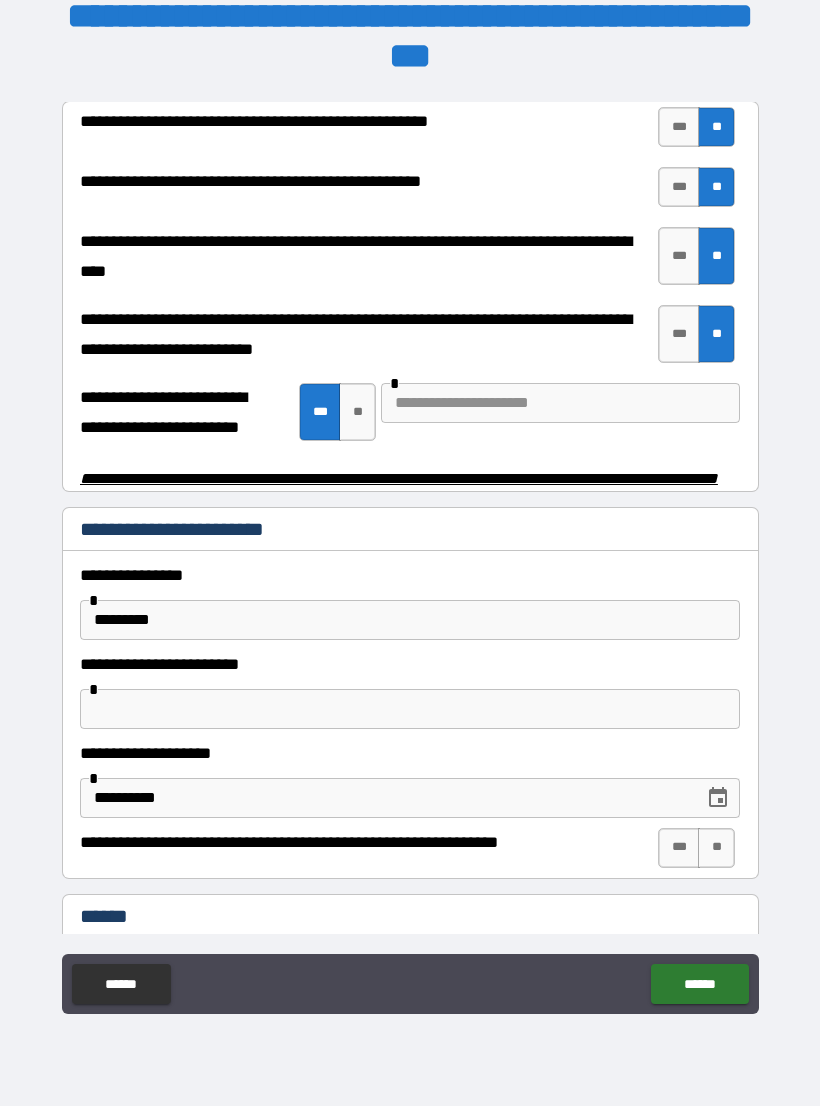 type on "**********" 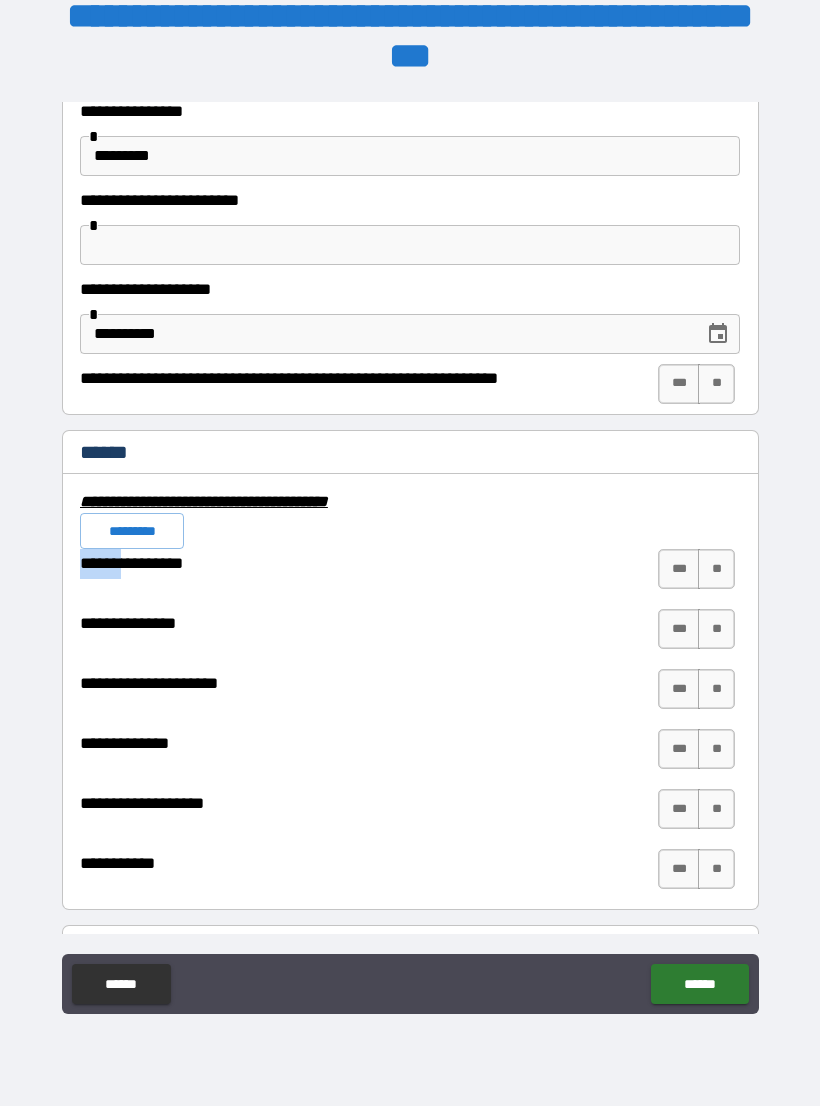 scroll, scrollTop: 4351, scrollLeft: 0, axis: vertical 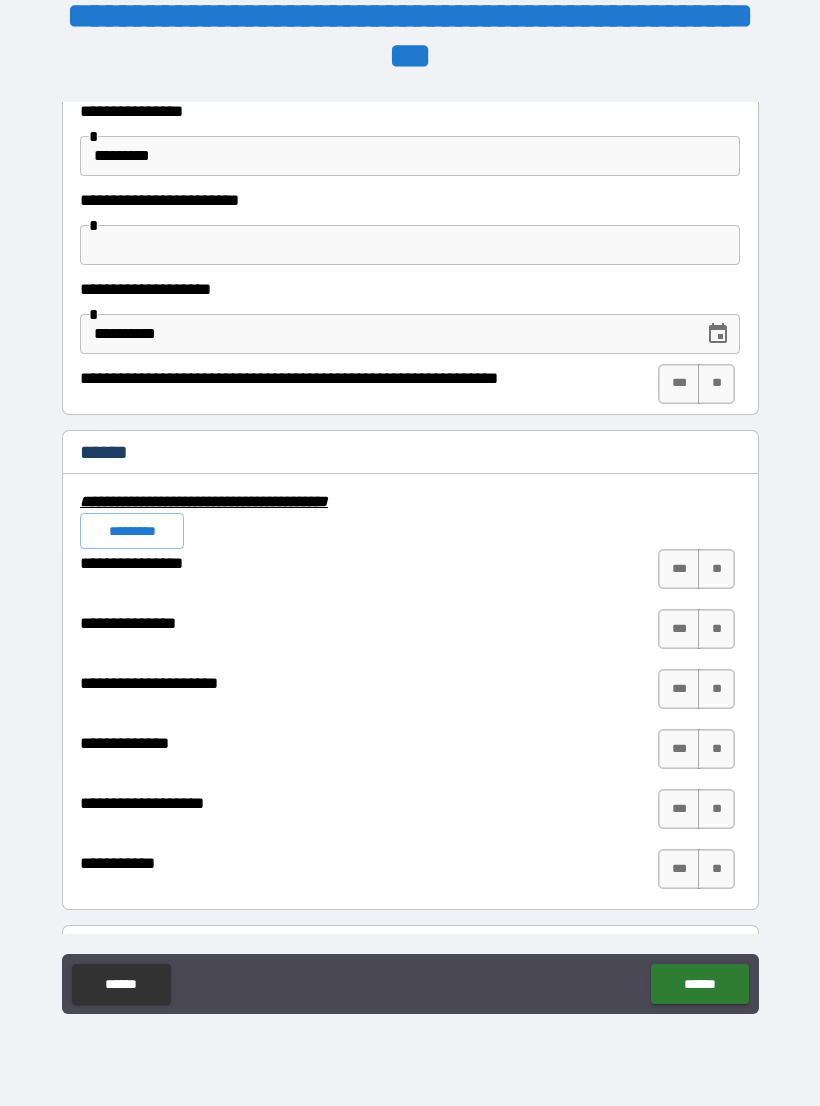 click on "**" at bounding box center [716, 569] 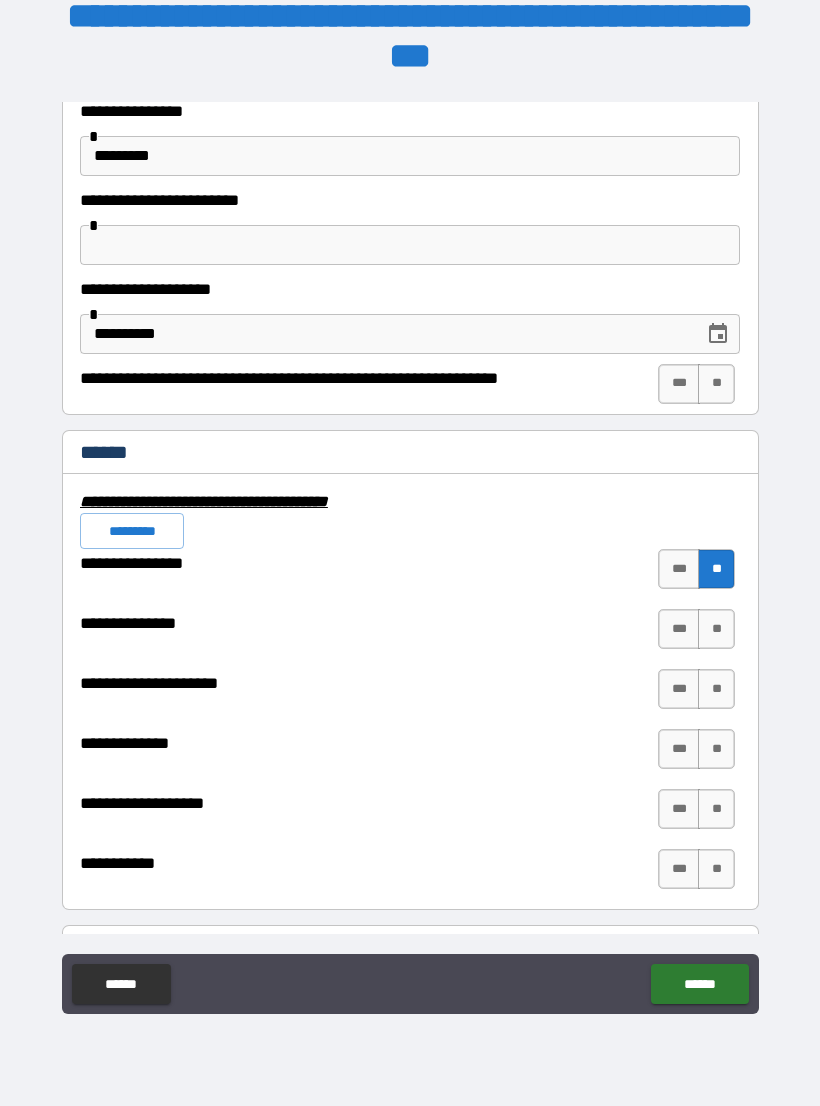 click on "**" at bounding box center [716, 629] 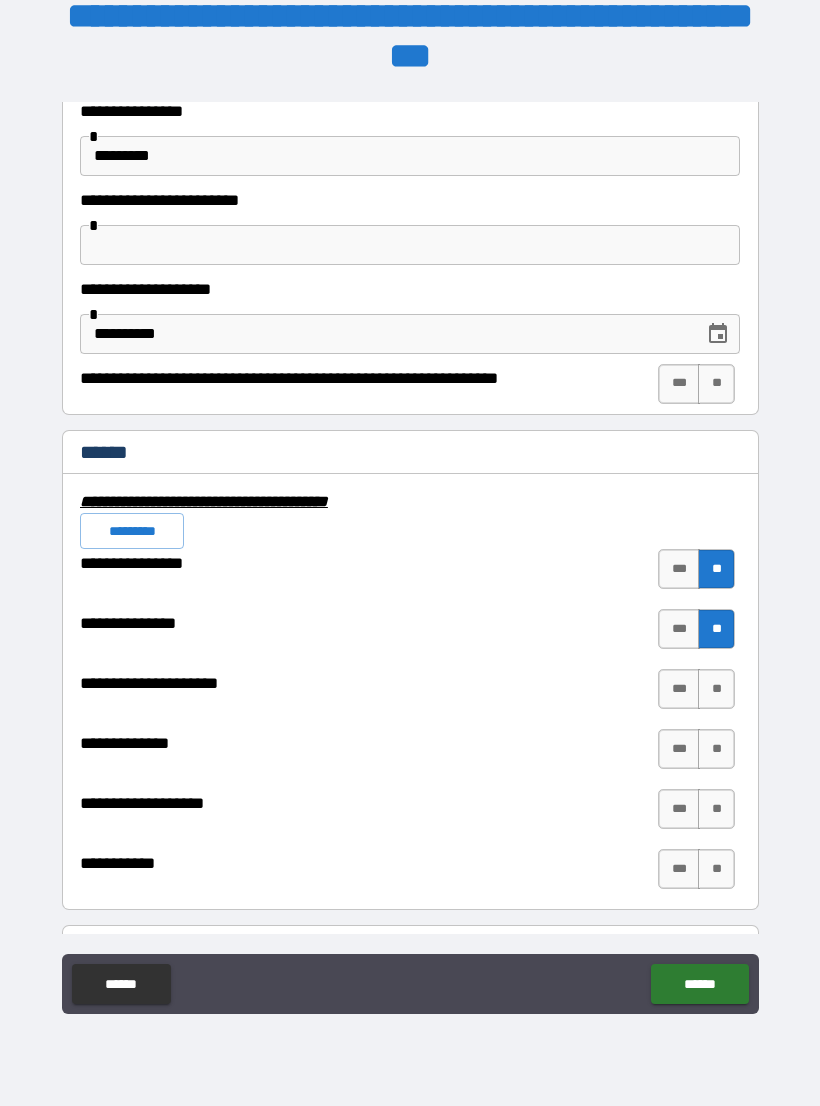 click on "**" at bounding box center [716, 689] 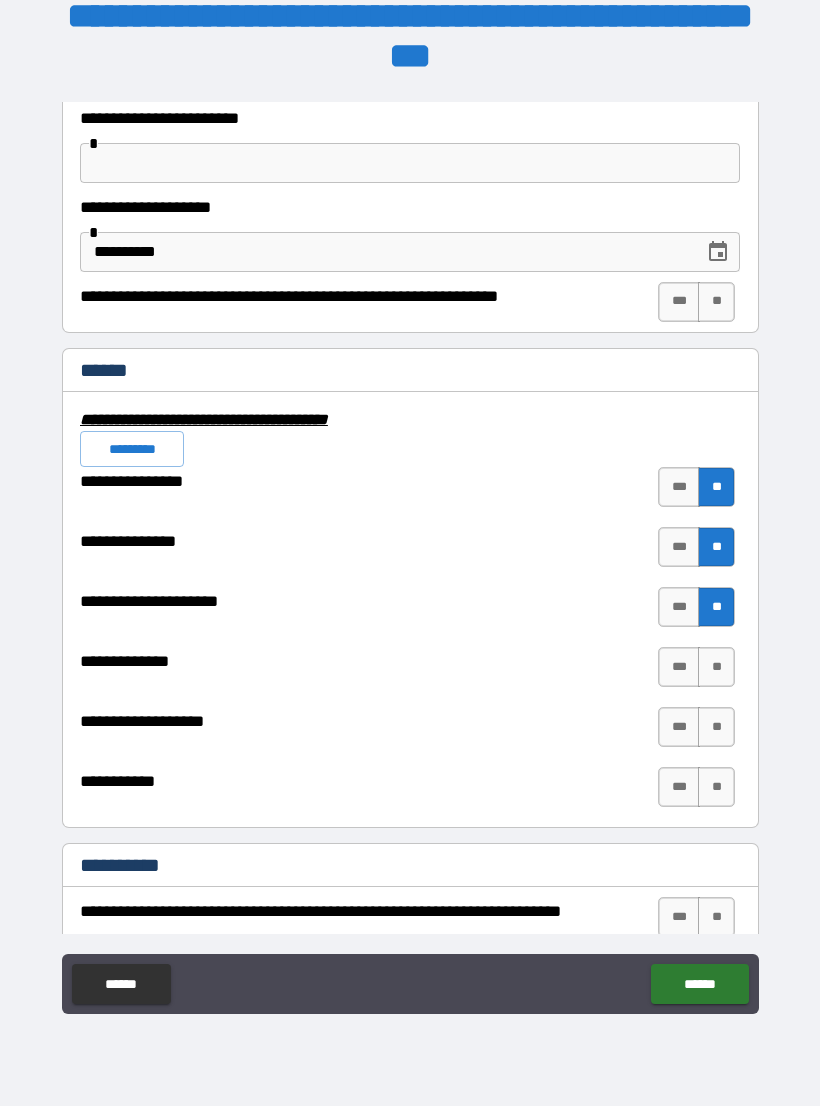 scroll, scrollTop: 4434, scrollLeft: 0, axis: vertical 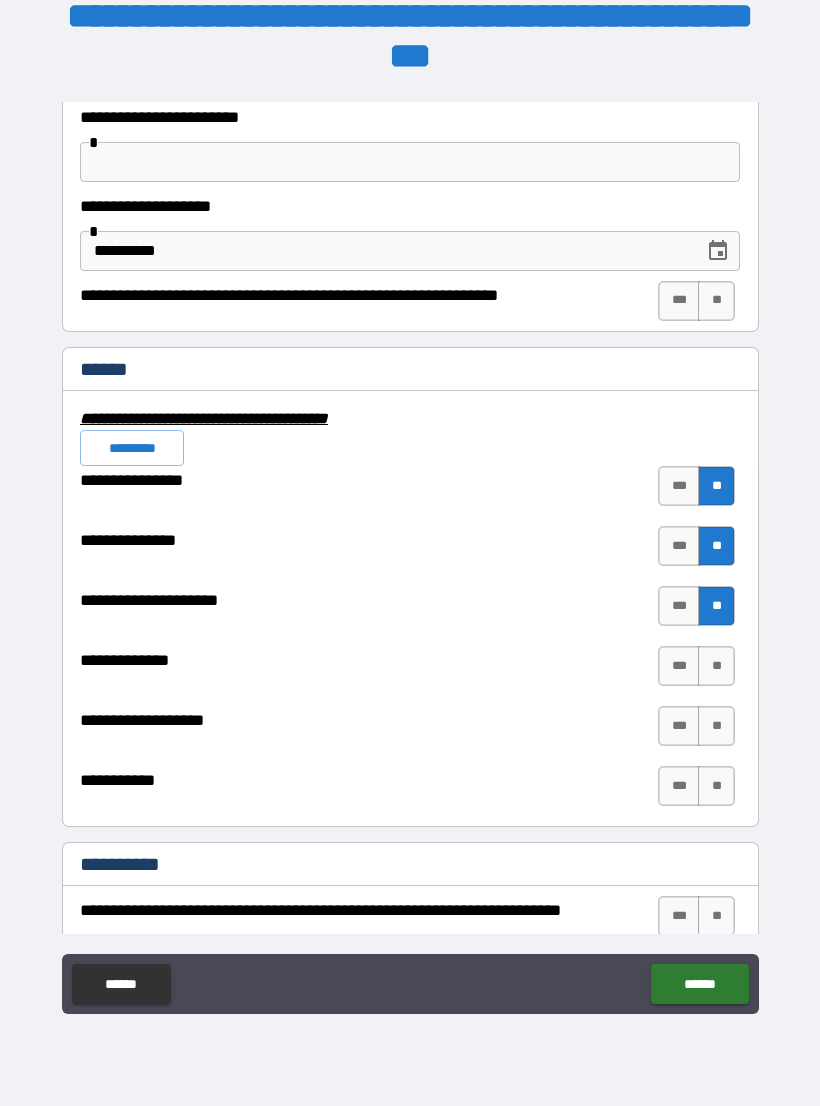 click on "**" at bounding box center [716, 666] 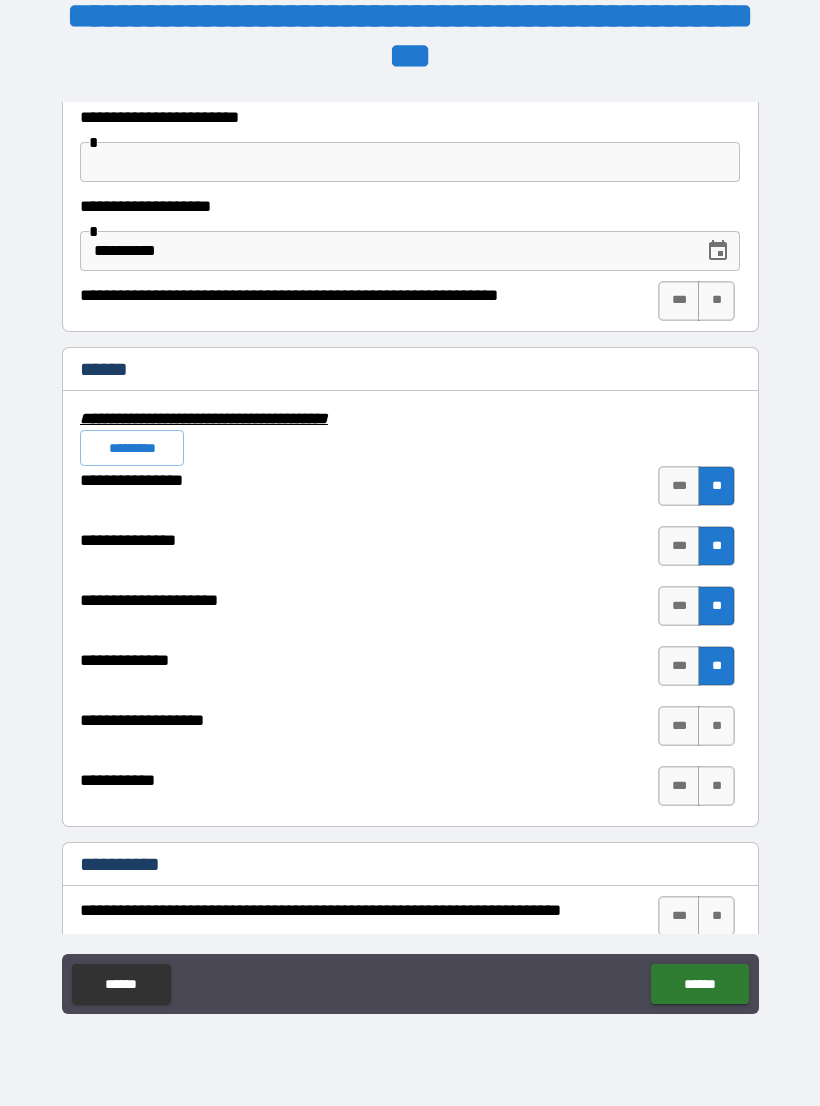 click on "**" at bounding box center [716, 726] 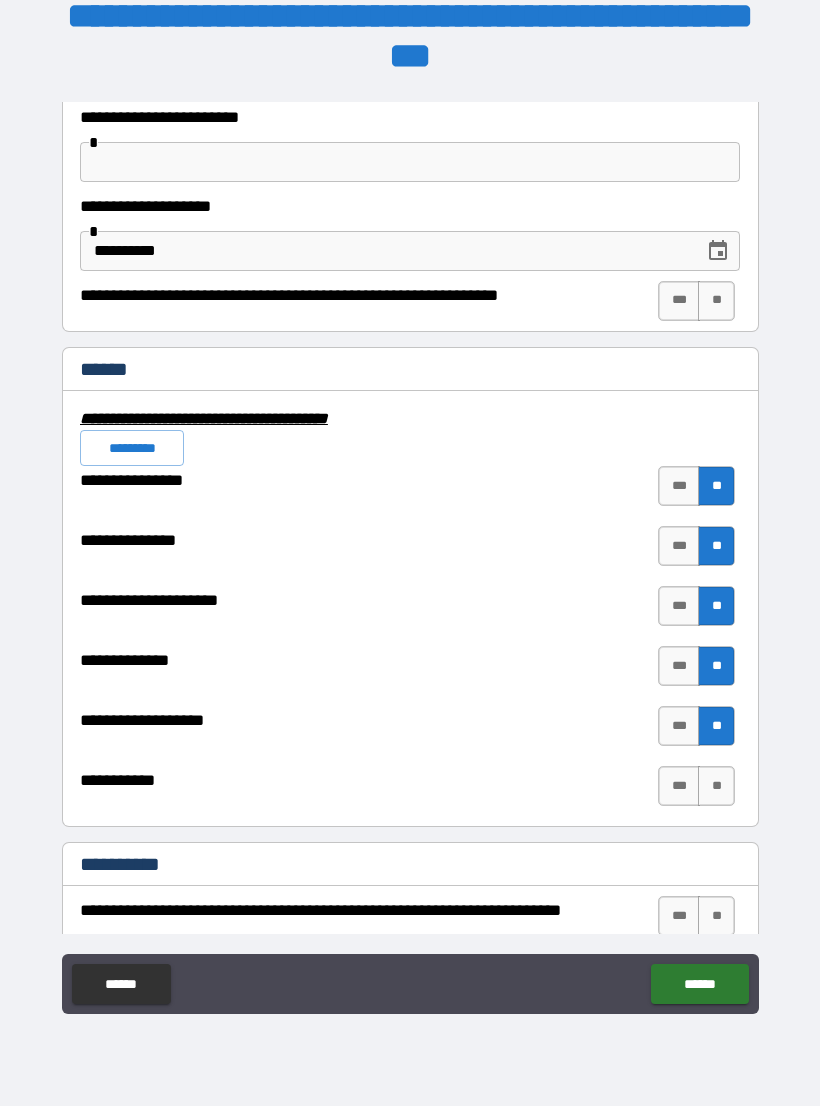 click on "**" at bounding box center (716, 786) 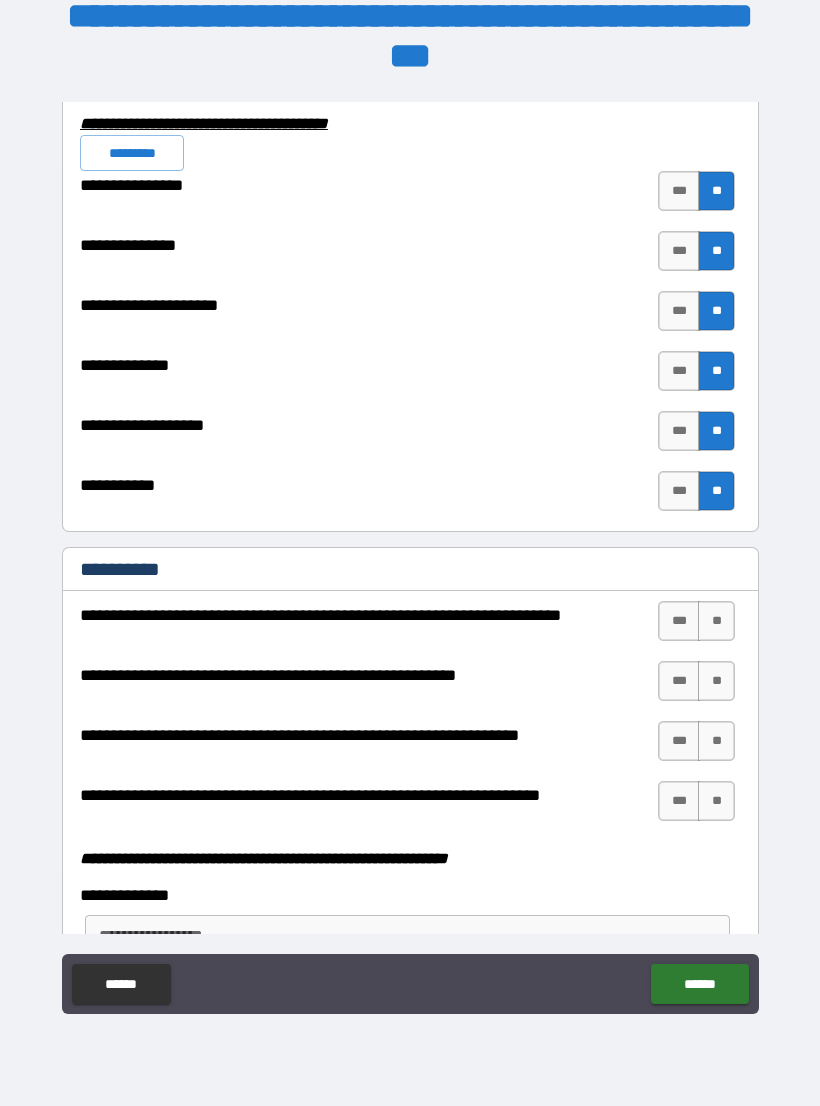 click on "**********" at bounding box center (410, 540) 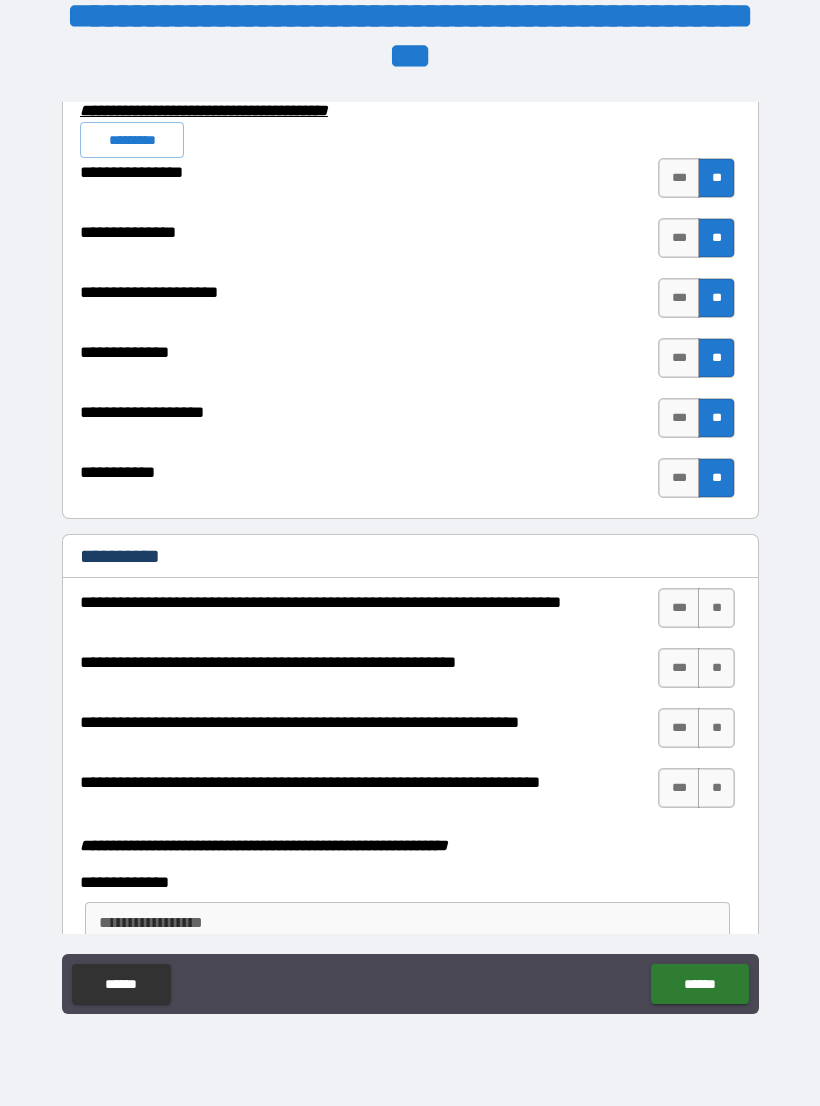 scroll, scrollTop: 4743, scrollLeft: 0, axis: vertical 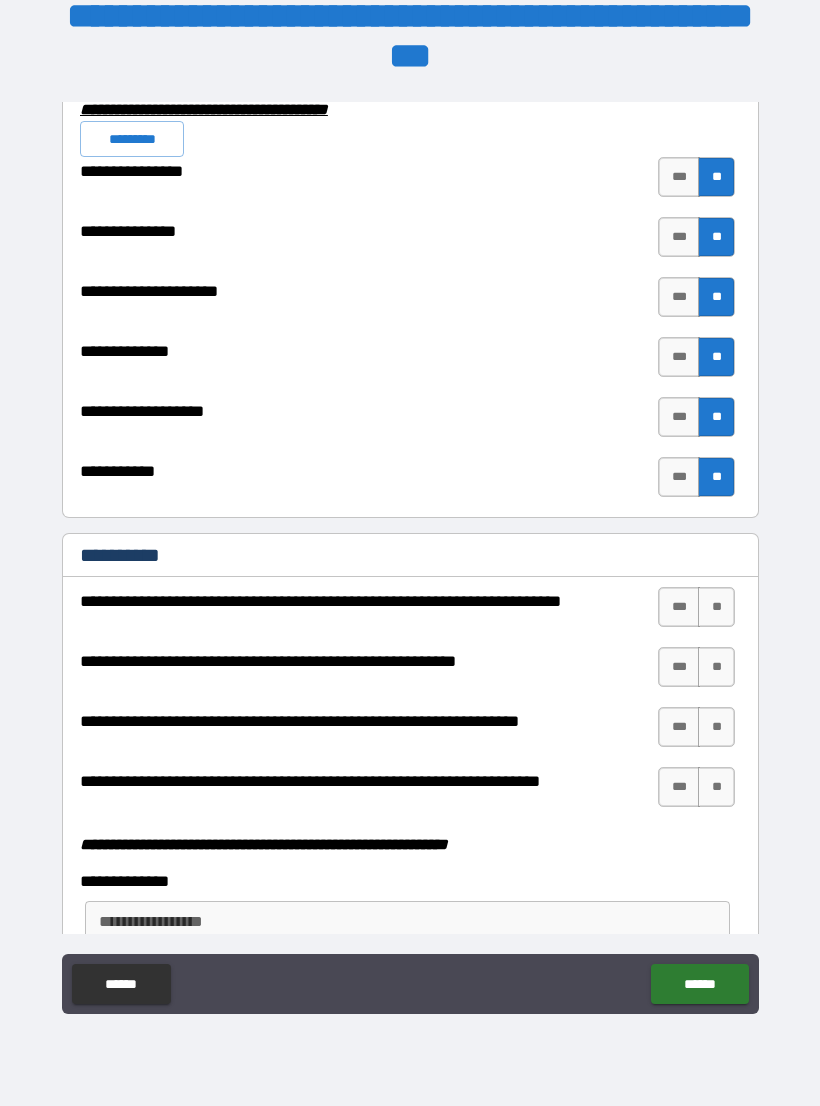 click on "**" at bounding box center (716, 667) 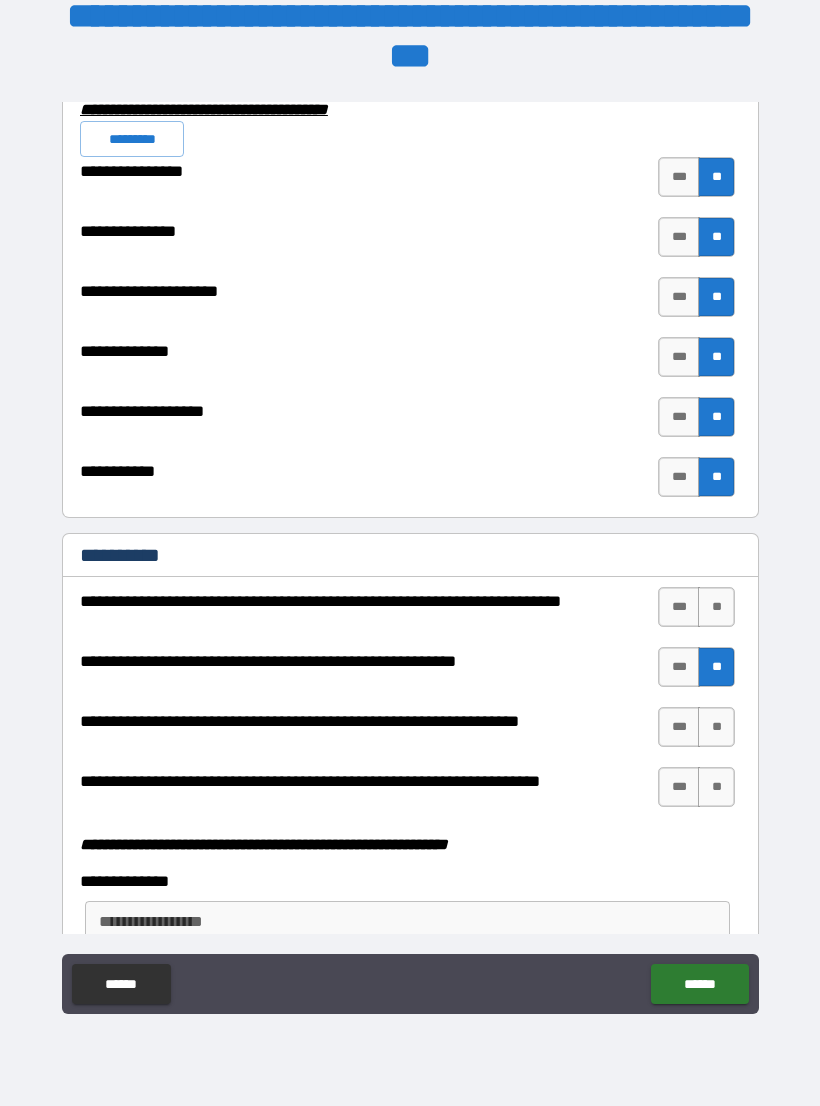 click on "**" at bounding box center (716, 727) 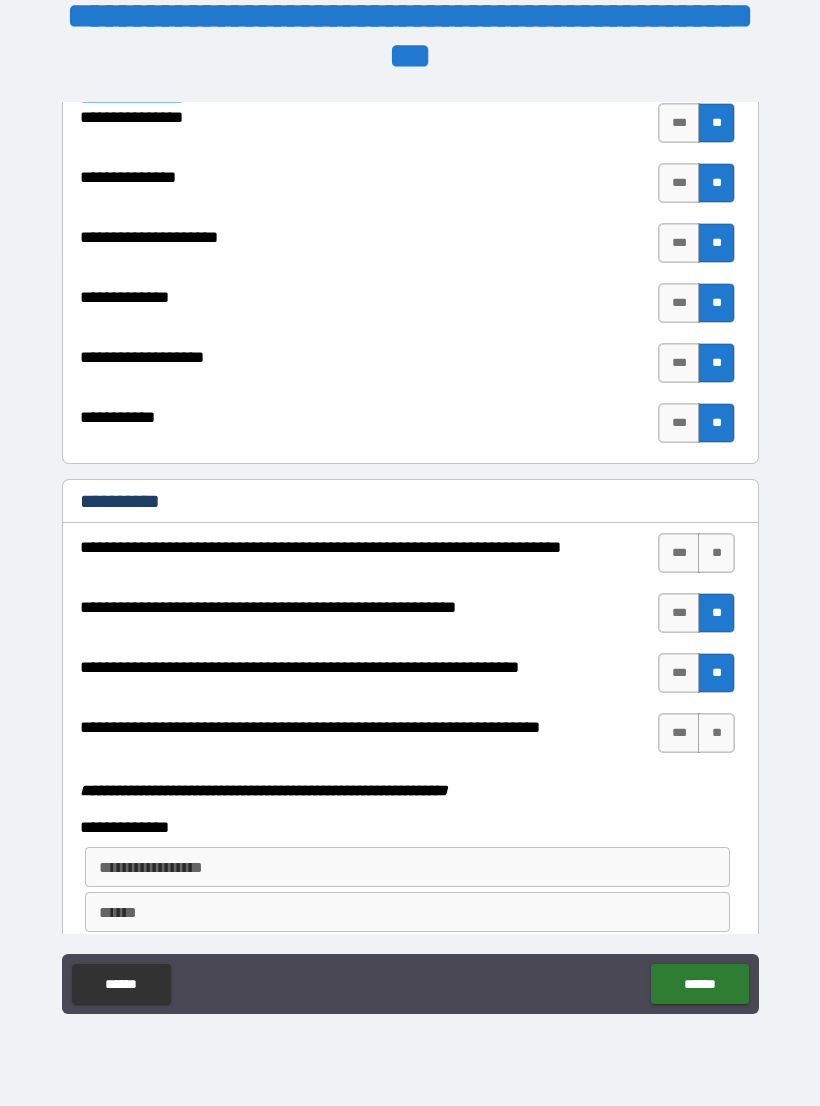 scroll, scrollTop: 4798, scrollLeft: 0, axis: vertical 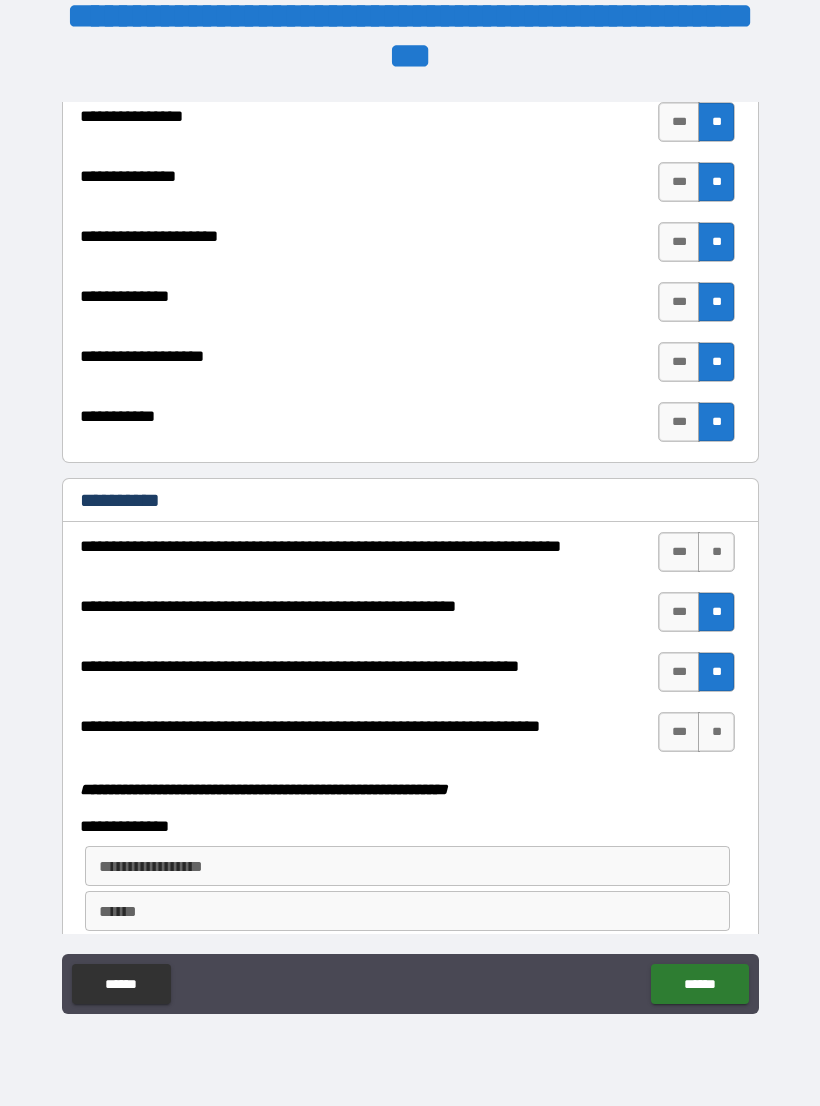 click on "**" at bounding box center (716, 732) 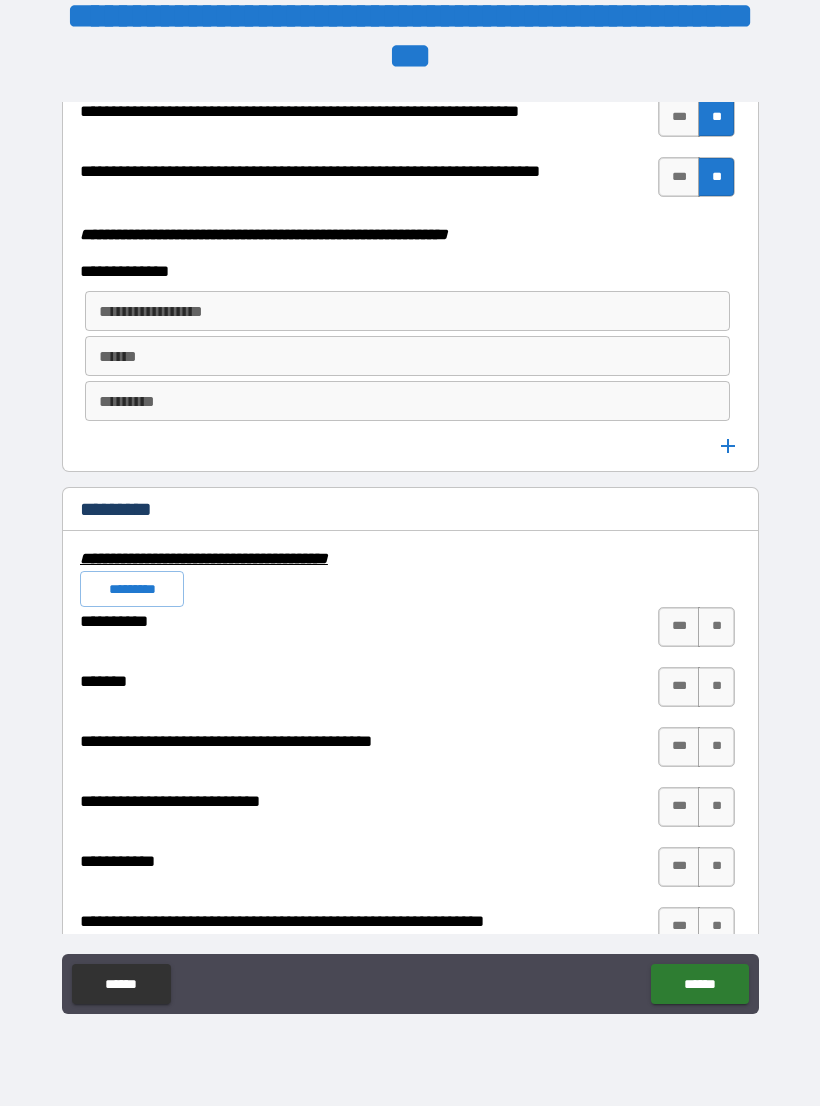 scroll, scrollTop: 5351, scrollLeft: 0, axis: vertical 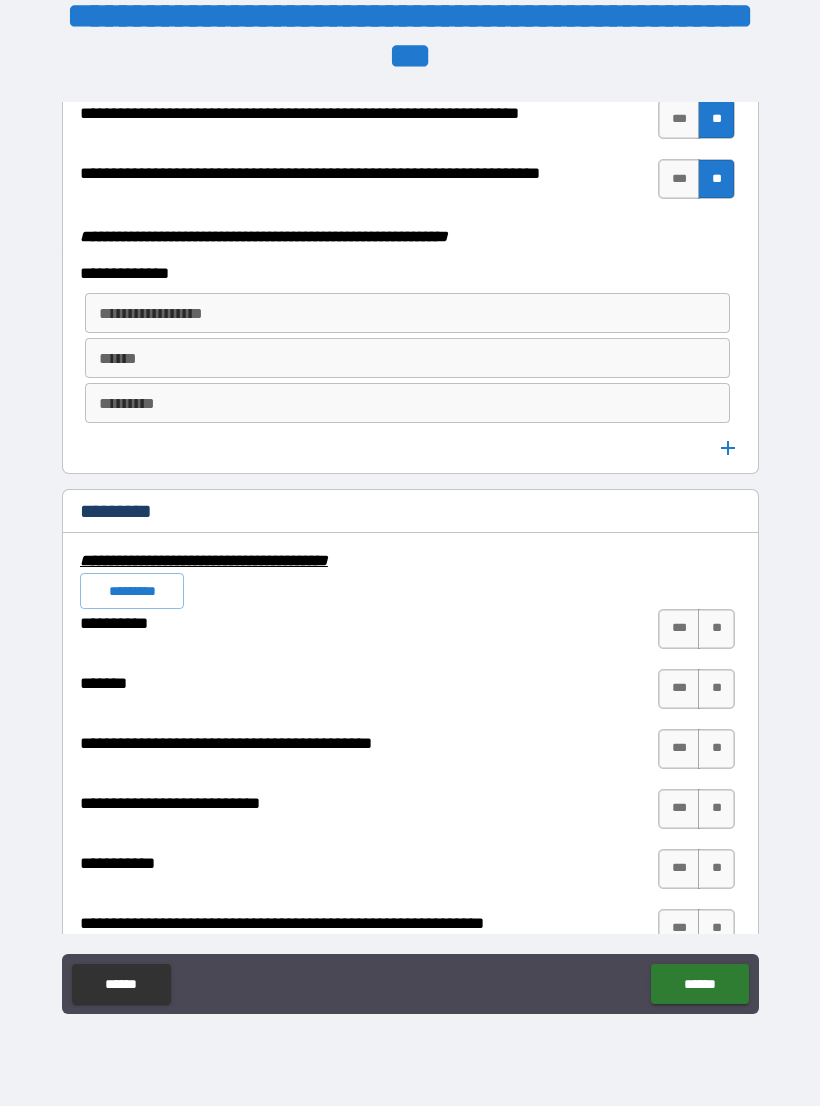 click on "**" at bounding box center [716, 629] 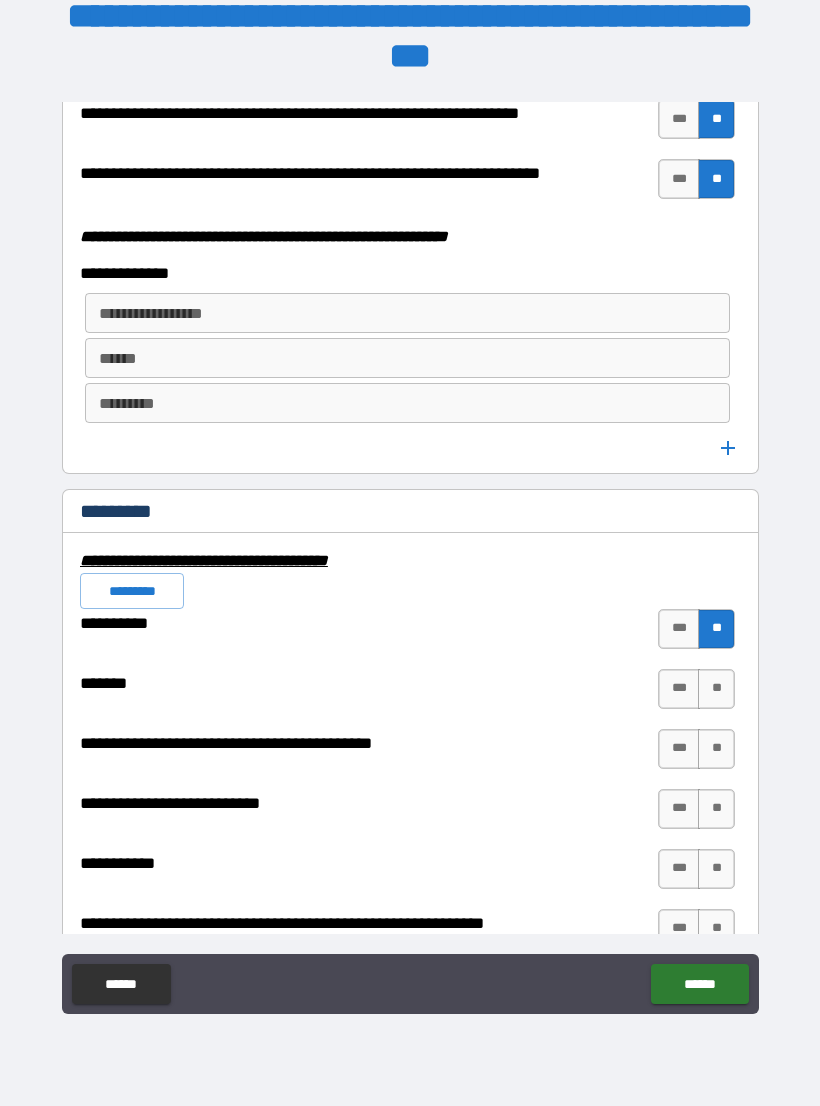 click on "**" at bounding box center [716, 689] 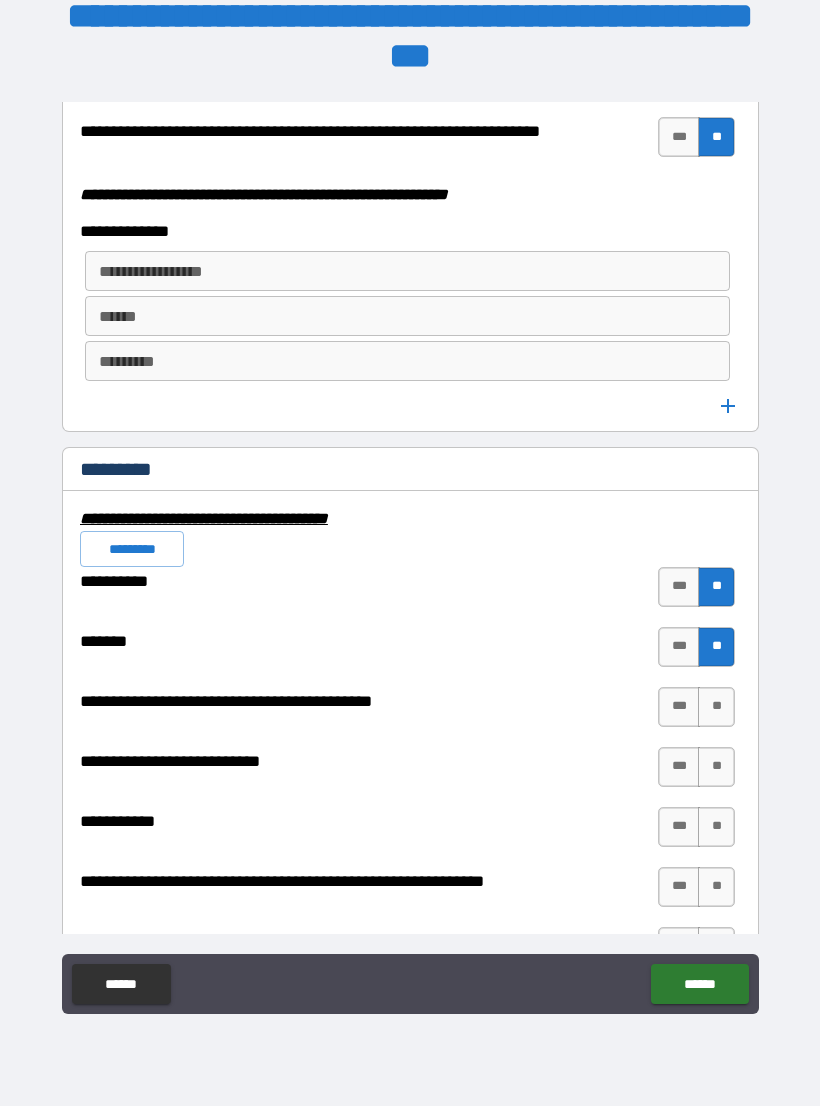 scroll, scrollTop: 5414, scrollLeft: 0, axis: vertical 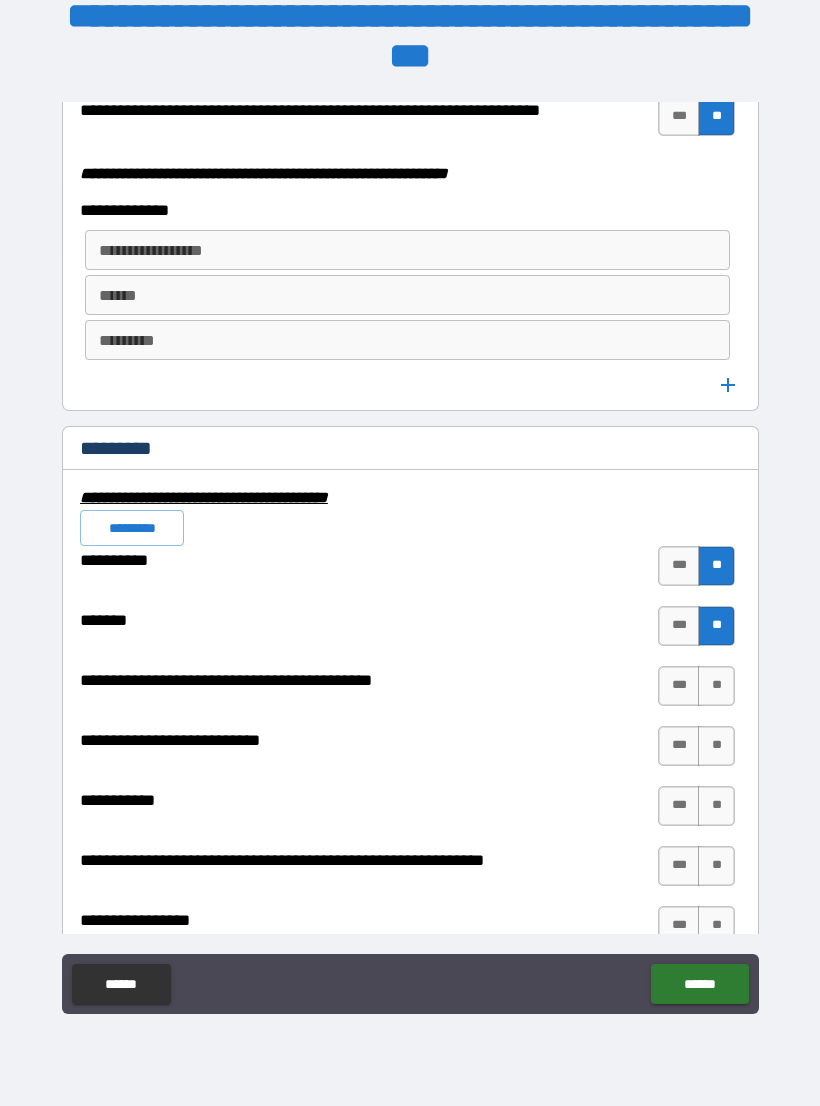 click on "**" at bounding box center [716, 686] 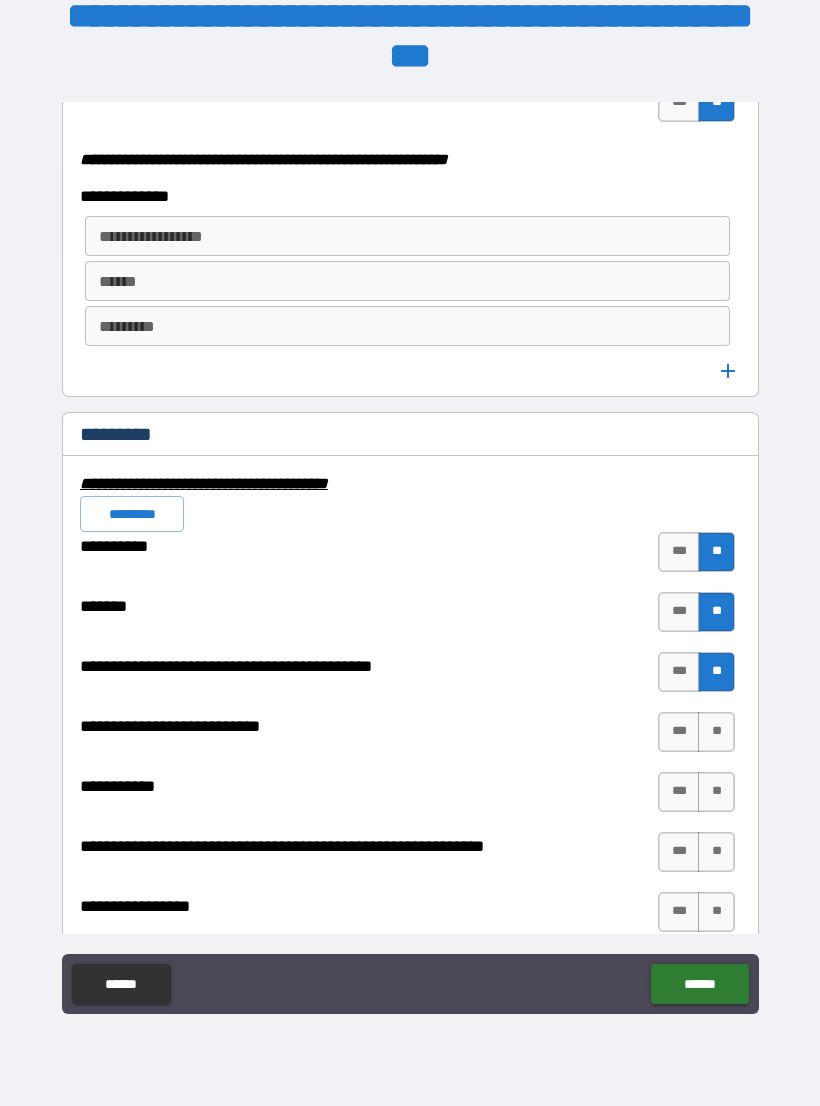 click on "**" at bounding box center [716, 732] 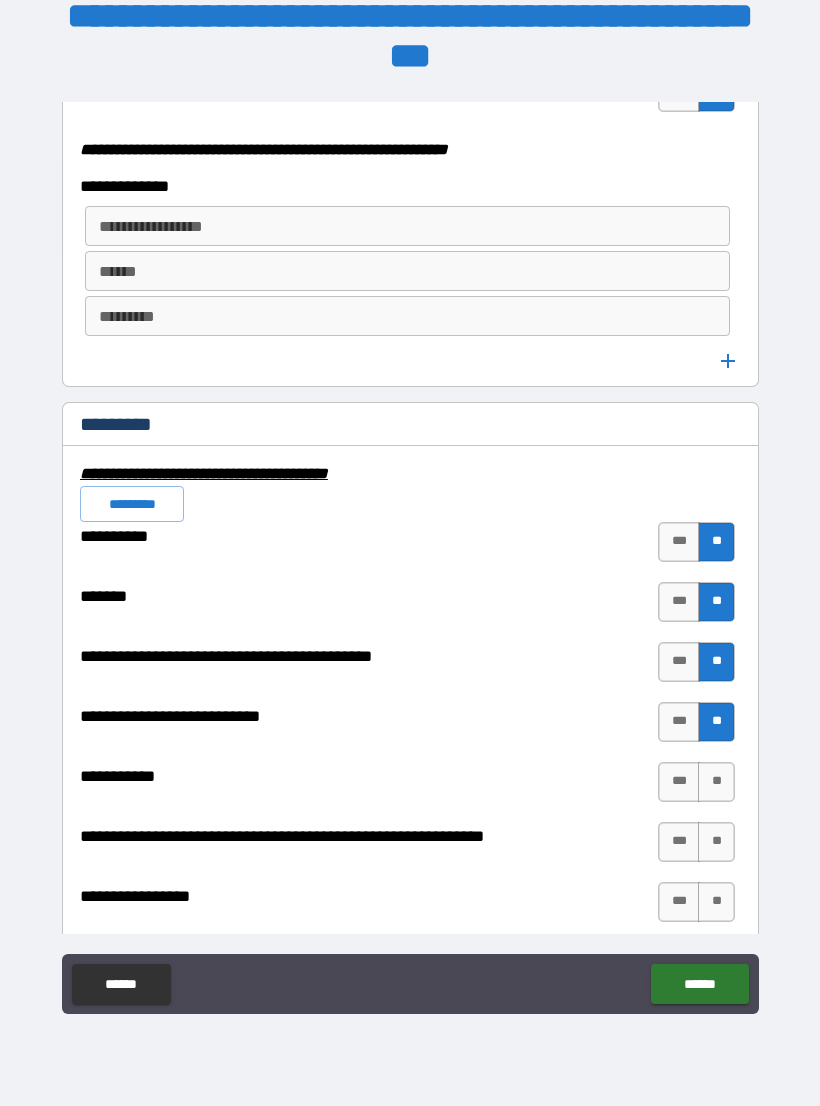 click on "**" at bounding box center (716, 782) 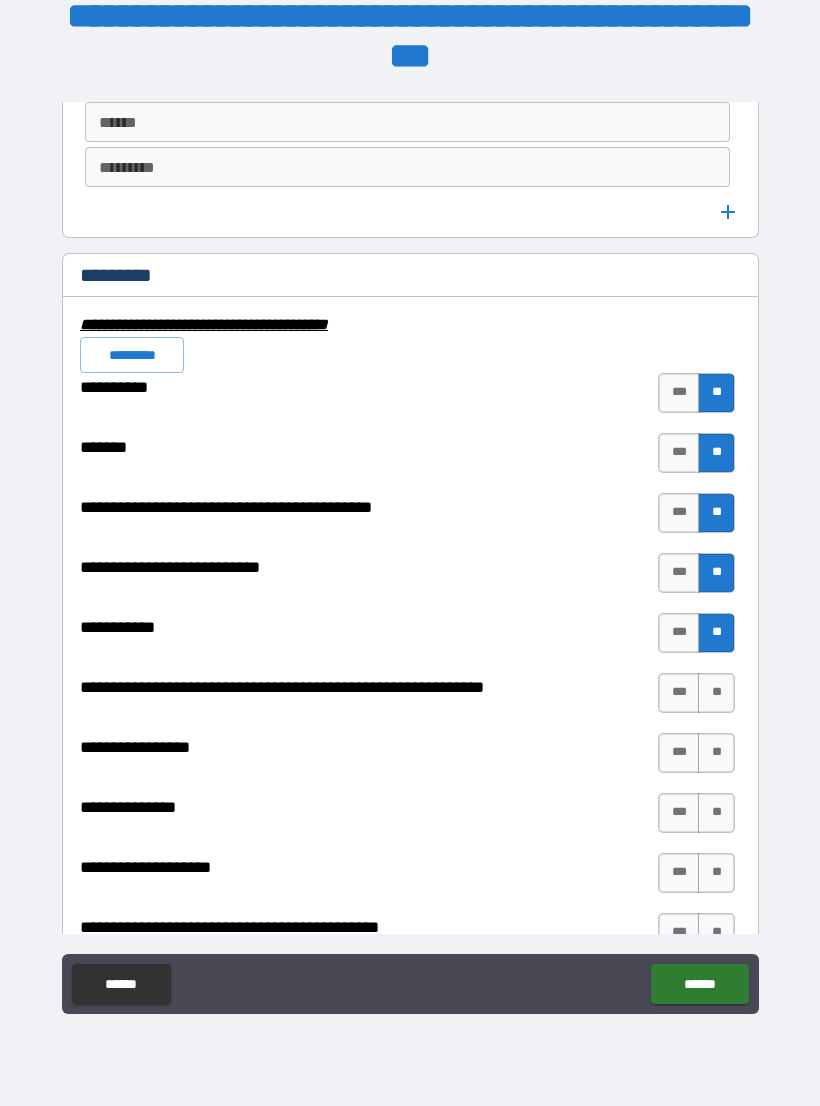scroll, scrollTop: 5587, scrollLeft: 0, axis: vertical 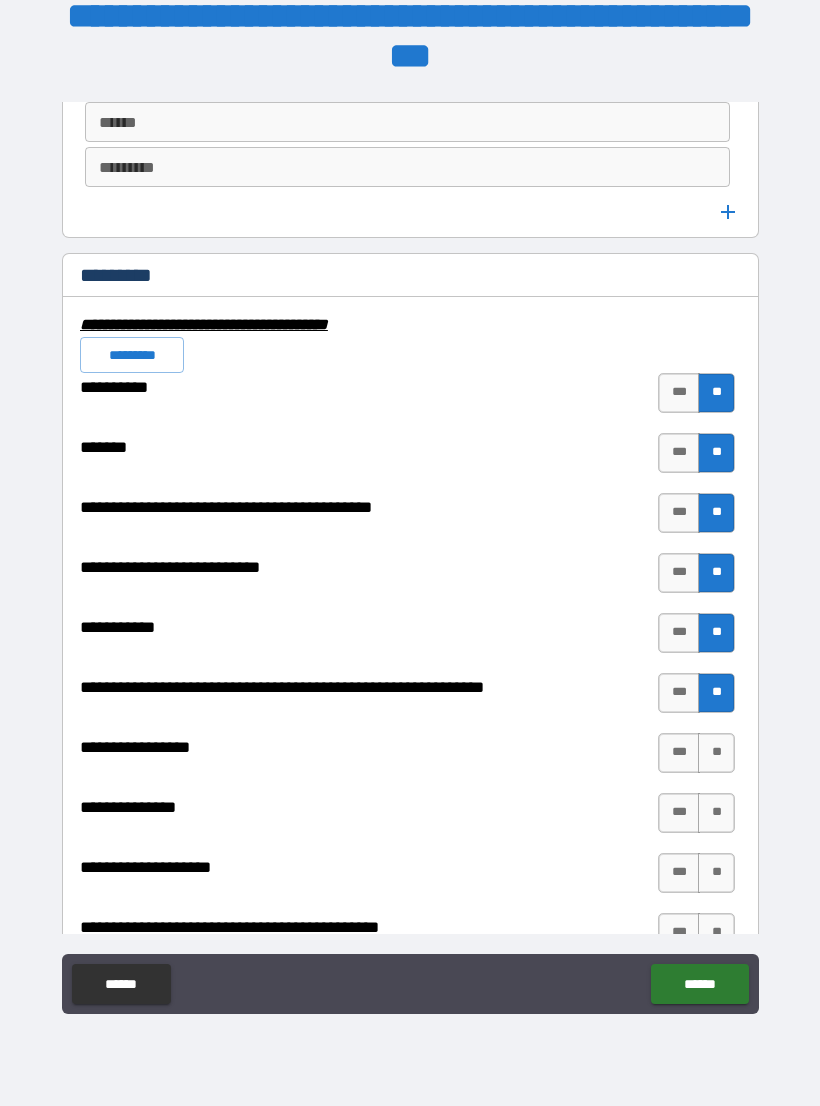 click on "**" at bounding box center (716, 753) 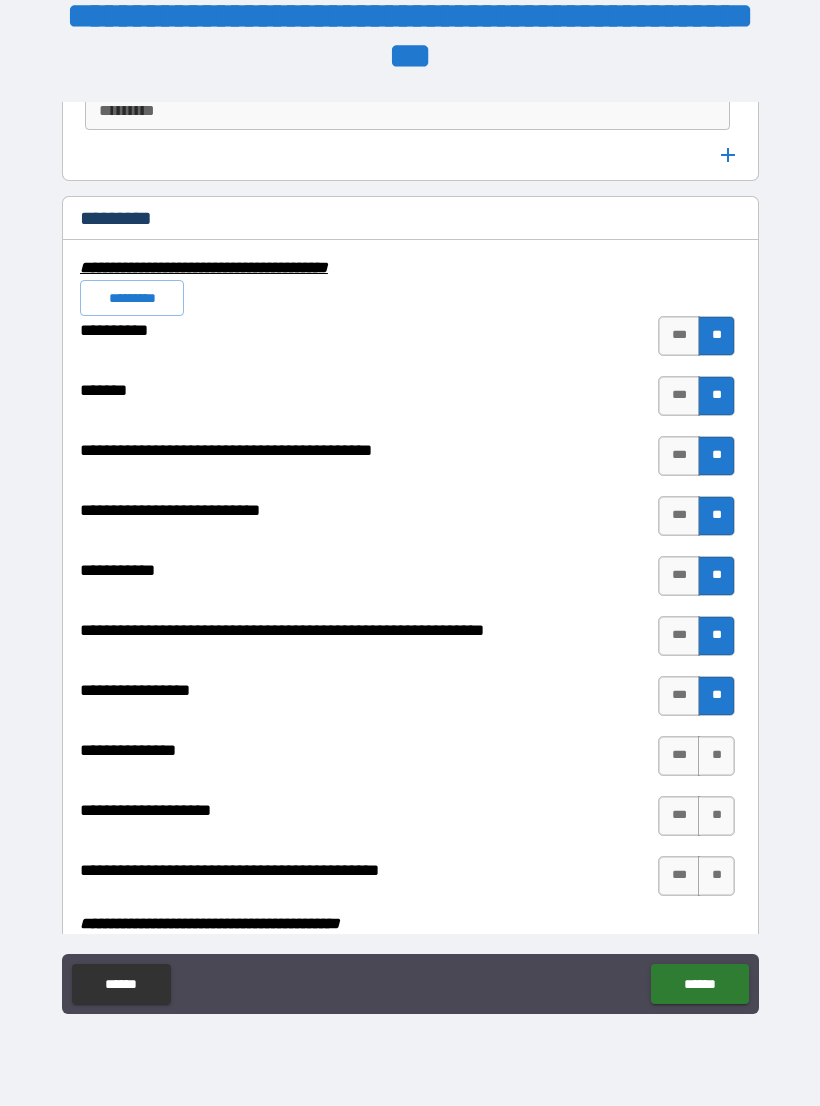 click on "**" at bounding box center (716, 756) 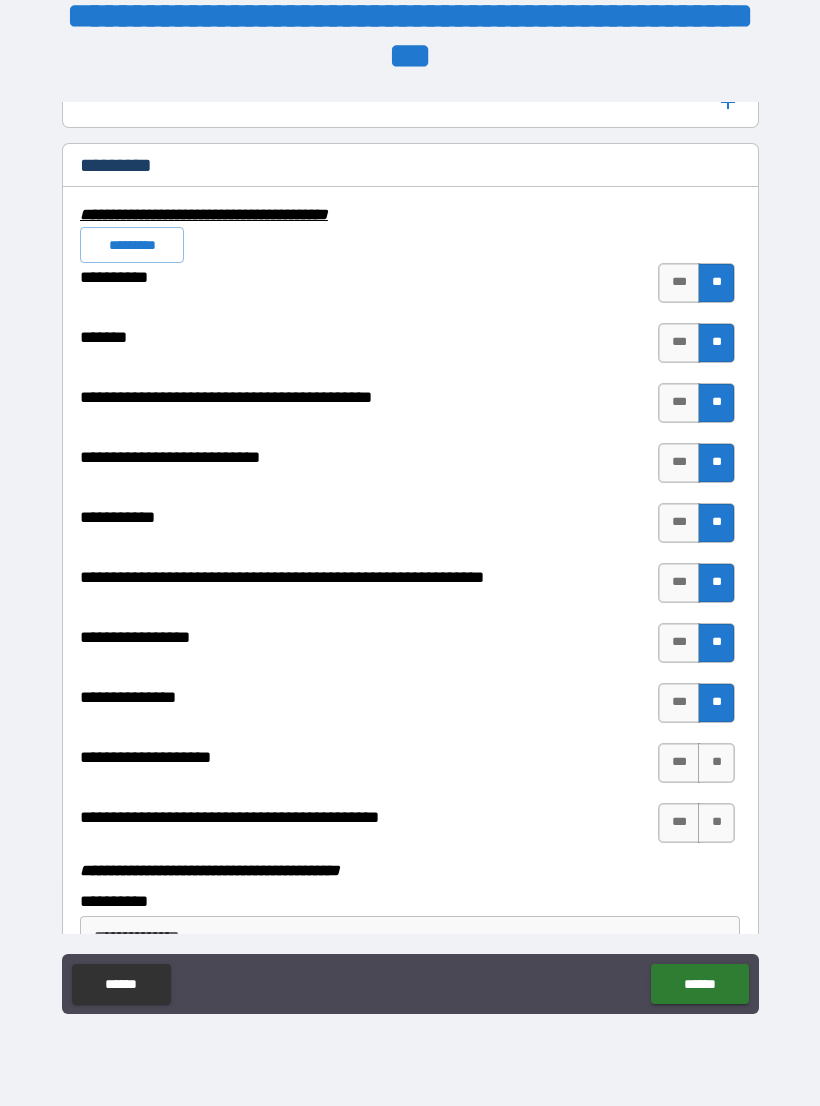 scroll, scrollTop: 5700, scrollLeft: 0, axis: vertical 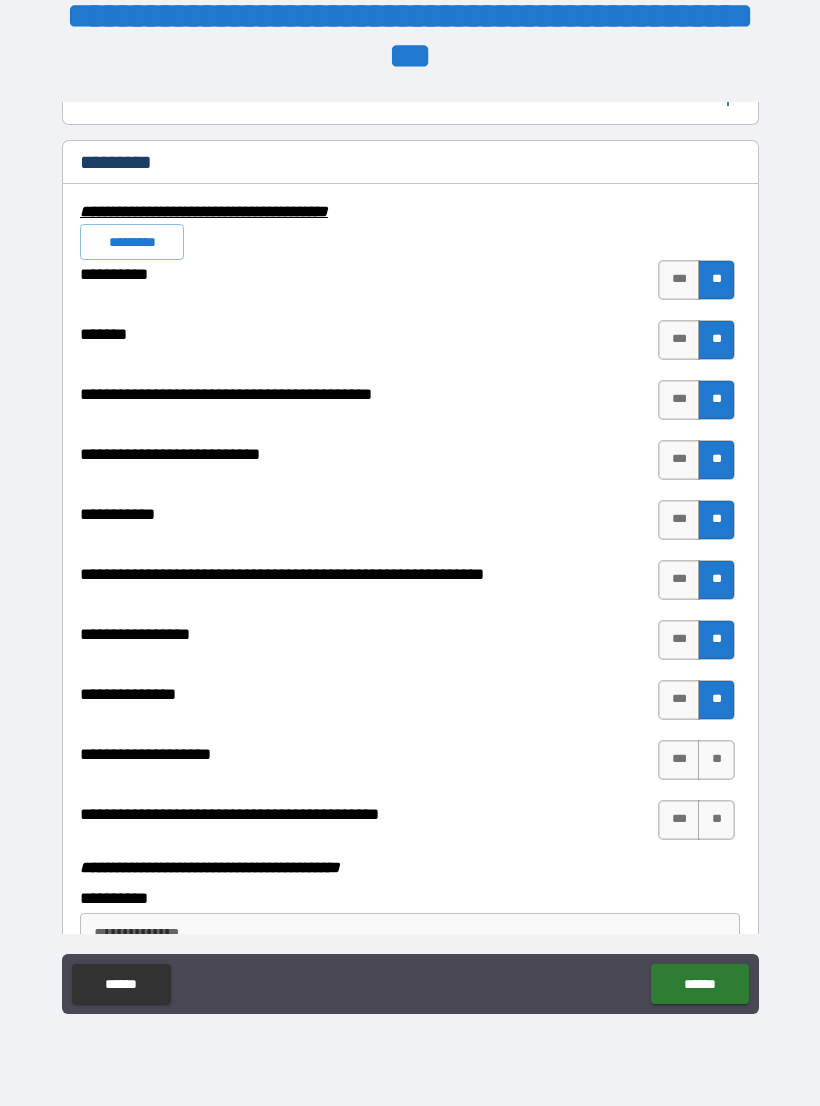 click on "**" at bounding box center [716, 760] 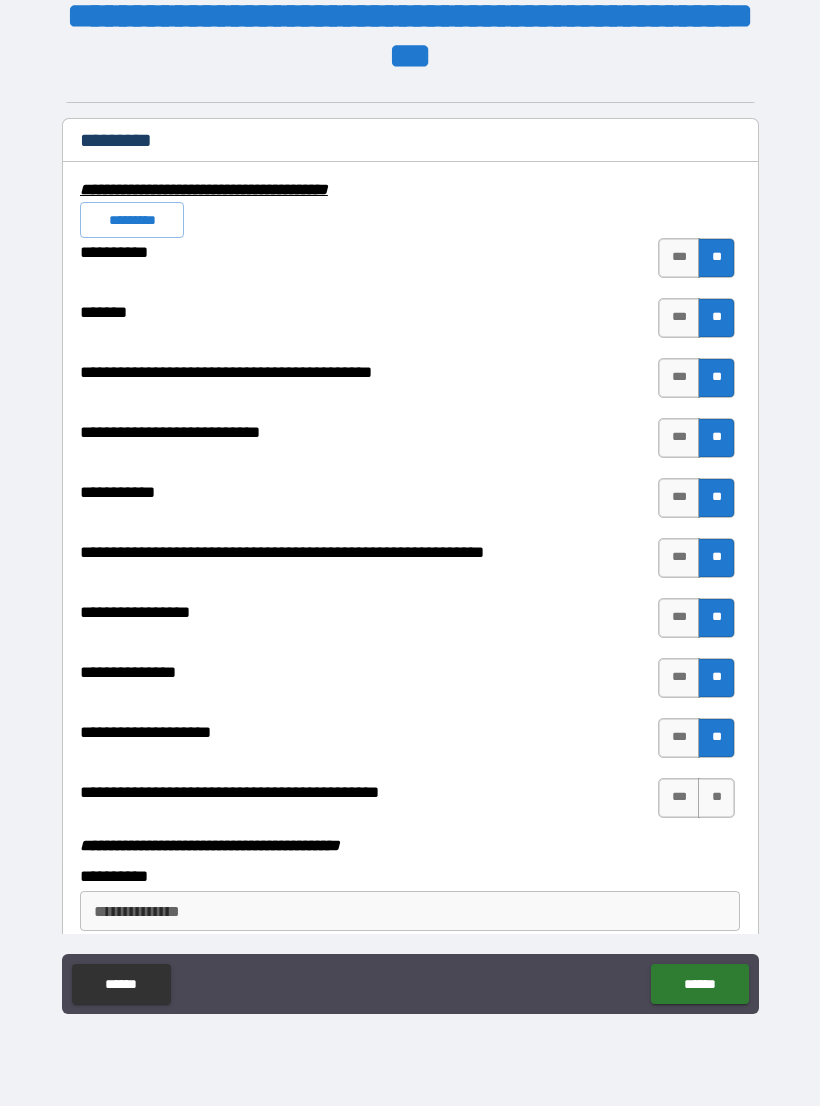 scroll, scrollTop: 5723, scrollLeft: 0, axis: vertical 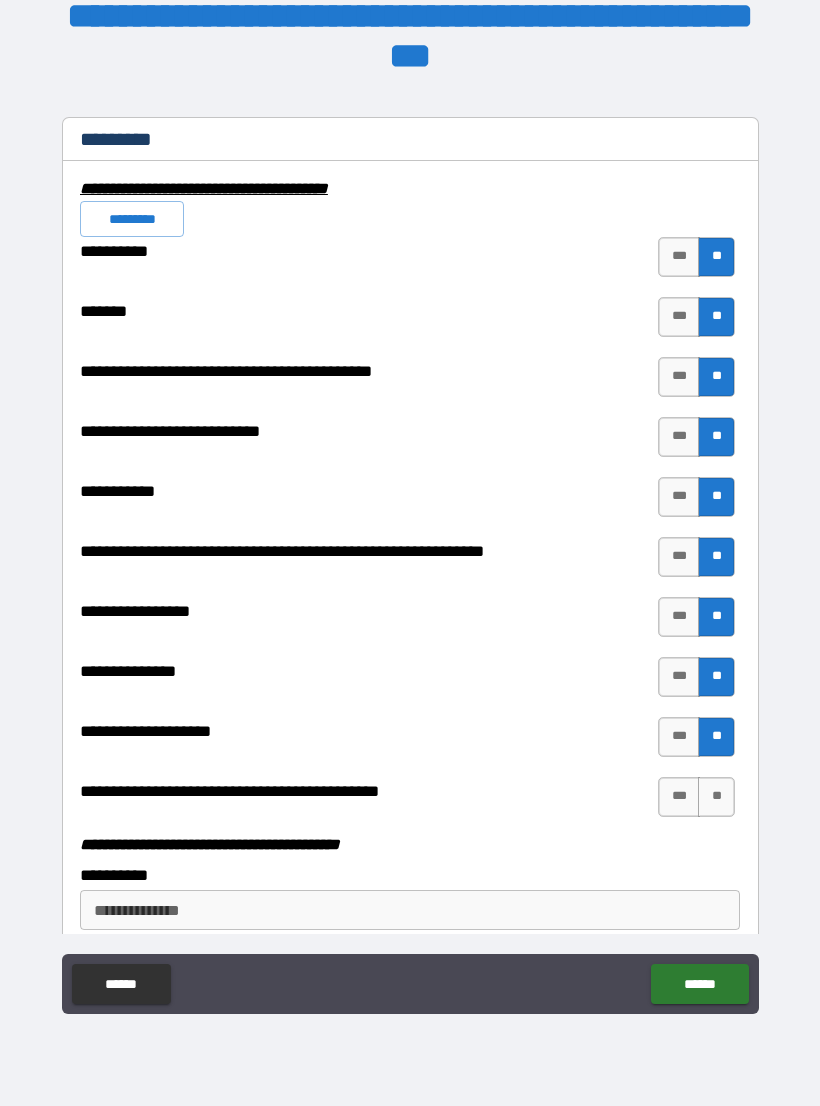 click on "**" at bounding box center (716, 797) 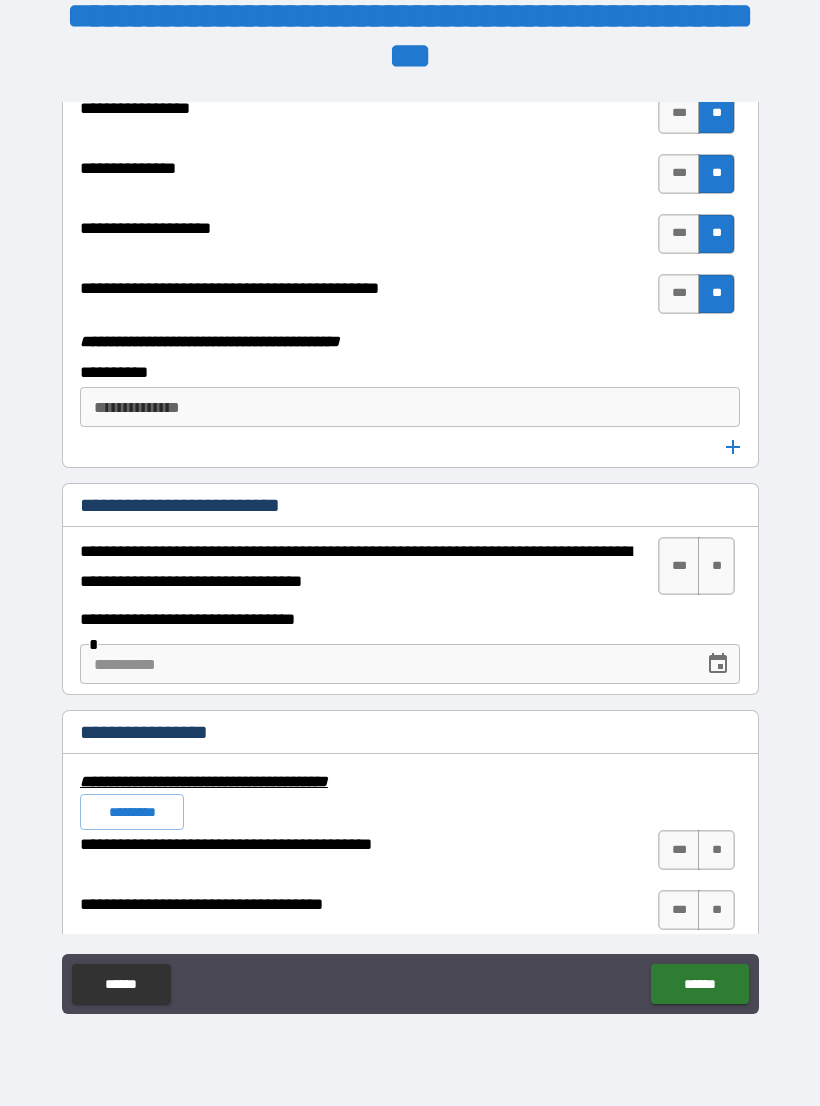 scroll, scrollTop: 6243, scrollLeft: 0, axis: vertical 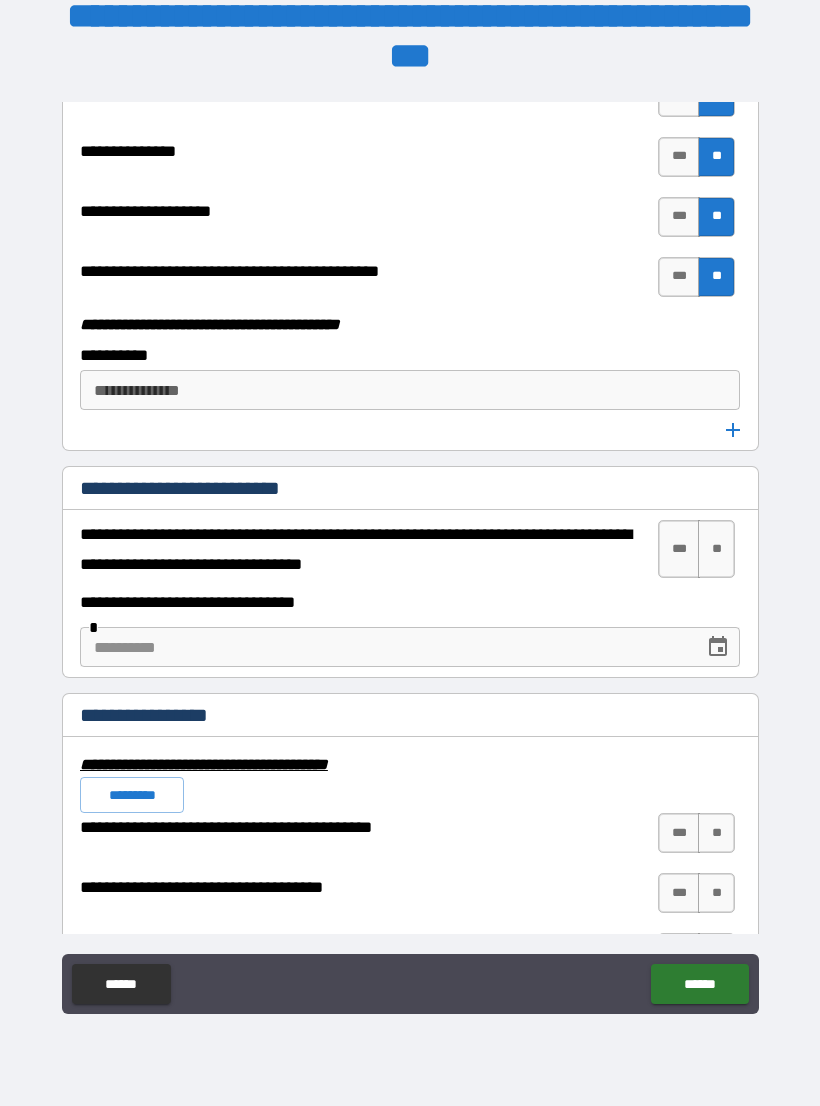 click on "**" at bounding box center (716, 549) 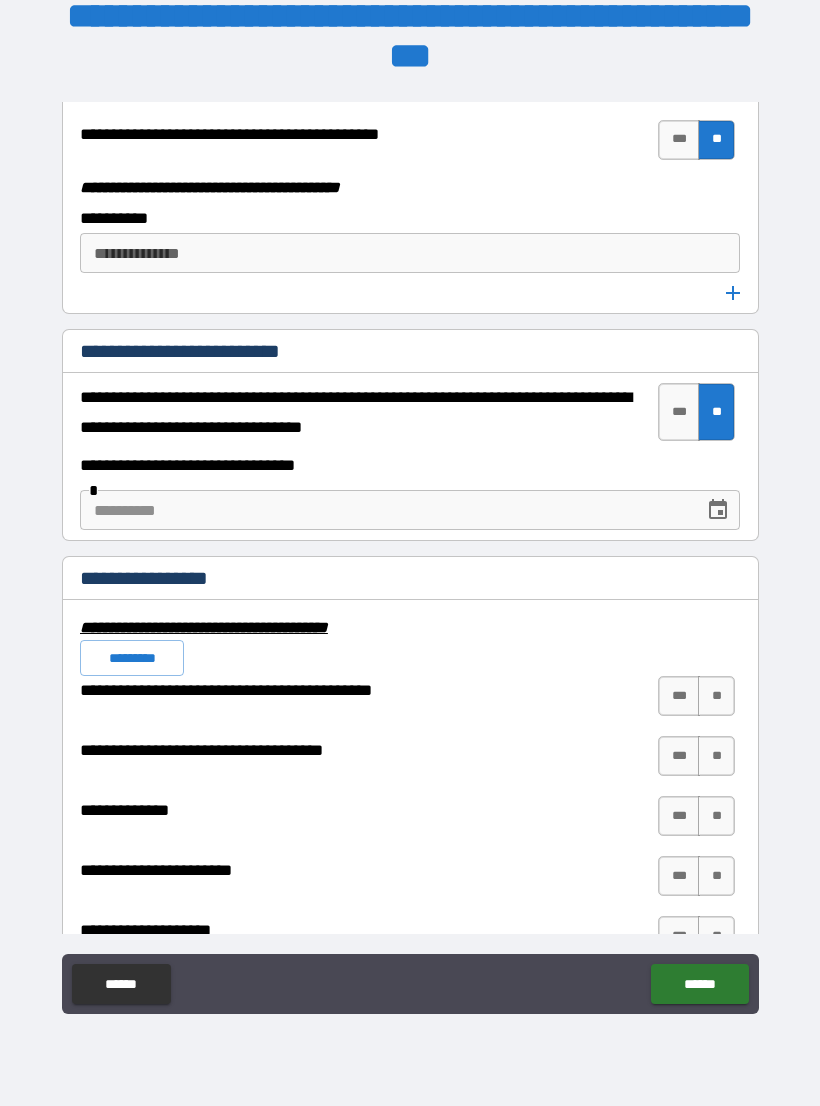 scroll, scrollTop: 6383, scrollLeft: 0, axis: vertical 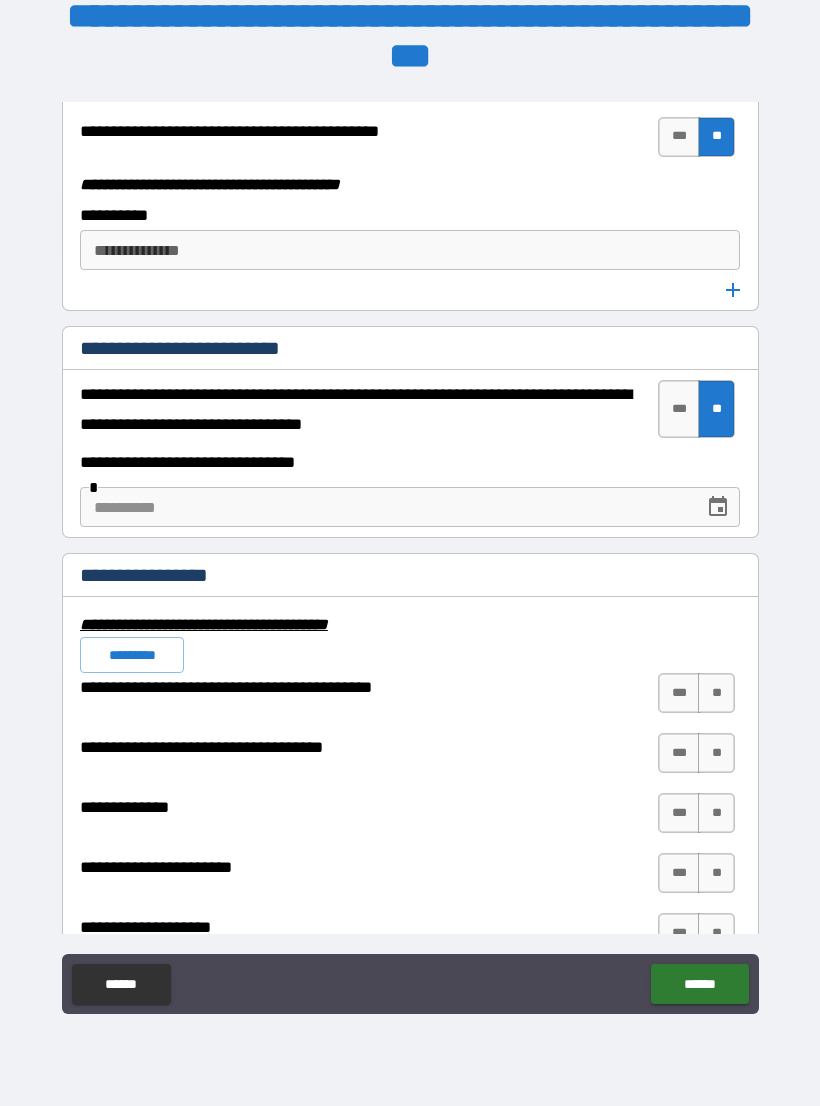 click on "**" at bounding box center (716, 693) 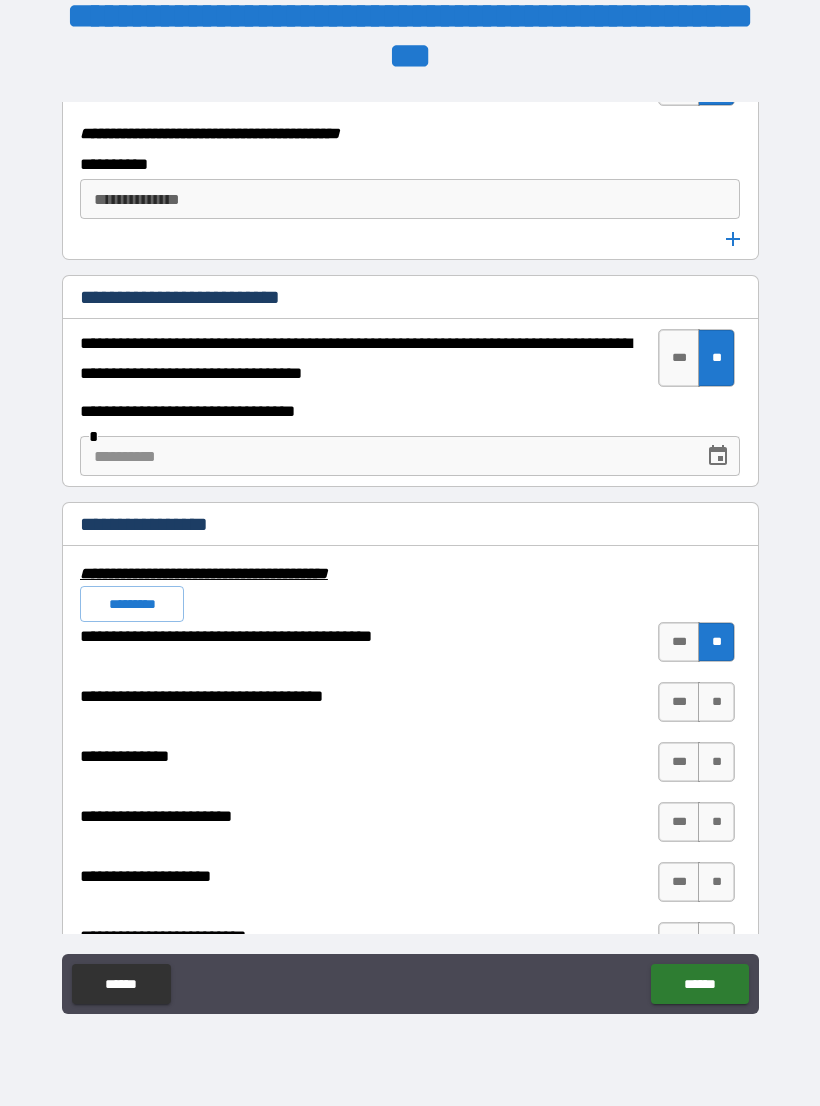 scroll, scrollTop: 6437, scrollLeft: 0, axis: vertical 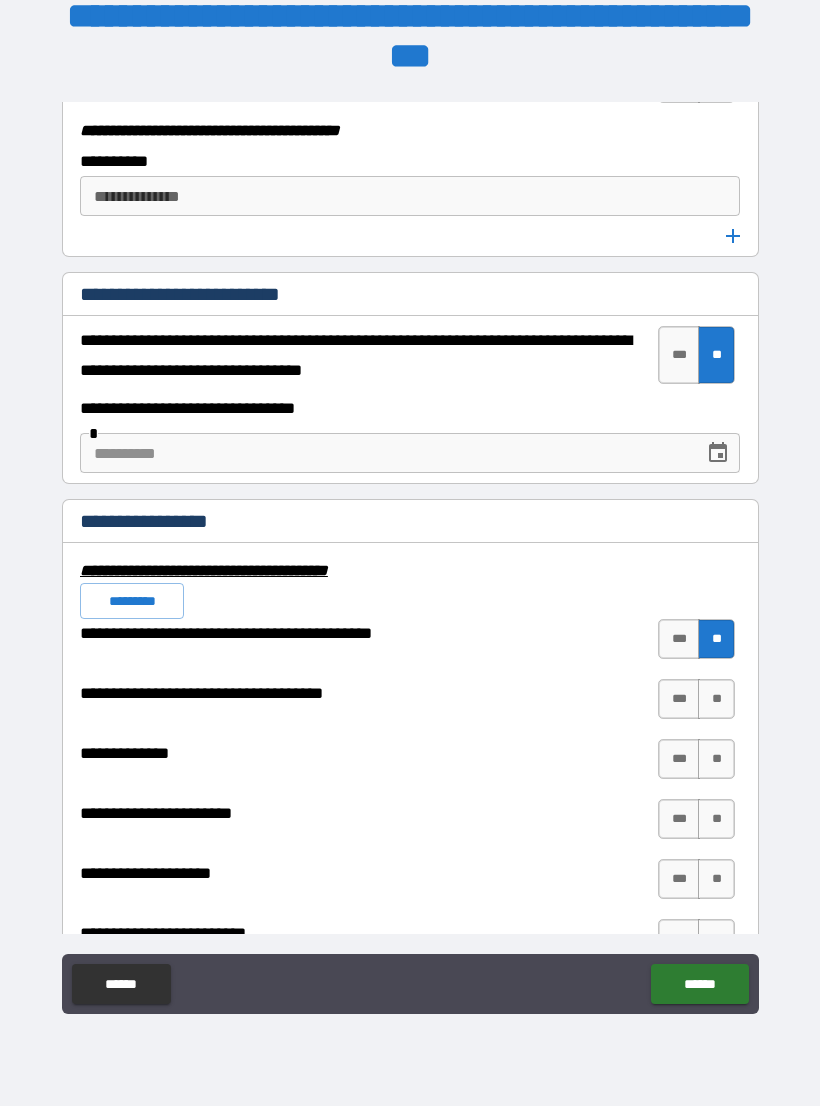 click on "**" at bounding box center (716, 699) 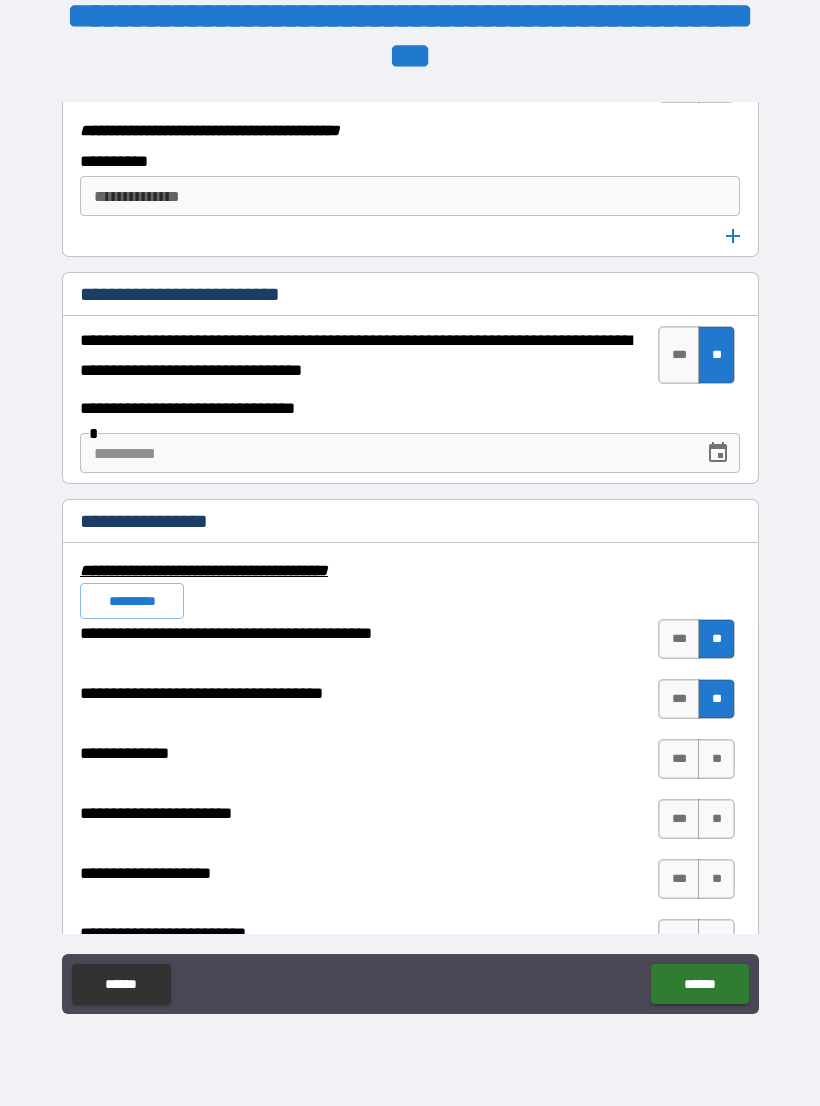click on "**" at bounding box center [716, 759] 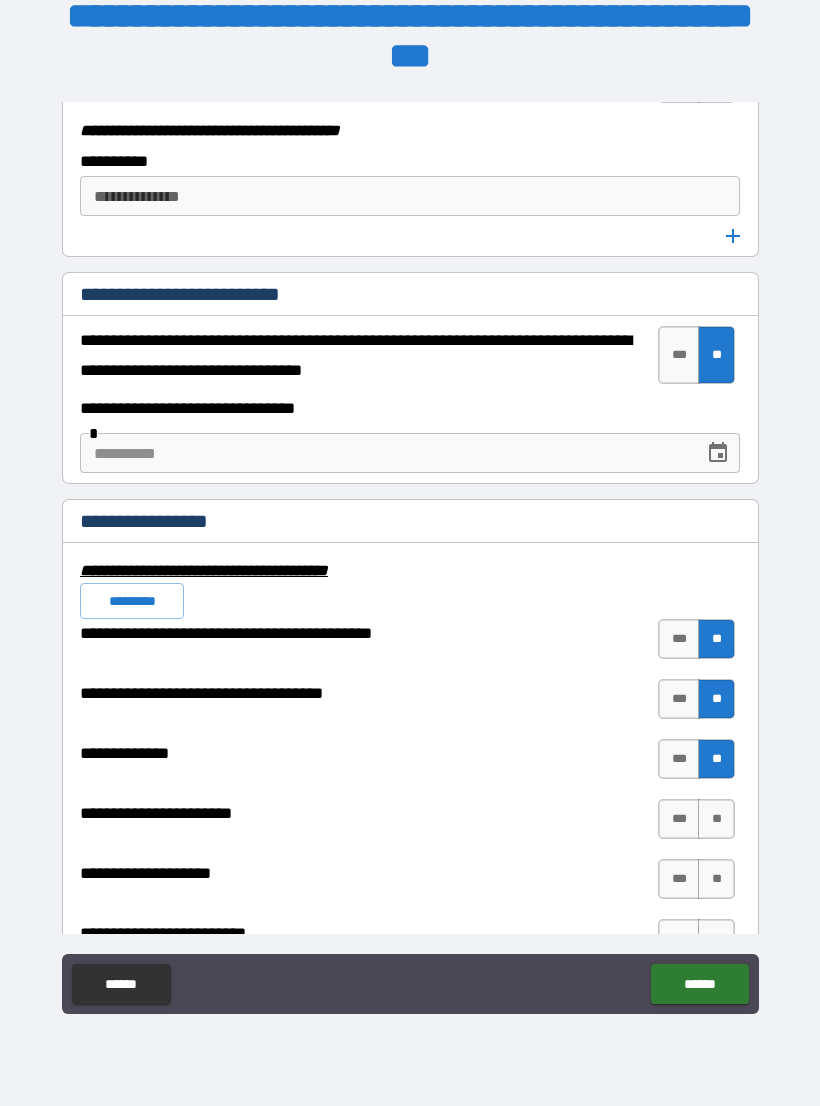 click on "**" at bounding box center [716, 819] 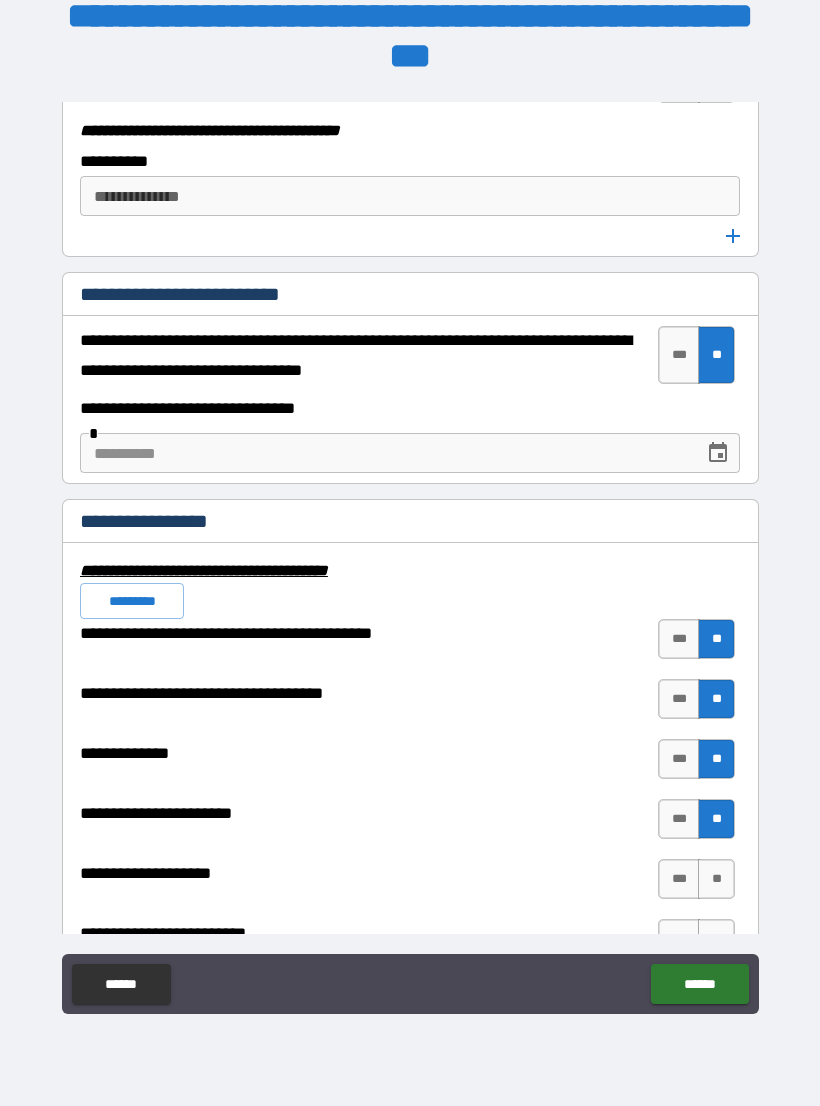 click on "**" at bounding box center (716, 879) 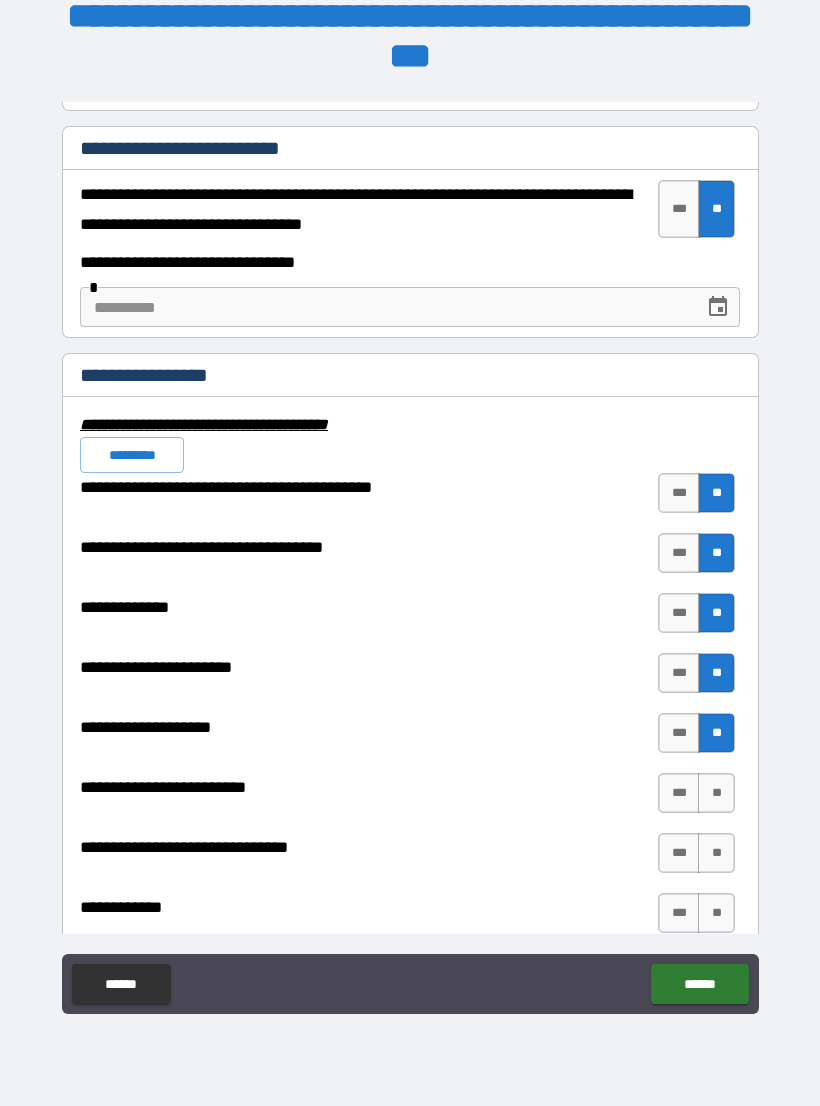 scroll, scrollTop: 6593, scrollLeft: 0, axis: vertical 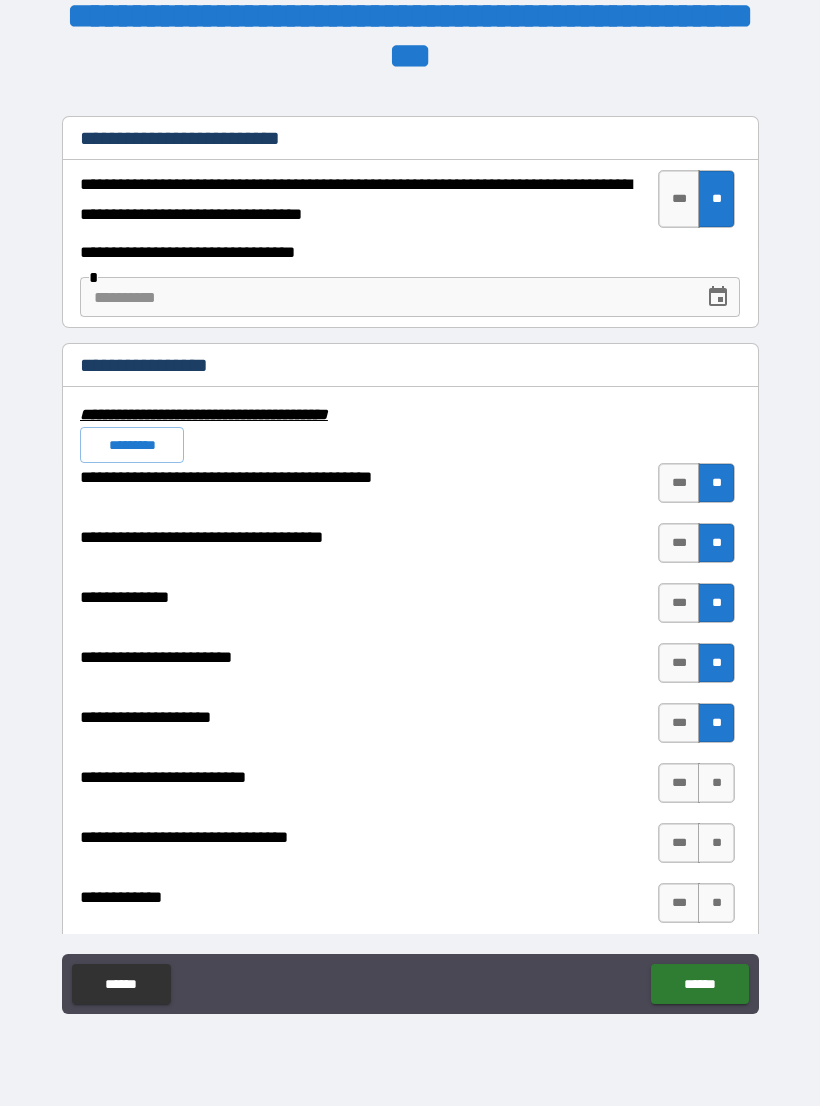 click on "**" at bounding box center (716, 783) 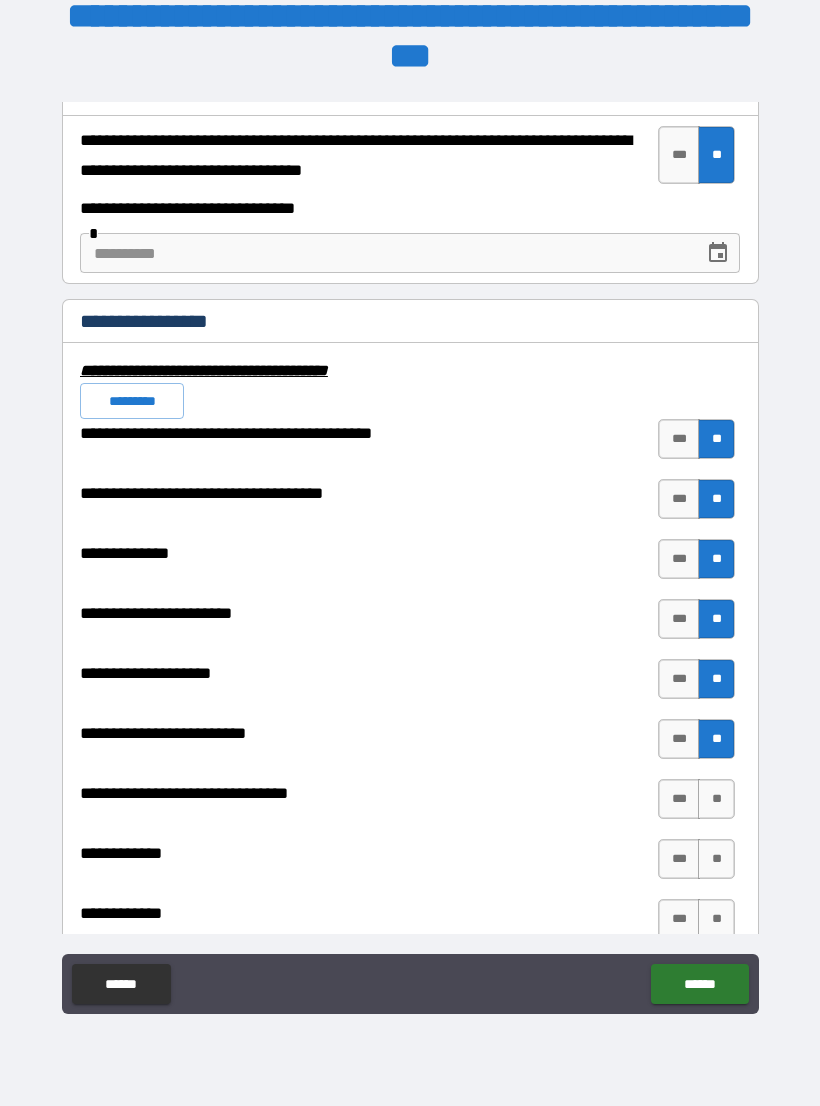 click on "**" at bounding box center [716, 799] 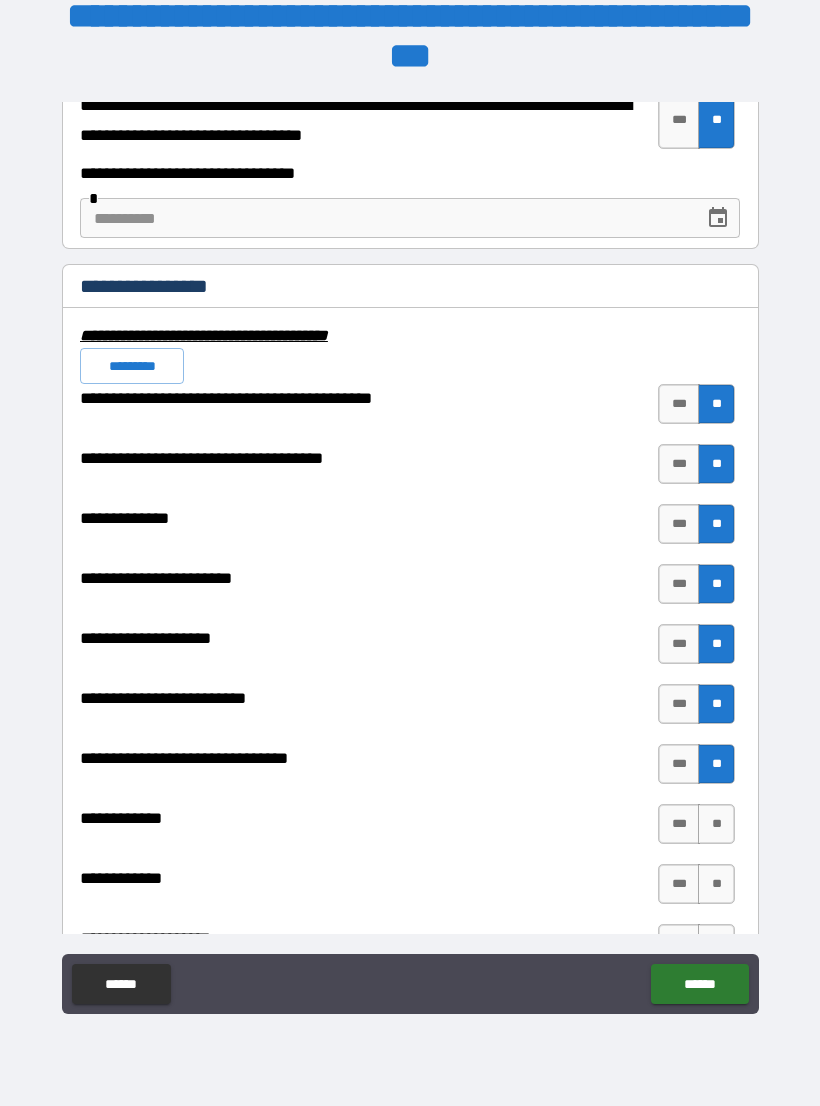 scroll, scrollTop: 6673, scrollLeft: 0, axis: vertical 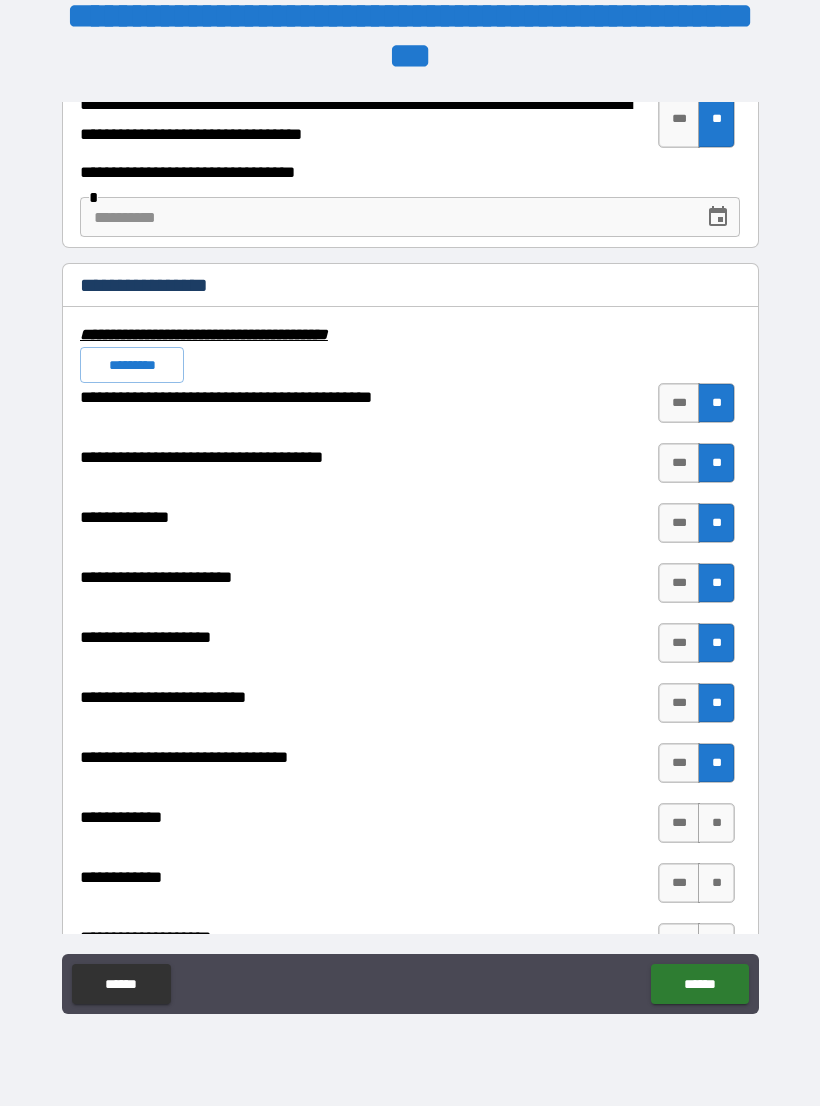 click on "**" at bounding box center (716, 823) 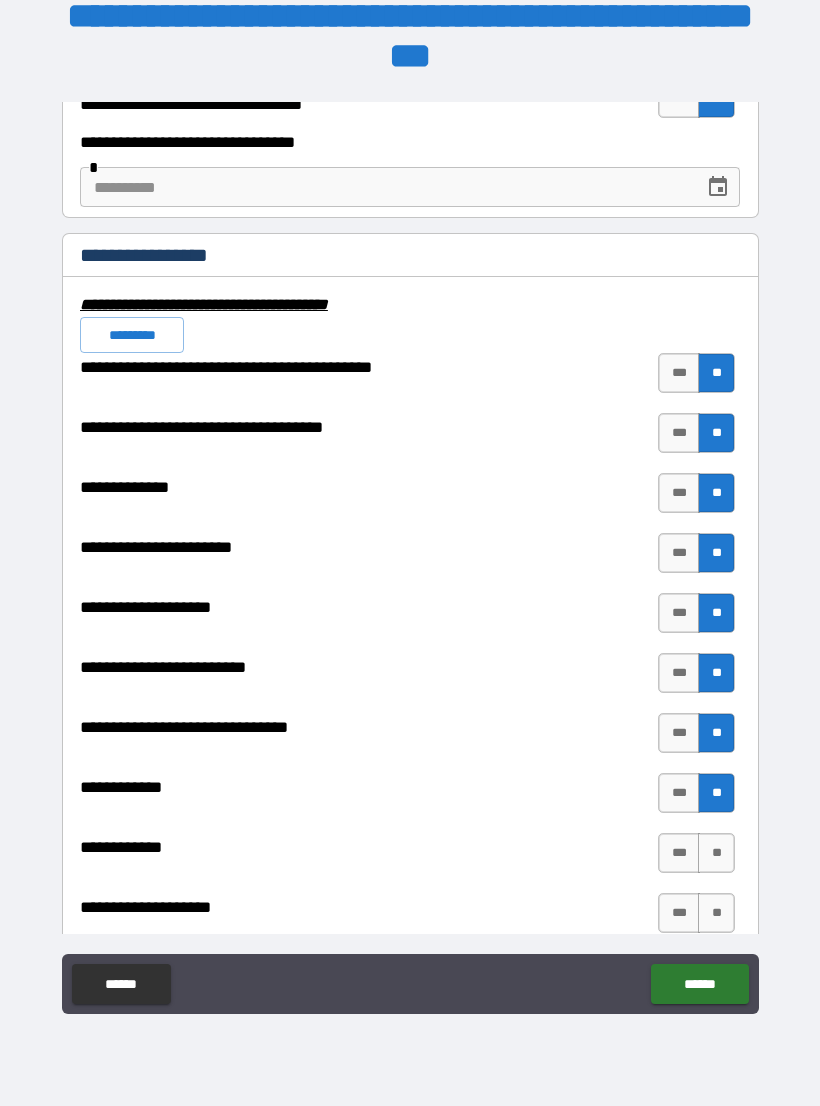 click on "**" at bounding box center (716, 853) 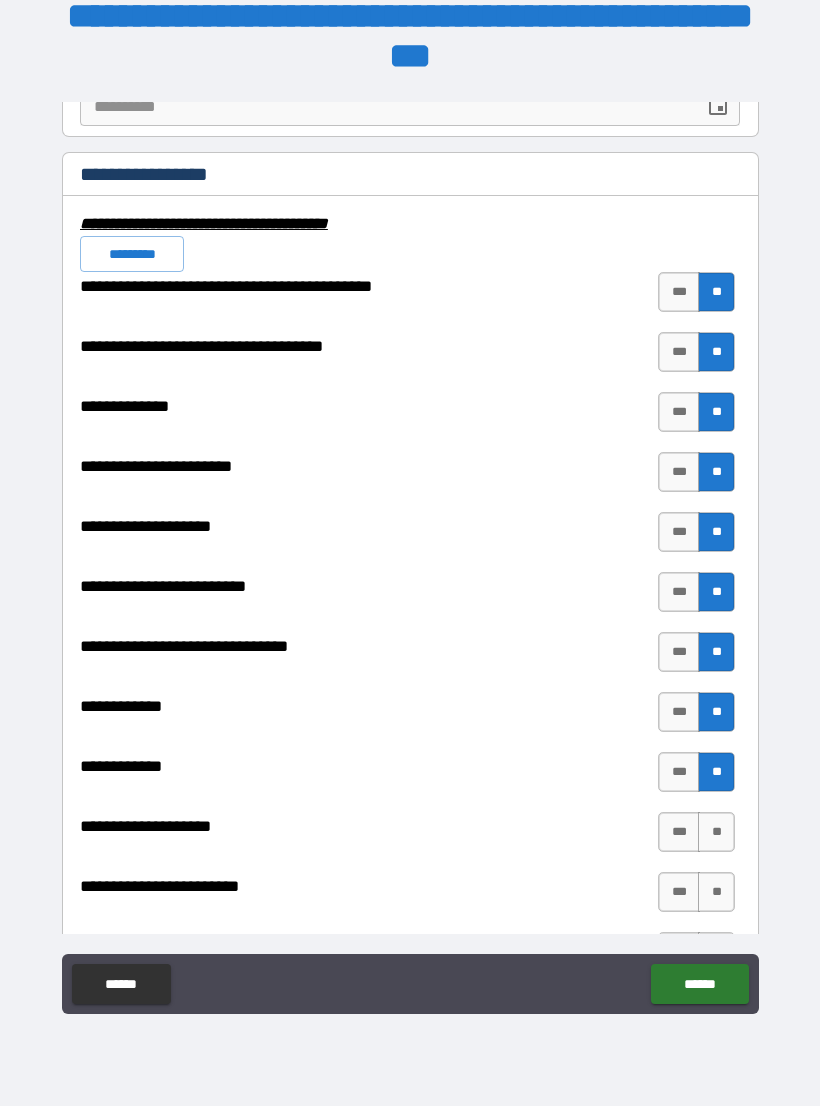 click on "**" at bounding box center (716, 832) 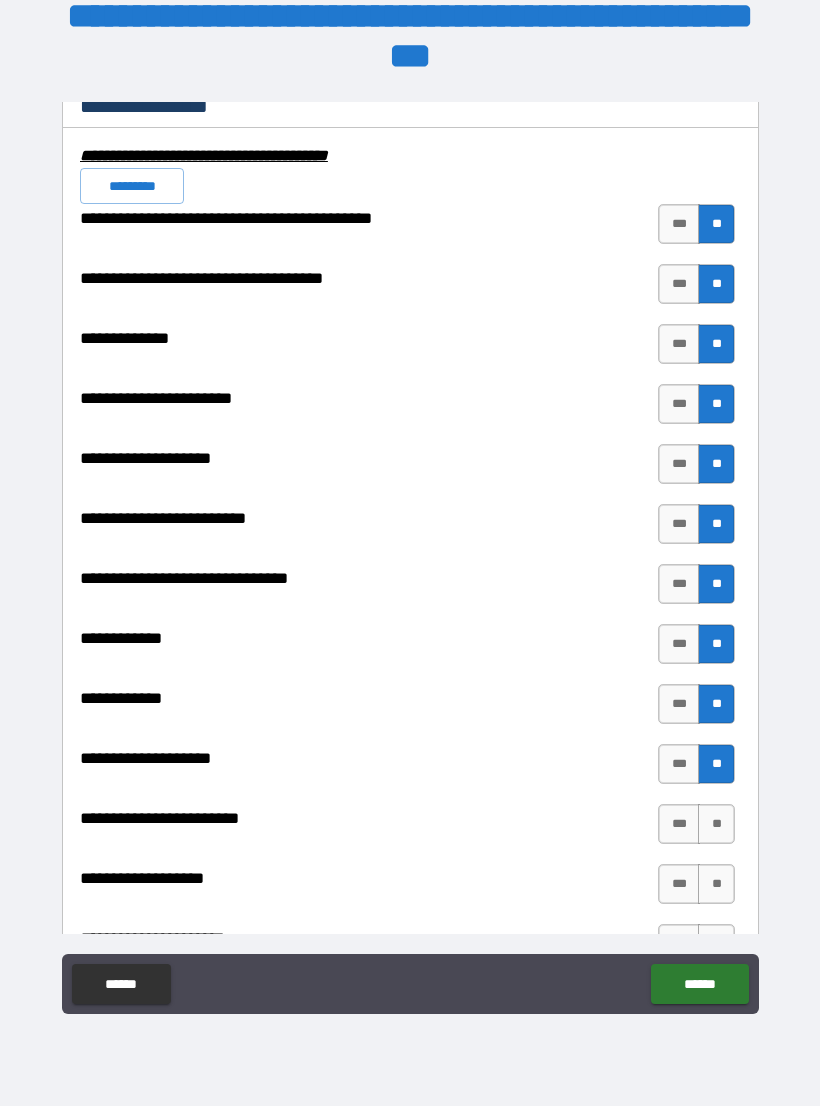 click on "**" at bounding box center (716, 824) 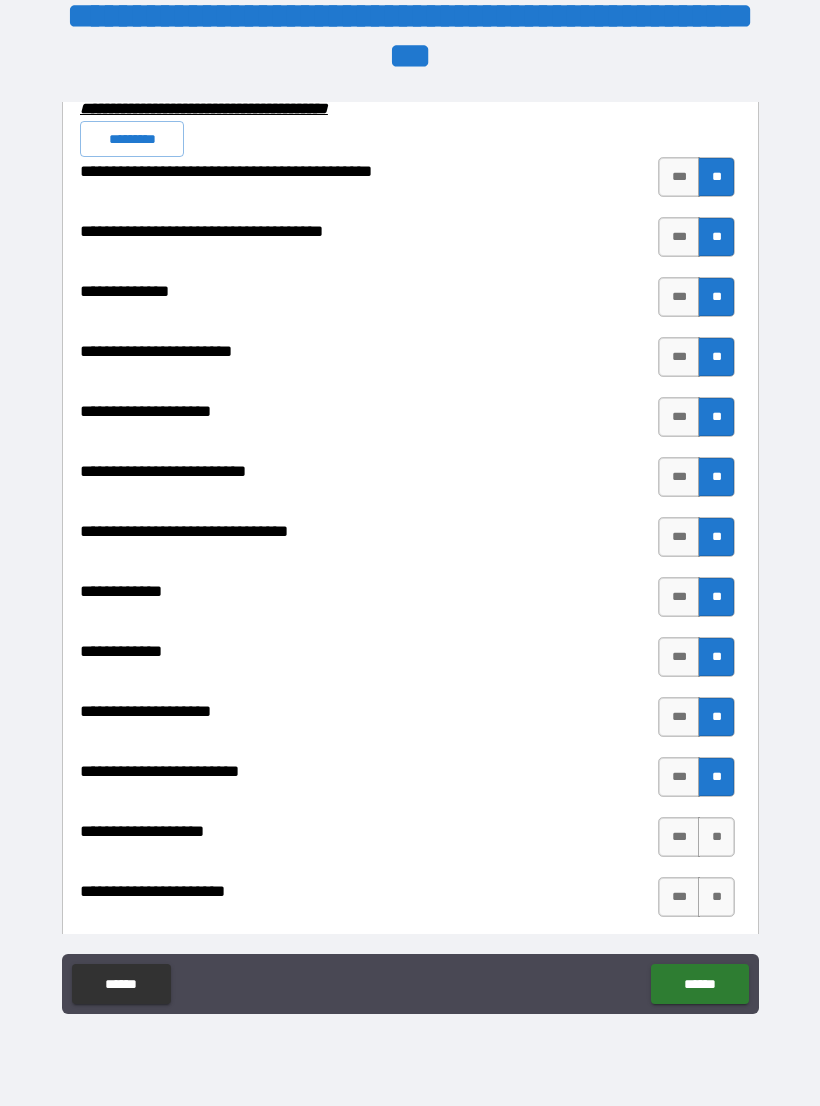 click on "**" at bounding box center (716, 837) 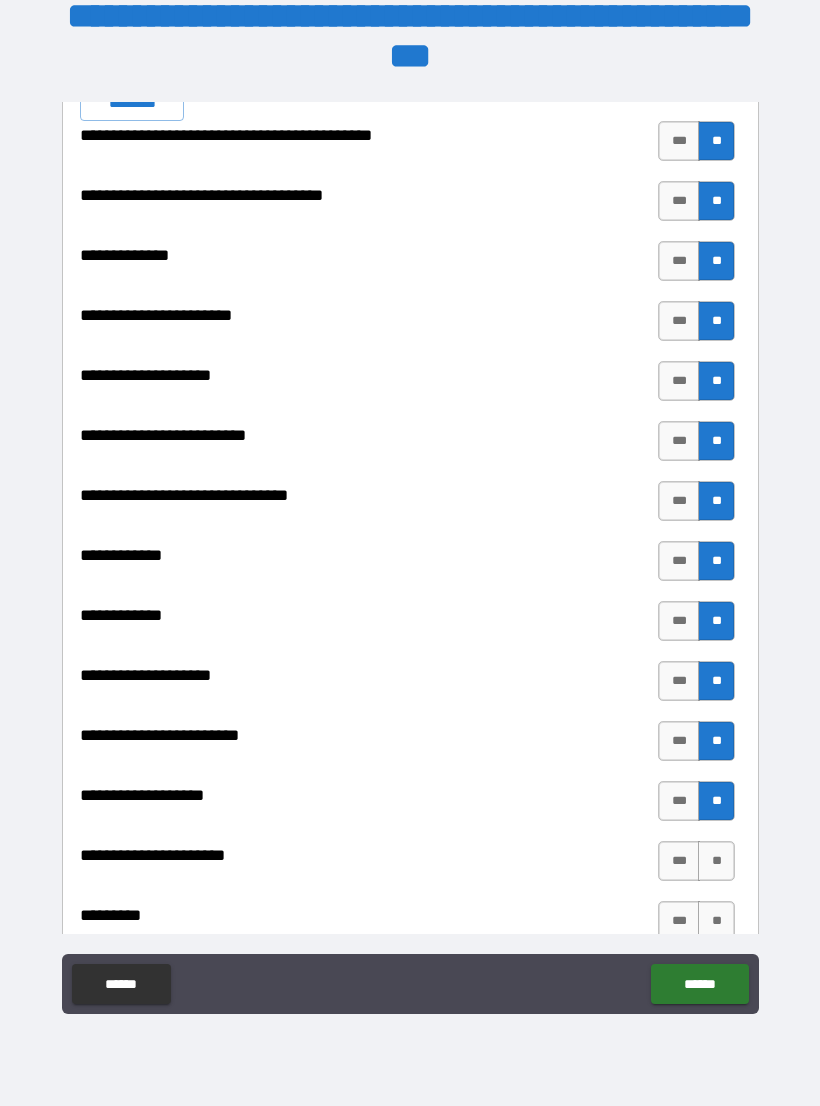 click on "**" at bounding box center (716, 861) 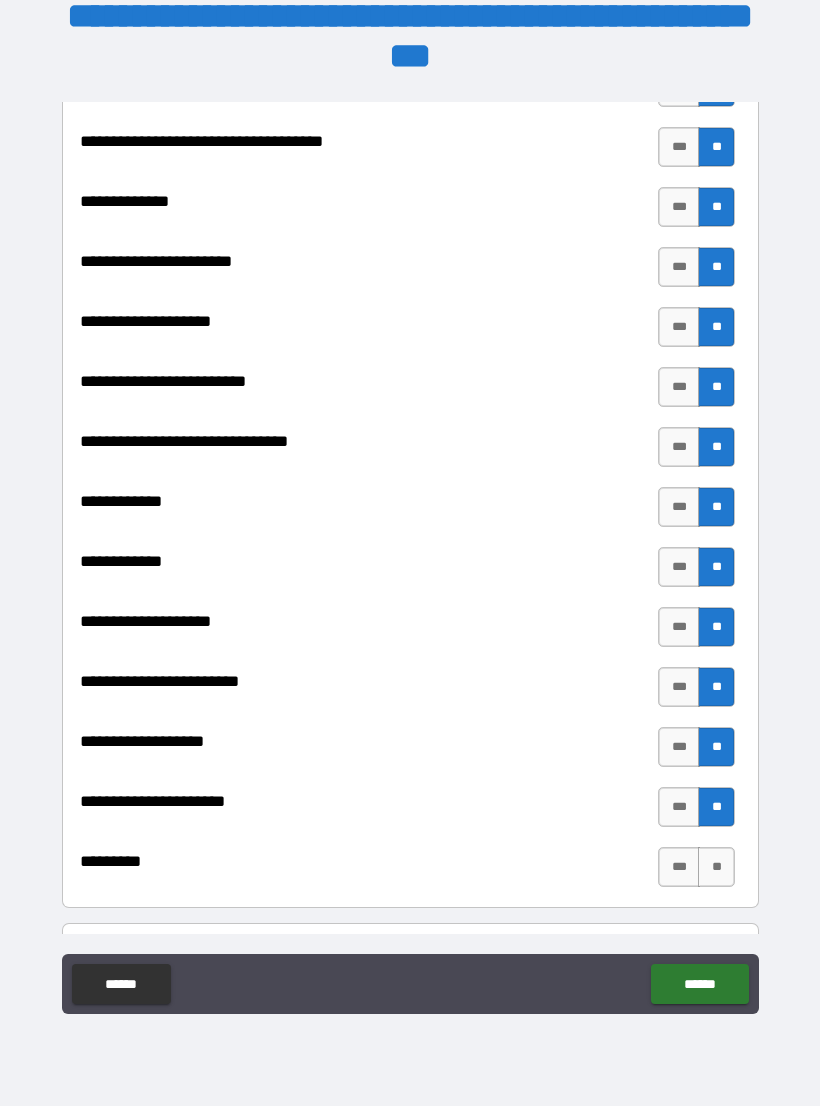 click on "**" at bounding box center [716, 867] 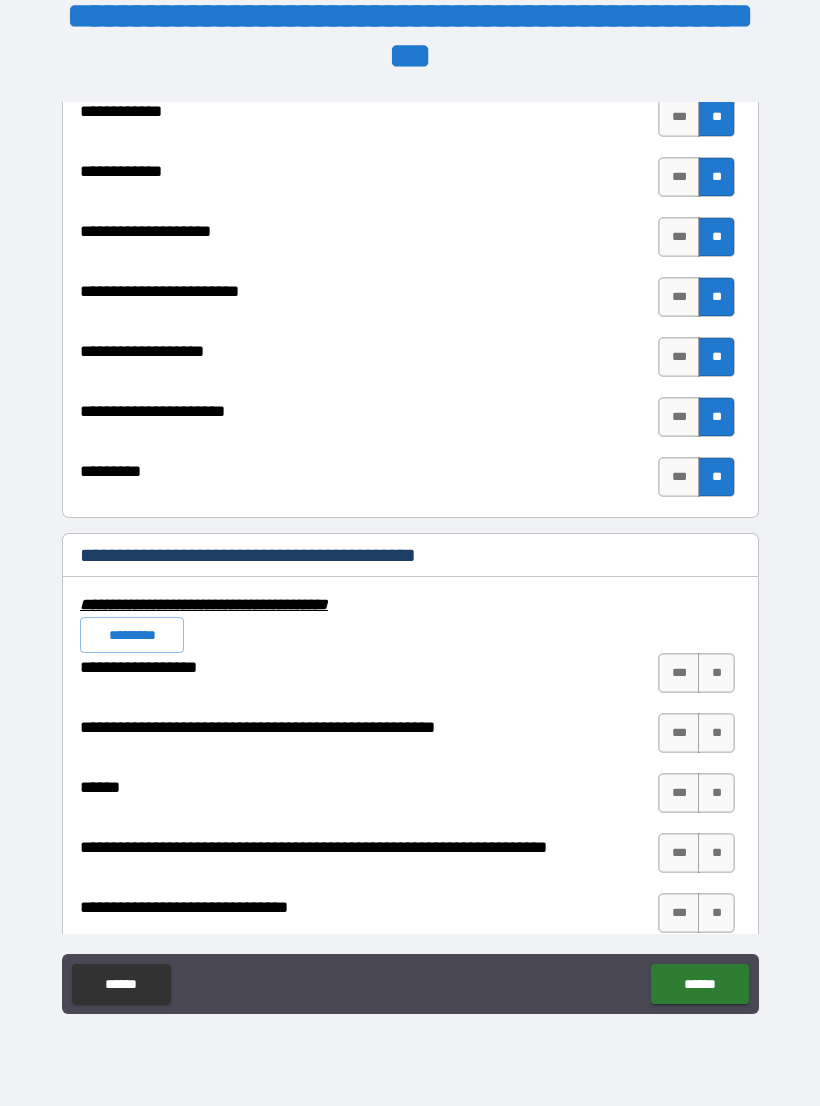 scroll, scrollTop: 7381, scrollLeft: 0, axis: vertical 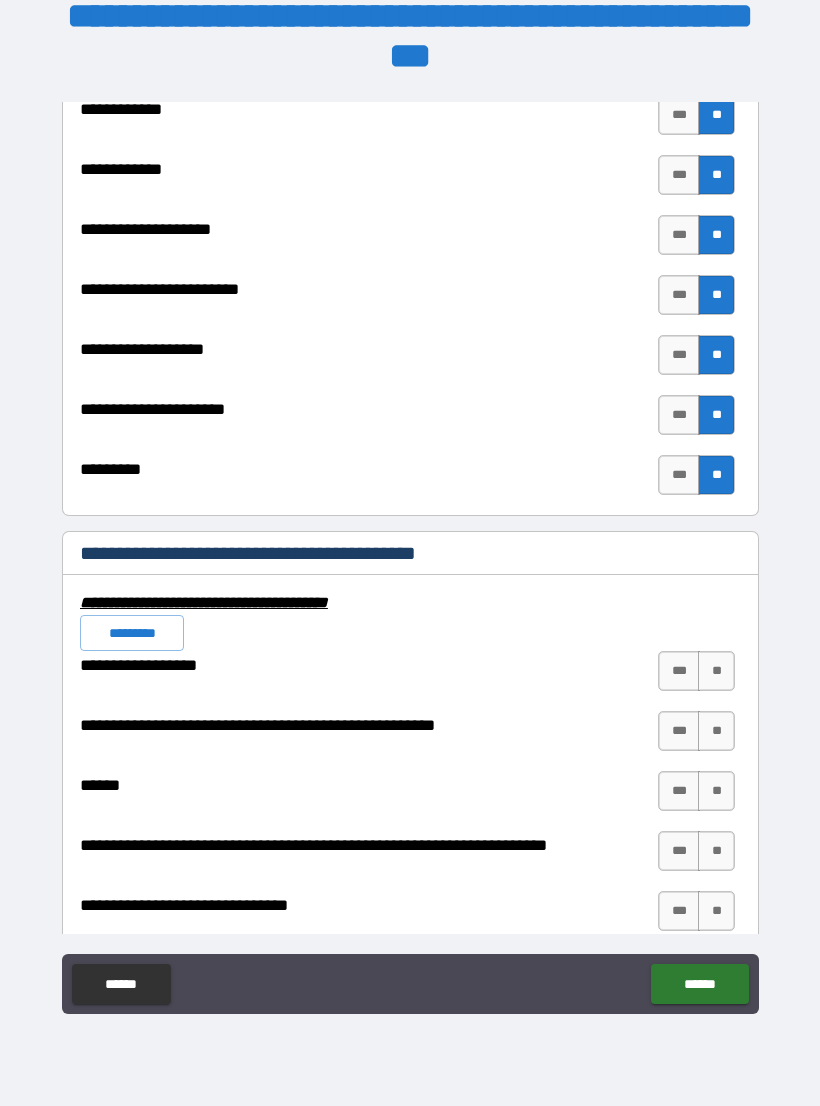 click on "**" at bounding box center (716, 671) 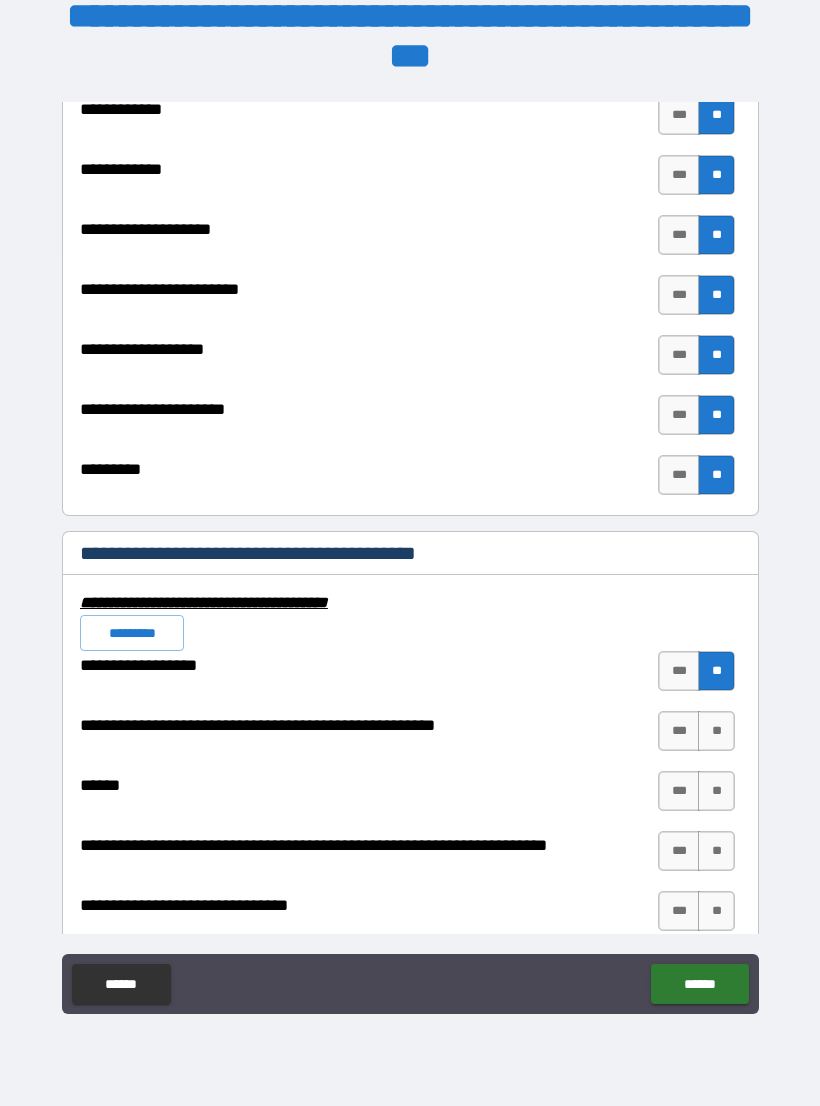 click on "**" at bounding box center [716, 731] 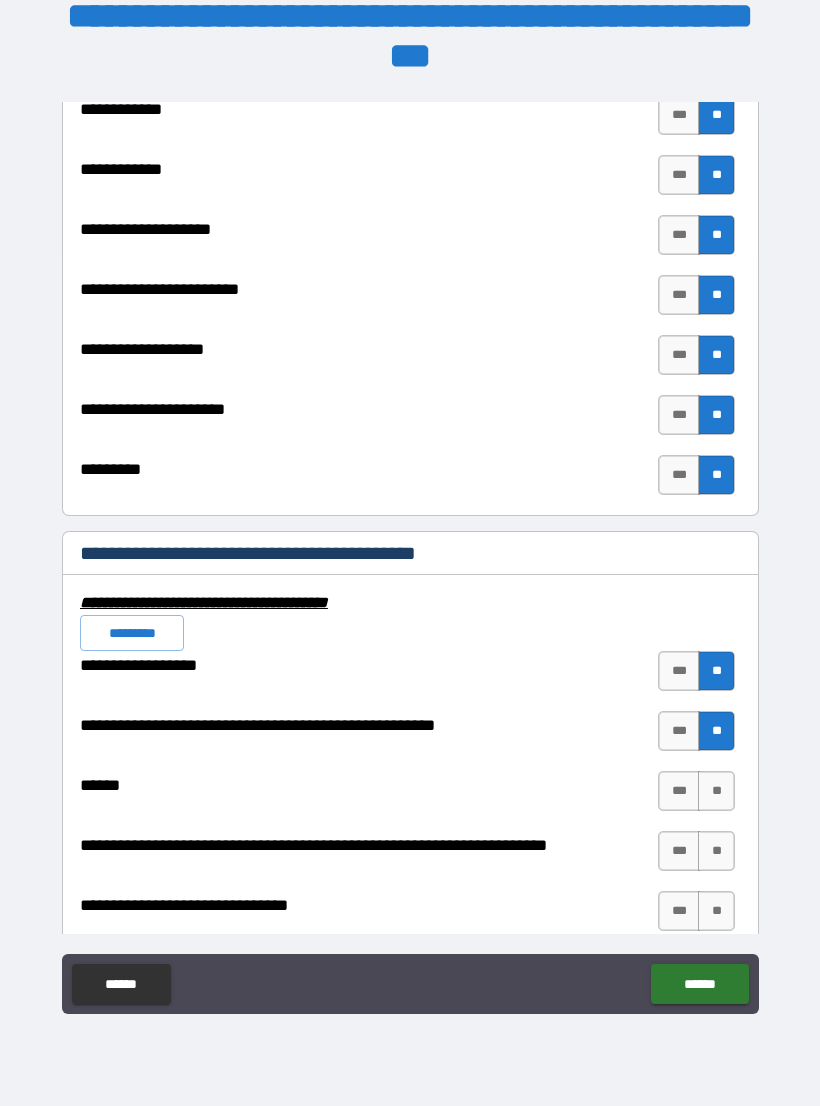 click on "**" at bounding box center [716, 791] 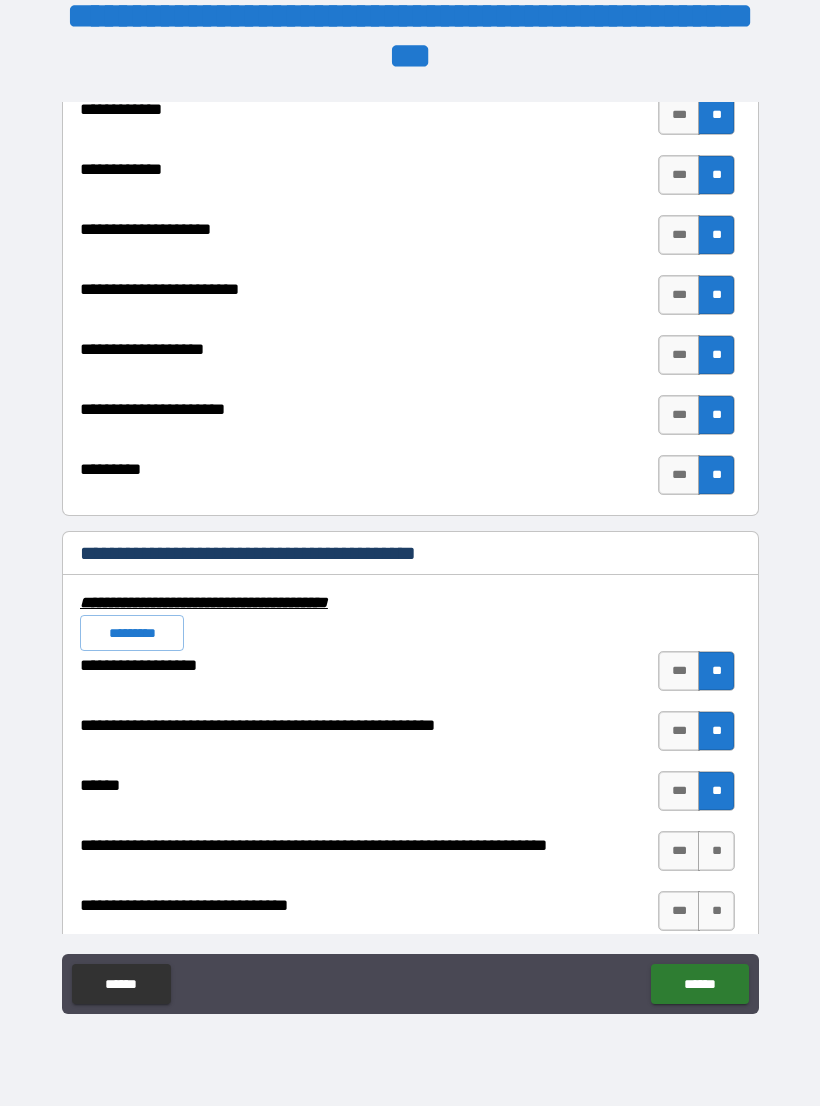 click on "**" at bounding box center [716, 851] 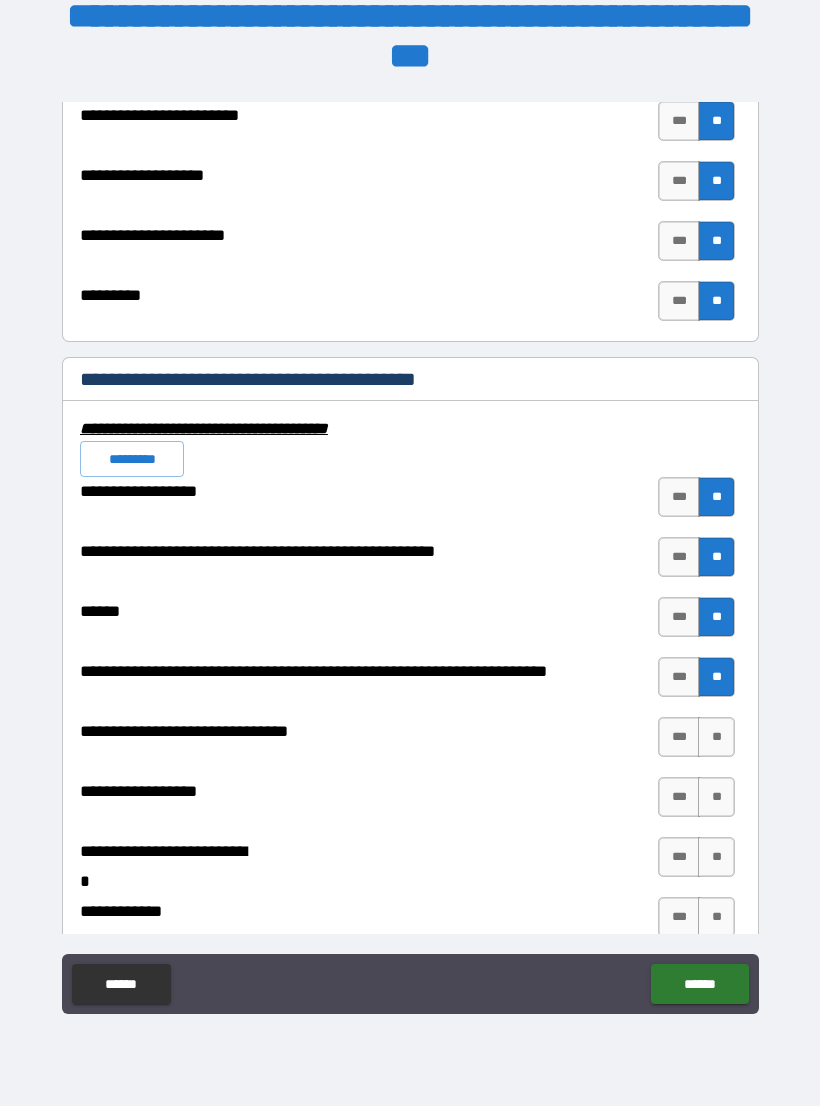 click on "**" at bounding box center [716, 737] 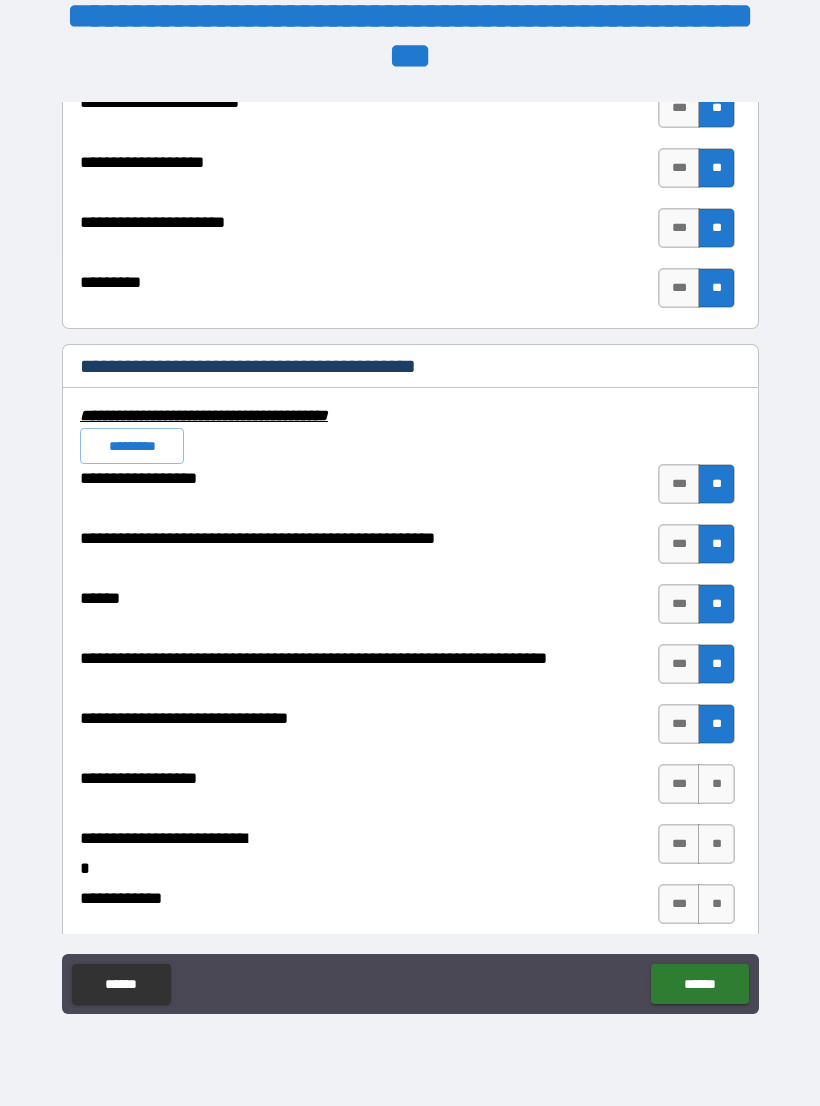 scroll, scrollTop: 7567, scrollLeft: 0, axis: vertical 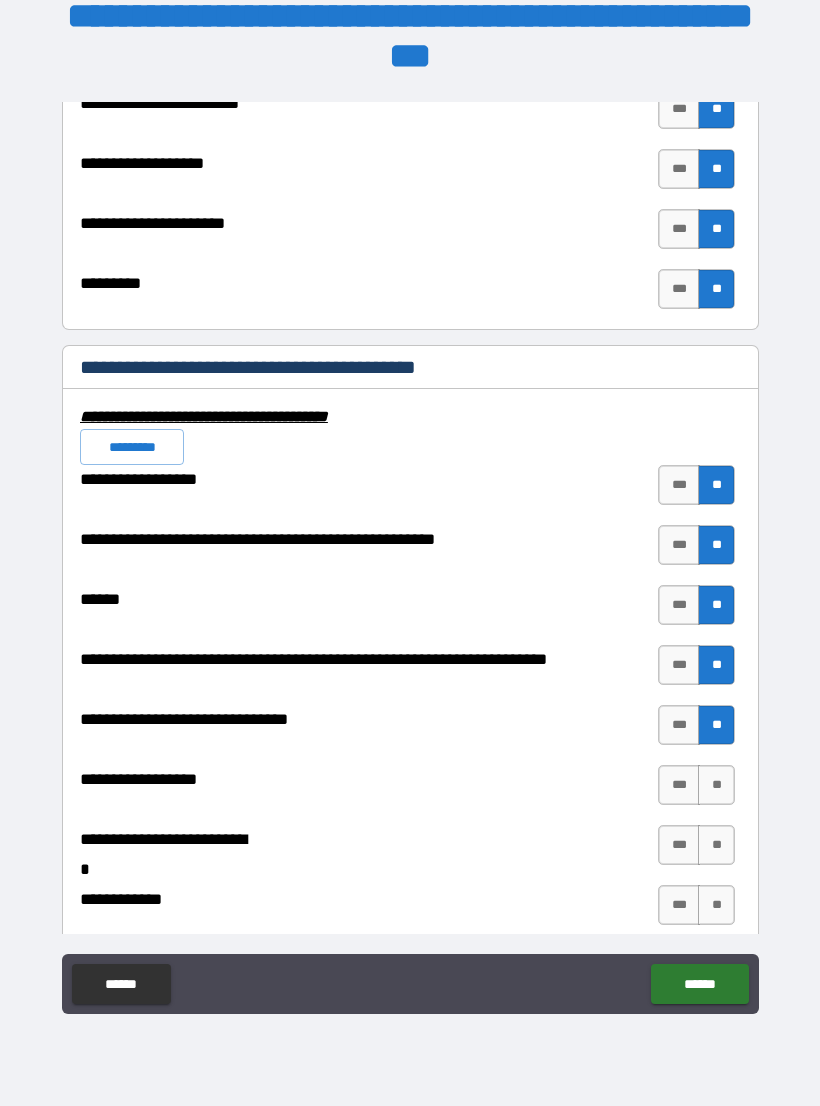 click on "**" at bounding box center [716, 785] 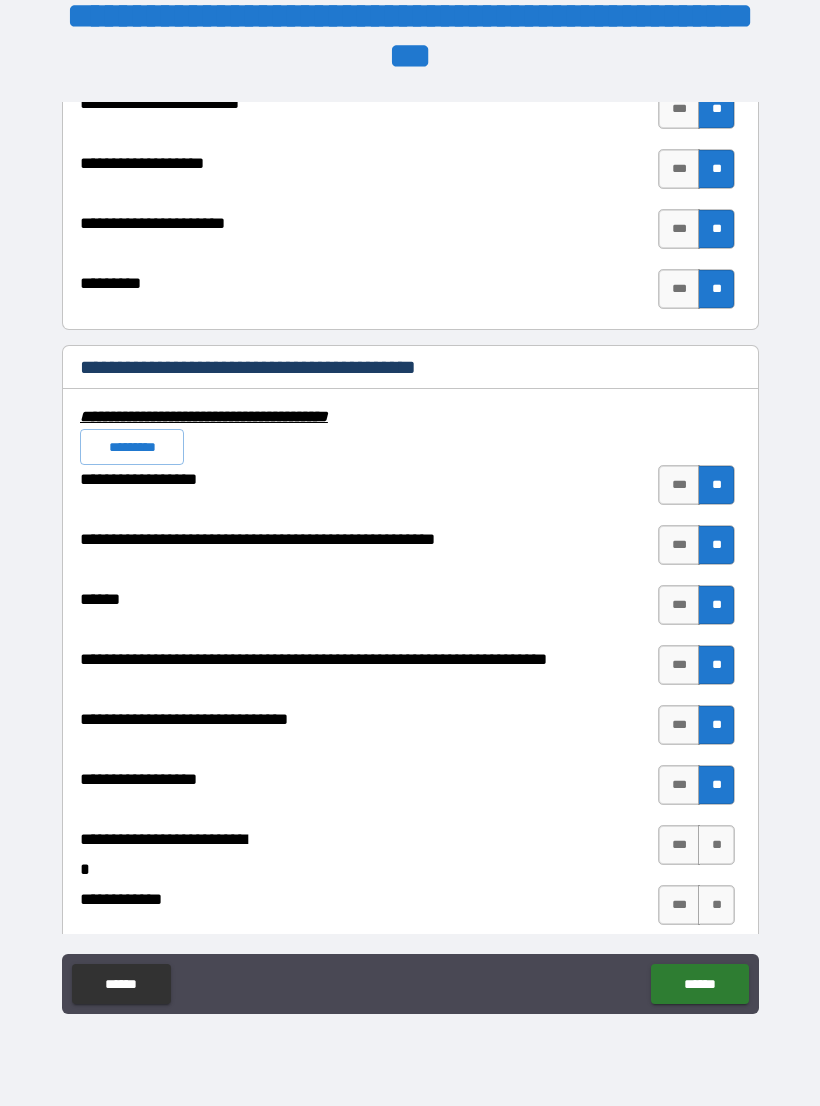 click on "**********" at bounding box center [410, 1725] 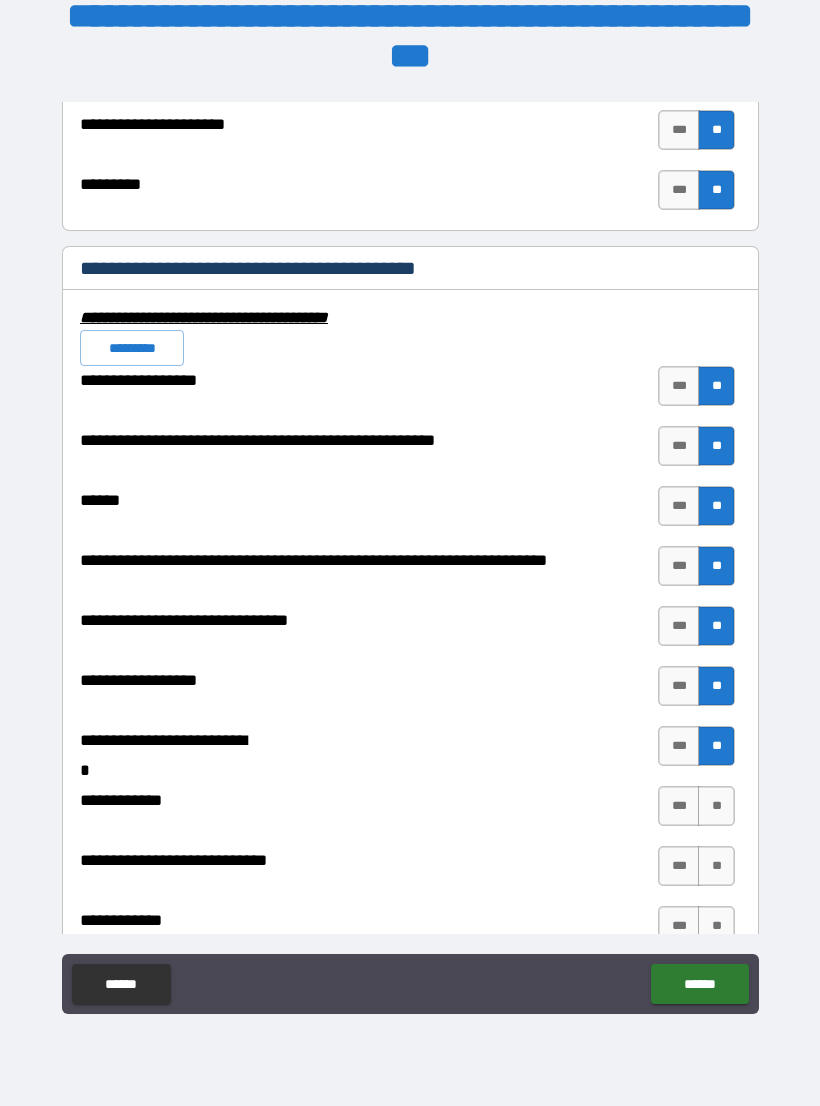 scroll, scrollTop: 7669, scrollLeft: 0, axis: vertical 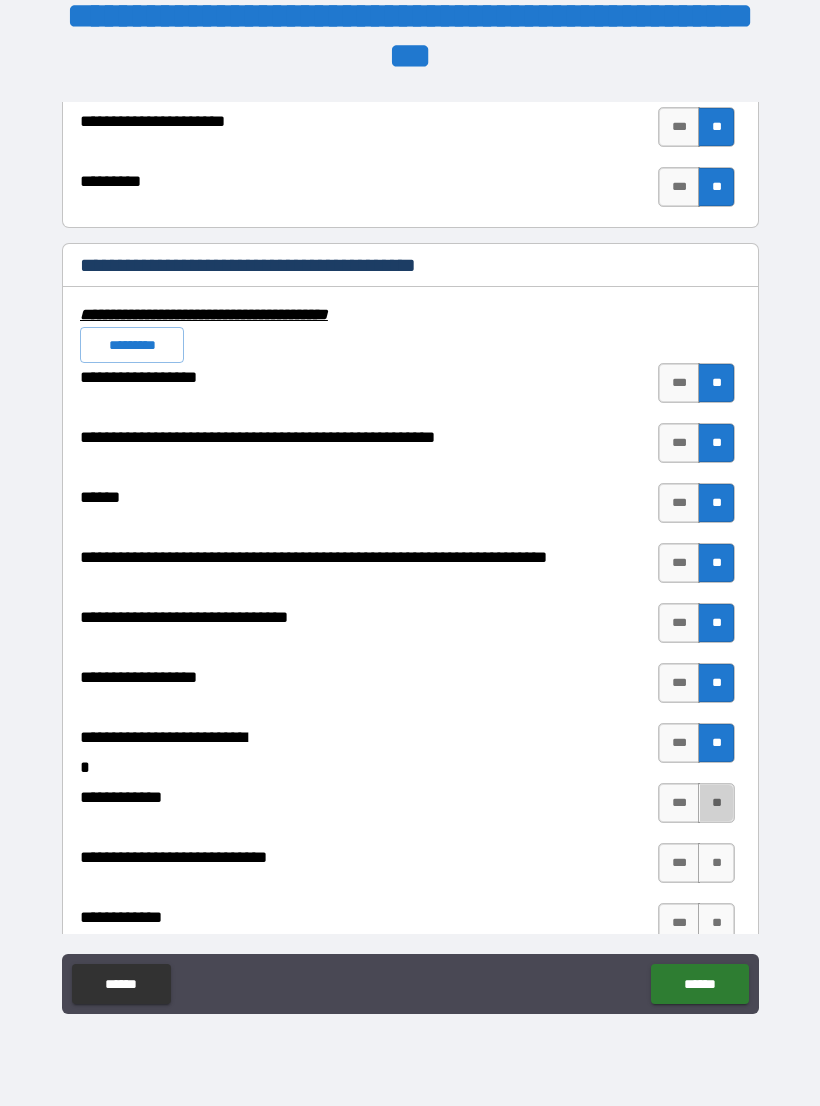 click on "**" at bounding box center (716, 803) 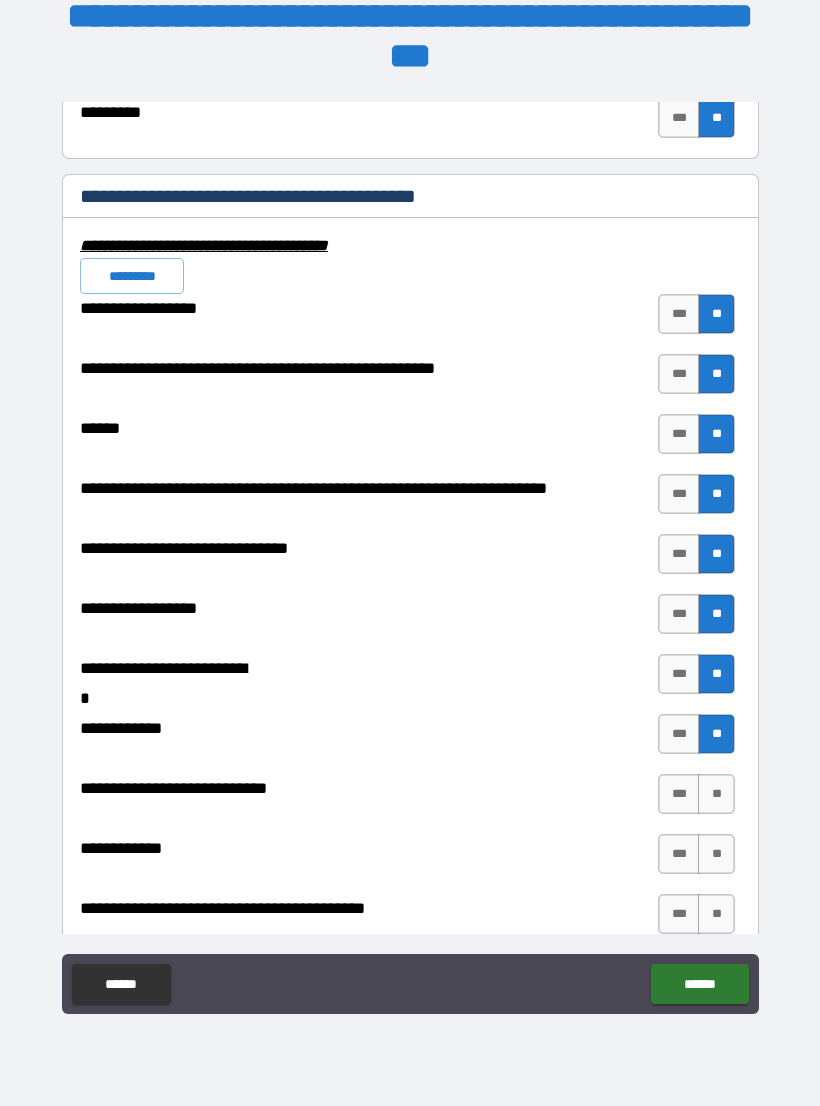click on "**" at bounding box center [716, 794] 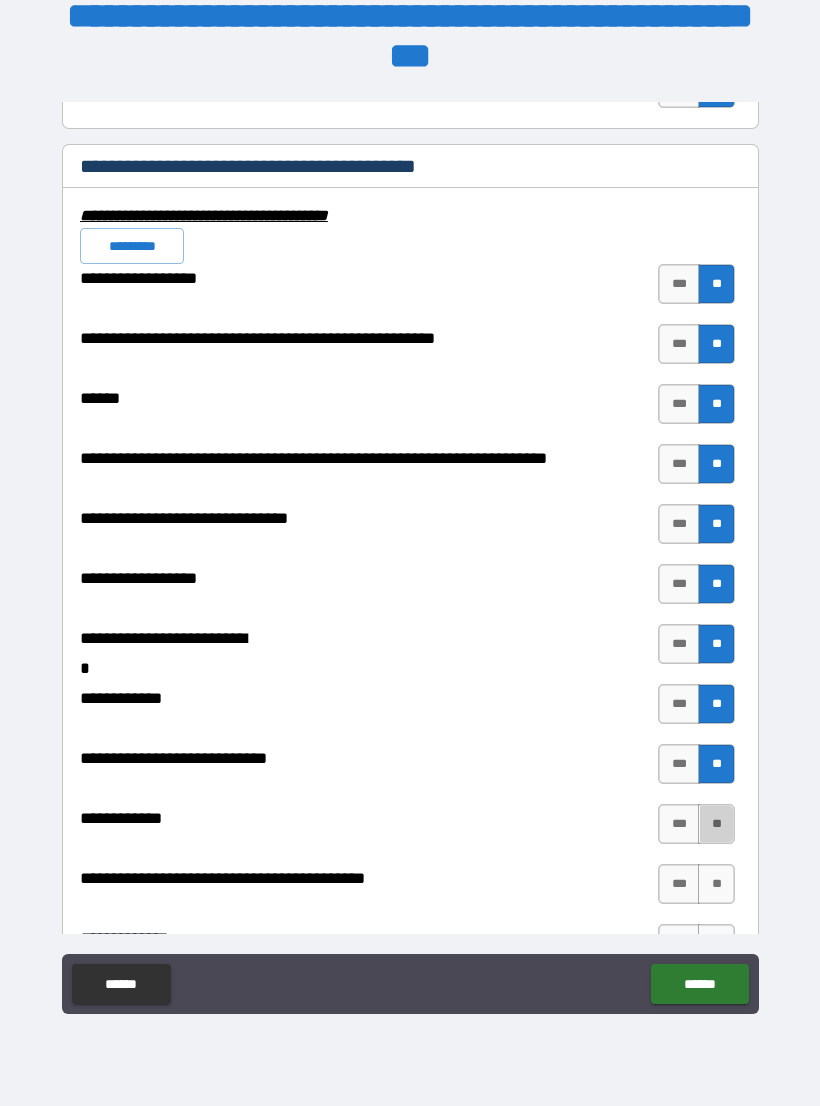 click on "**" at bounding box center [716, 824] 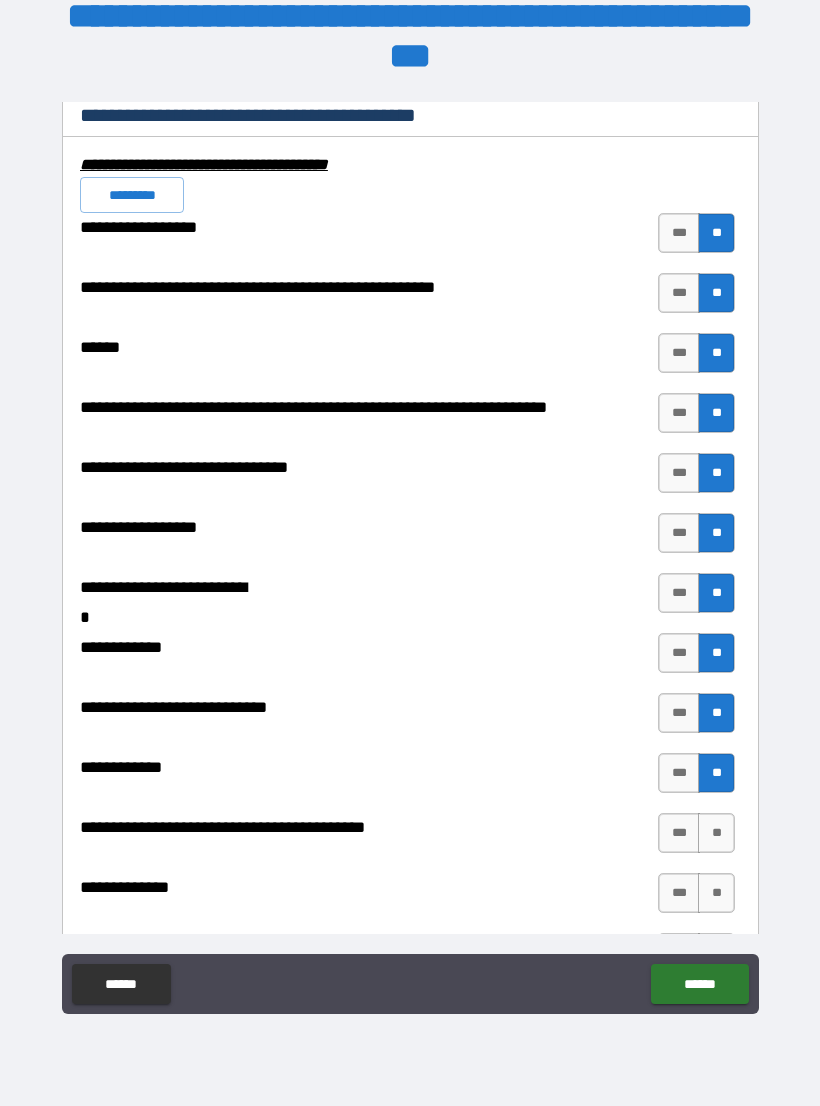 click on "**" at bounding box center [716, 833] 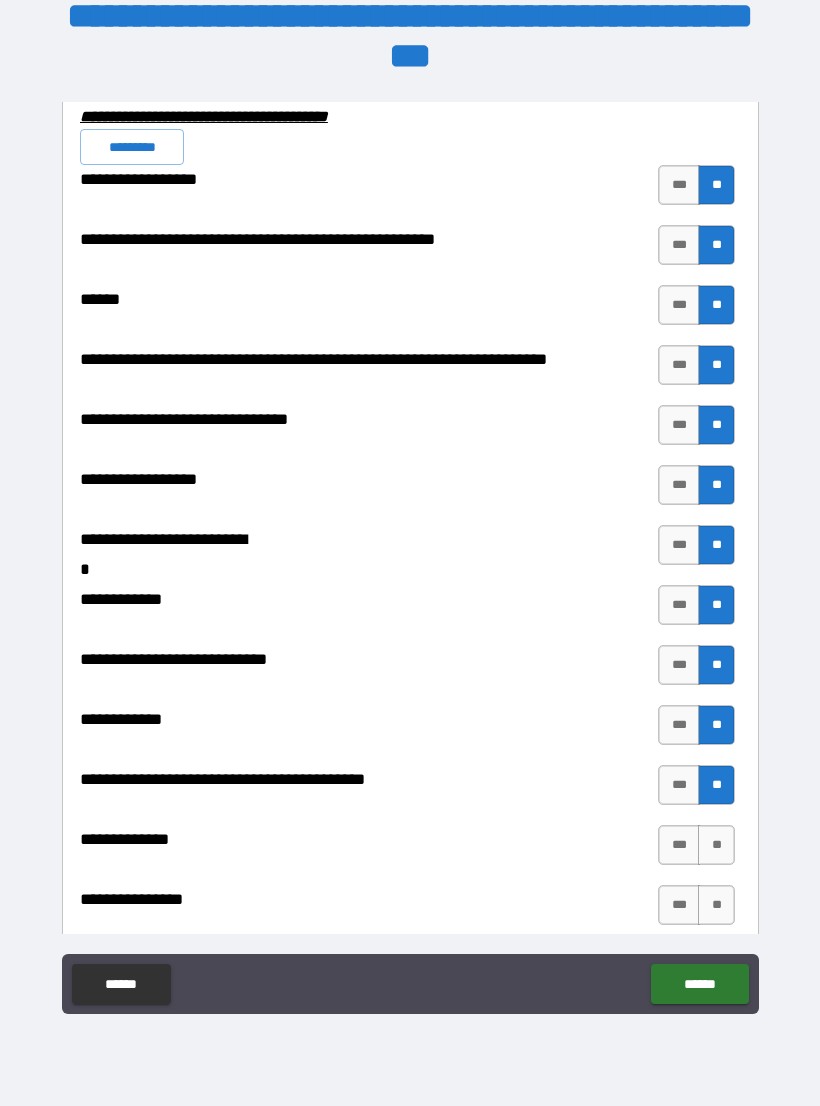 scroll, scrollTop: 7871, scrollLeft: 0, axis: vertical 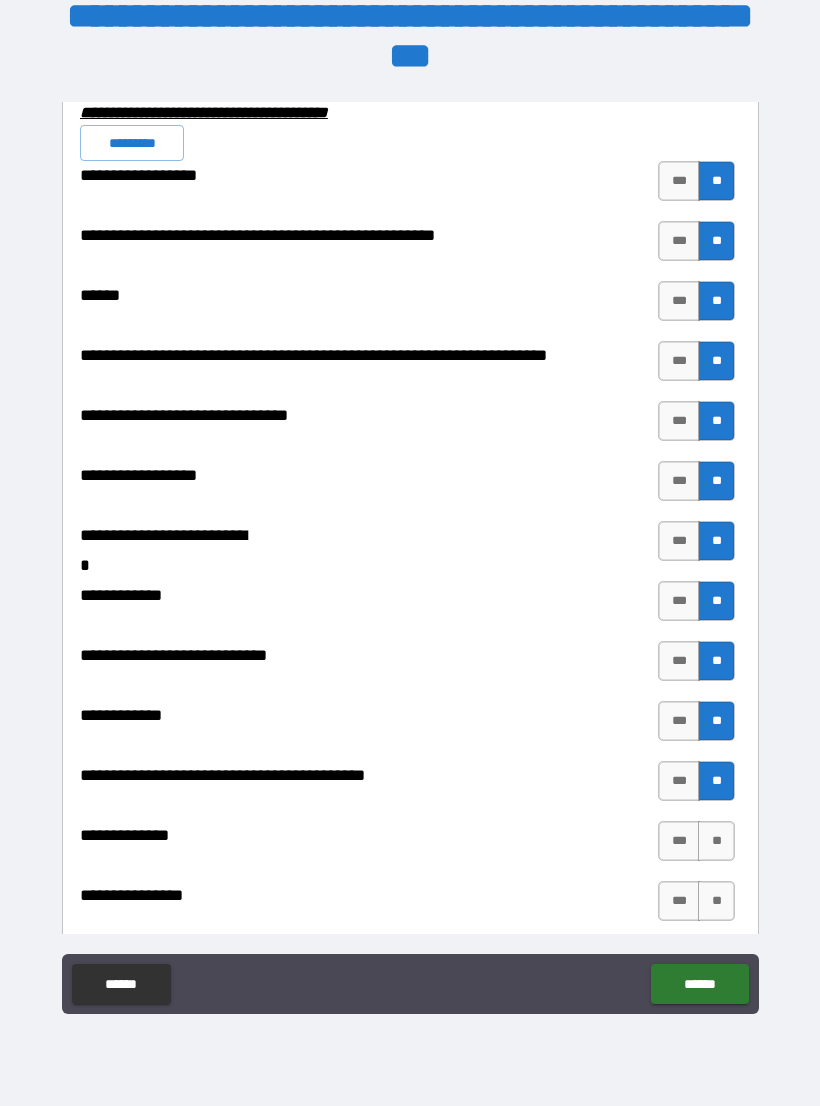 click on "**" at bounding box center [716, 841] 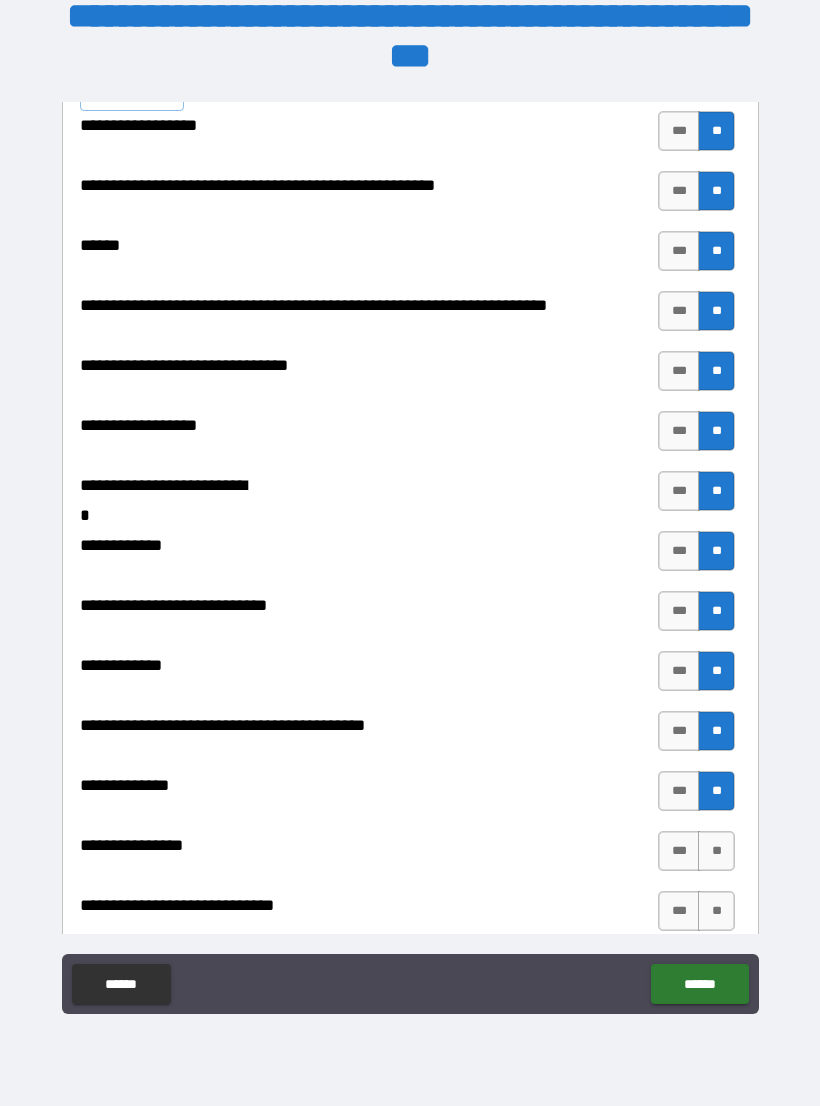 click on "**" at bounding box center (716, 851) 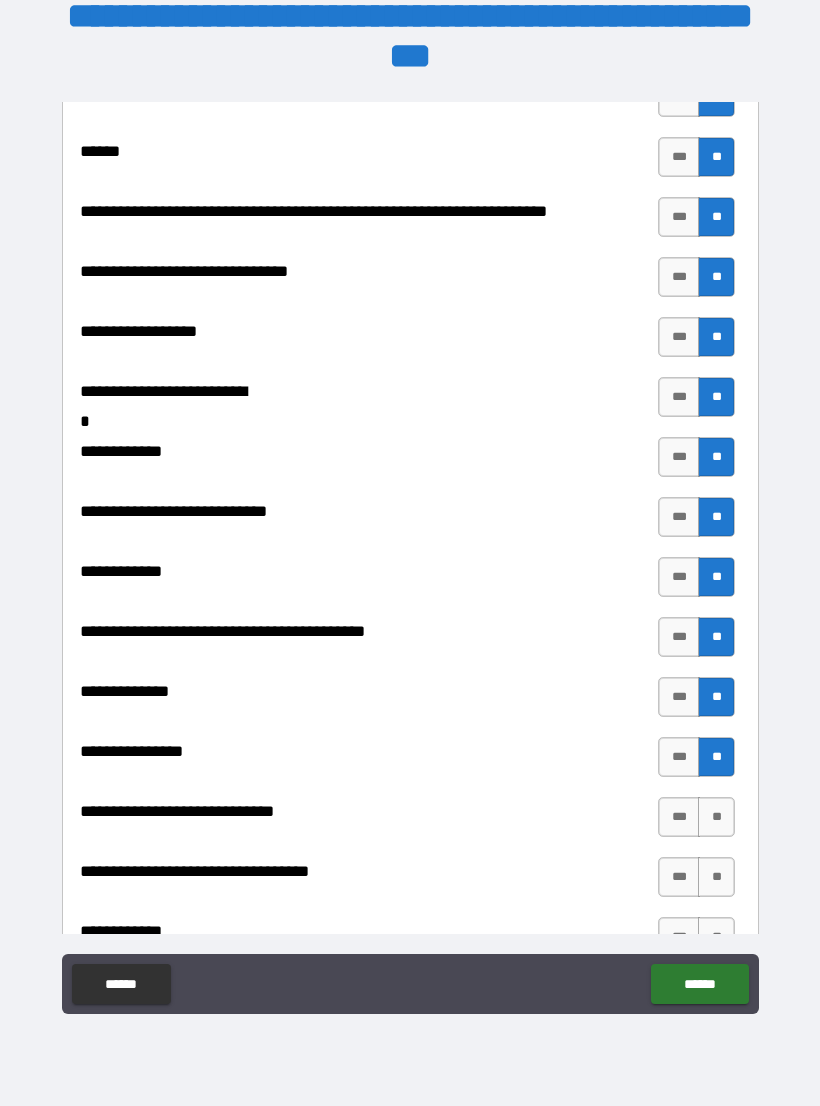 click on "**" at bounding box center (716, 817) 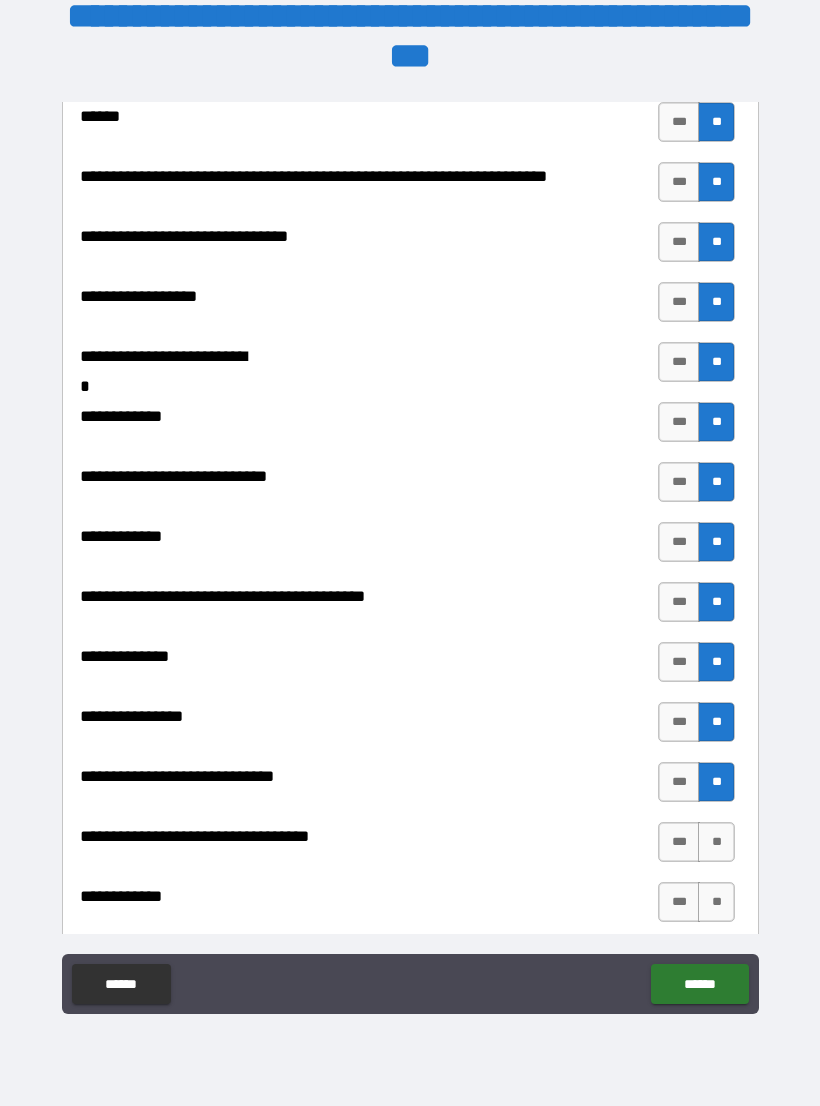click on "**" at bounding box center [716, 842] 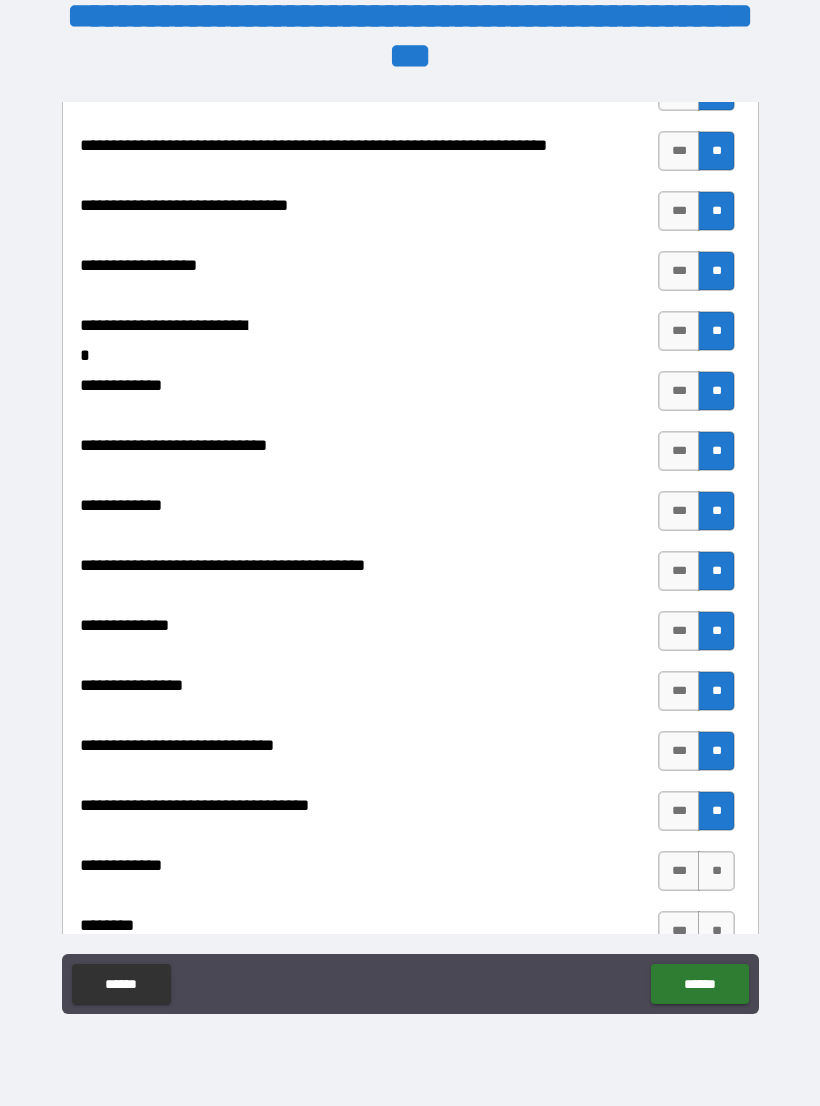 scroll, scrollTop: 8082, scrollLeft: 0, axis: vertical 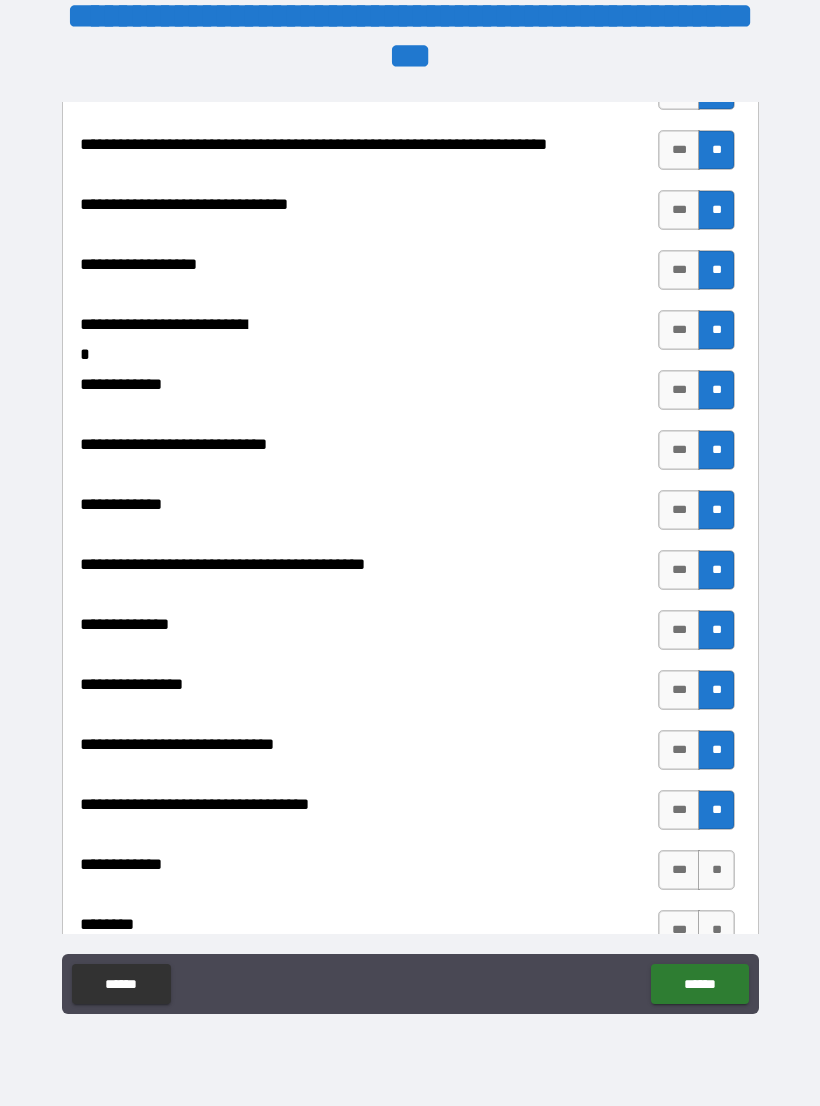click on "**" at bounding box center (716, 870) 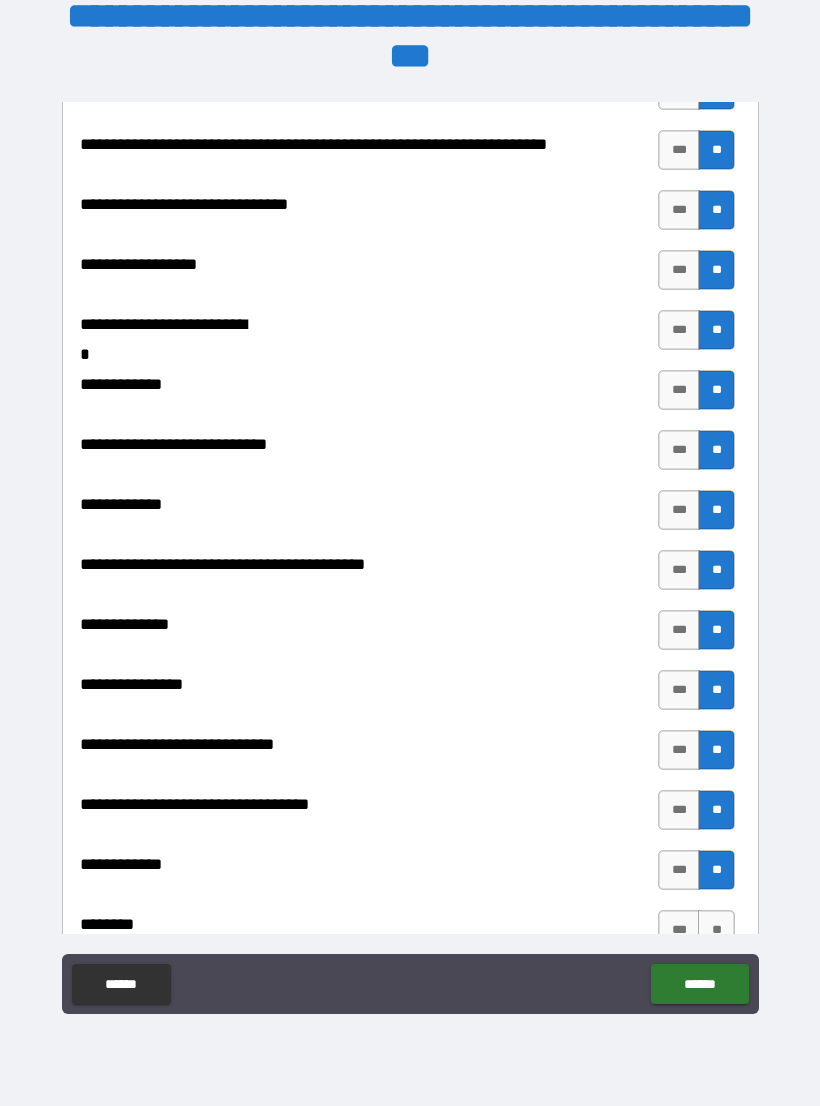 click on "***" at bounding box center [679, 630] 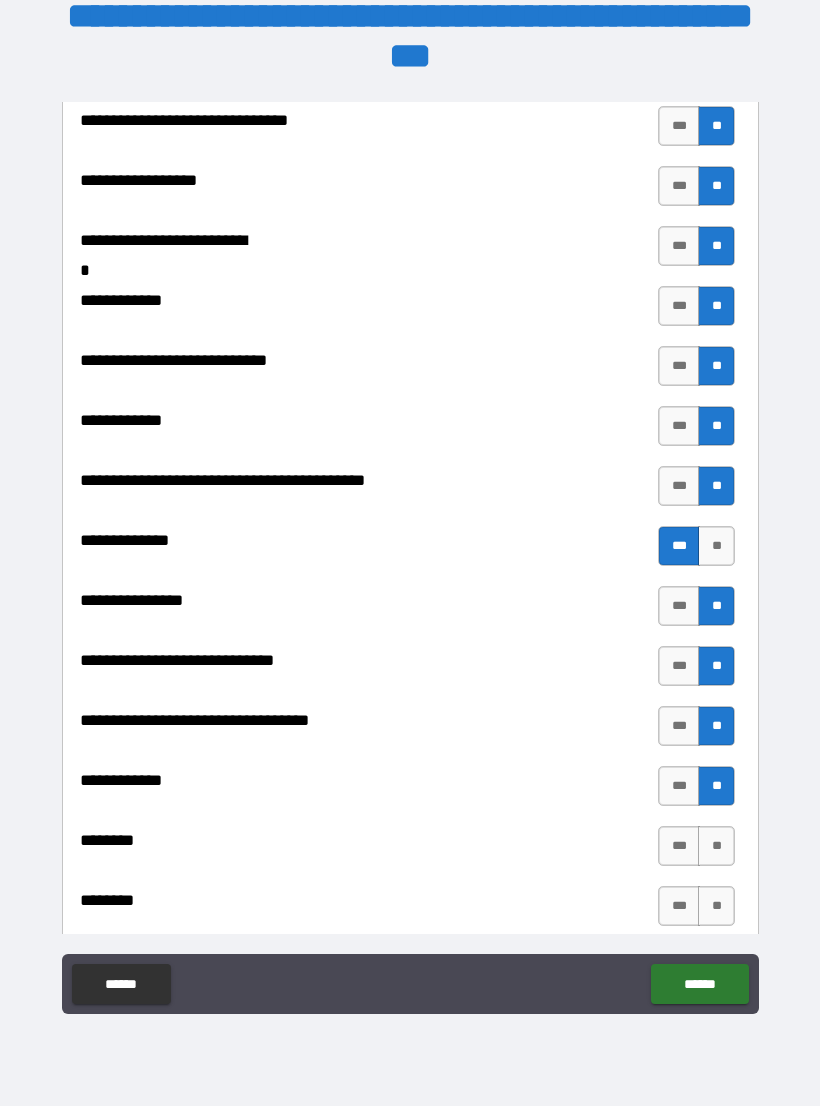 scroll, scrollTop: 8165, scrollLeft: 0, axis: vertical 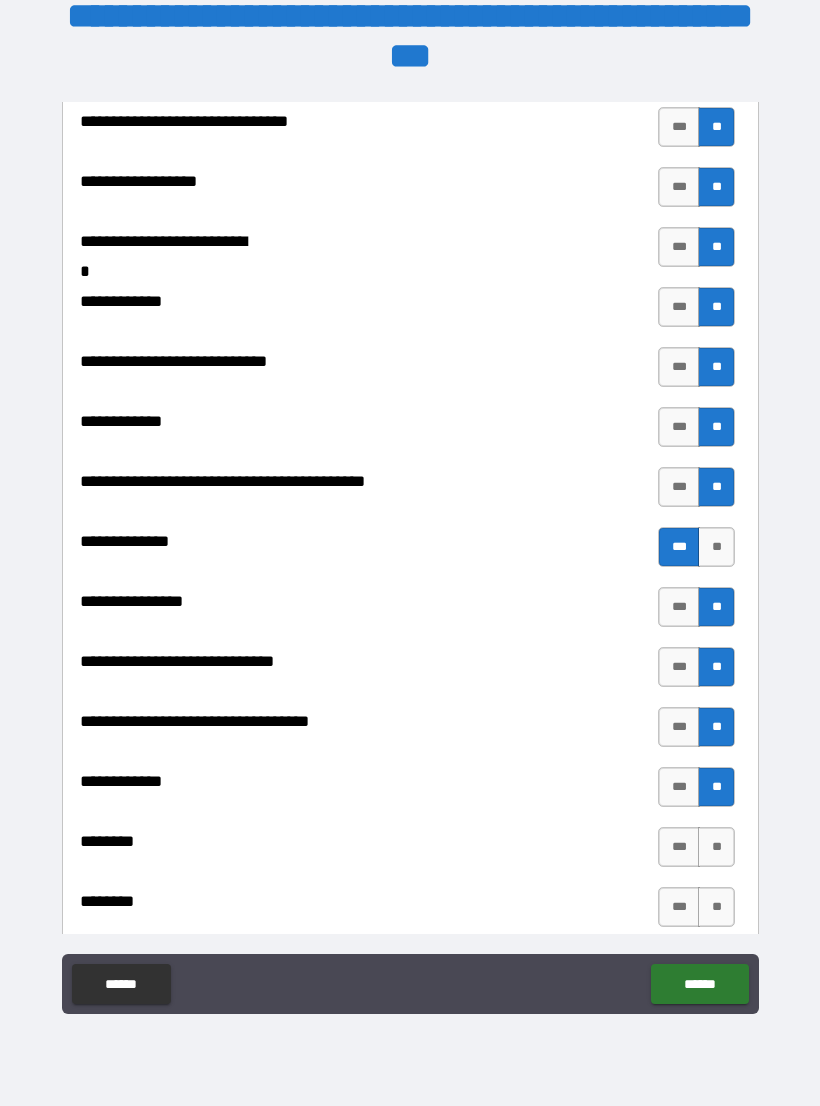 click on "**" at bounding box center (716, 847) 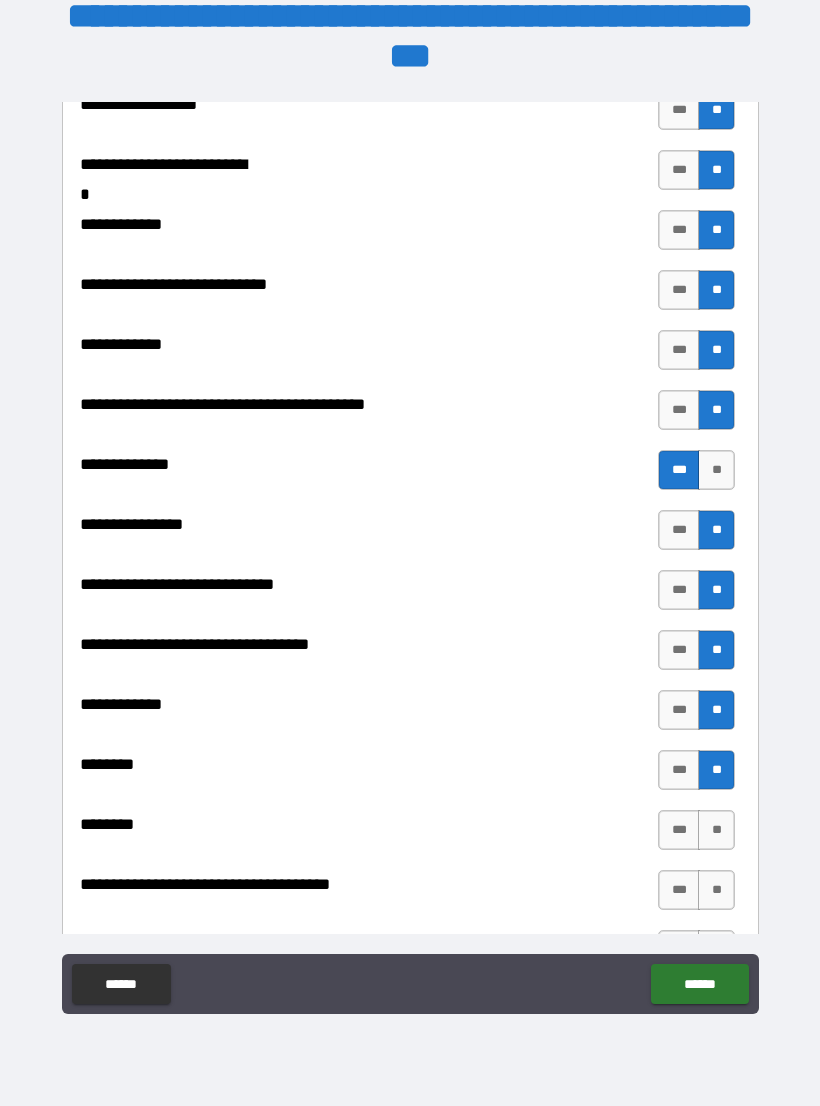 scroll, scrollTop: 8255, scrollLeft: 0, axis: vertical 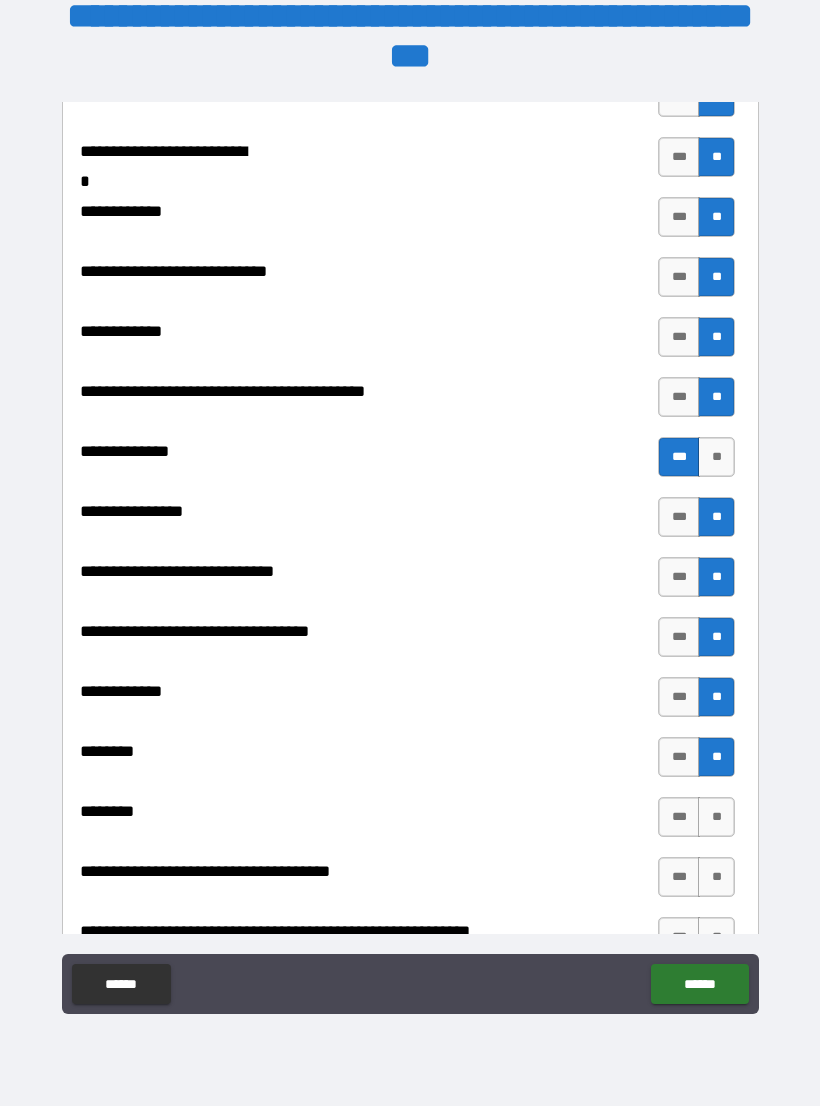 click on "**" at bounding box center (716, 817) 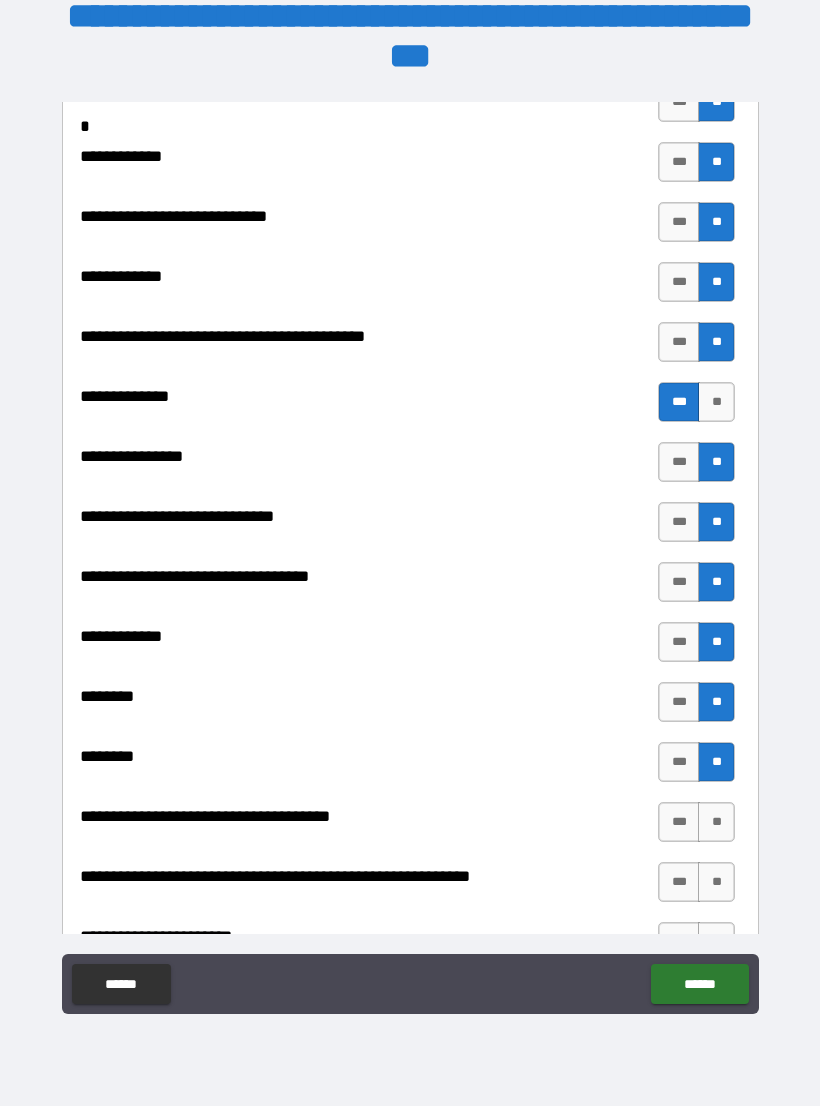click on "**" at bounding box center (716, 822) 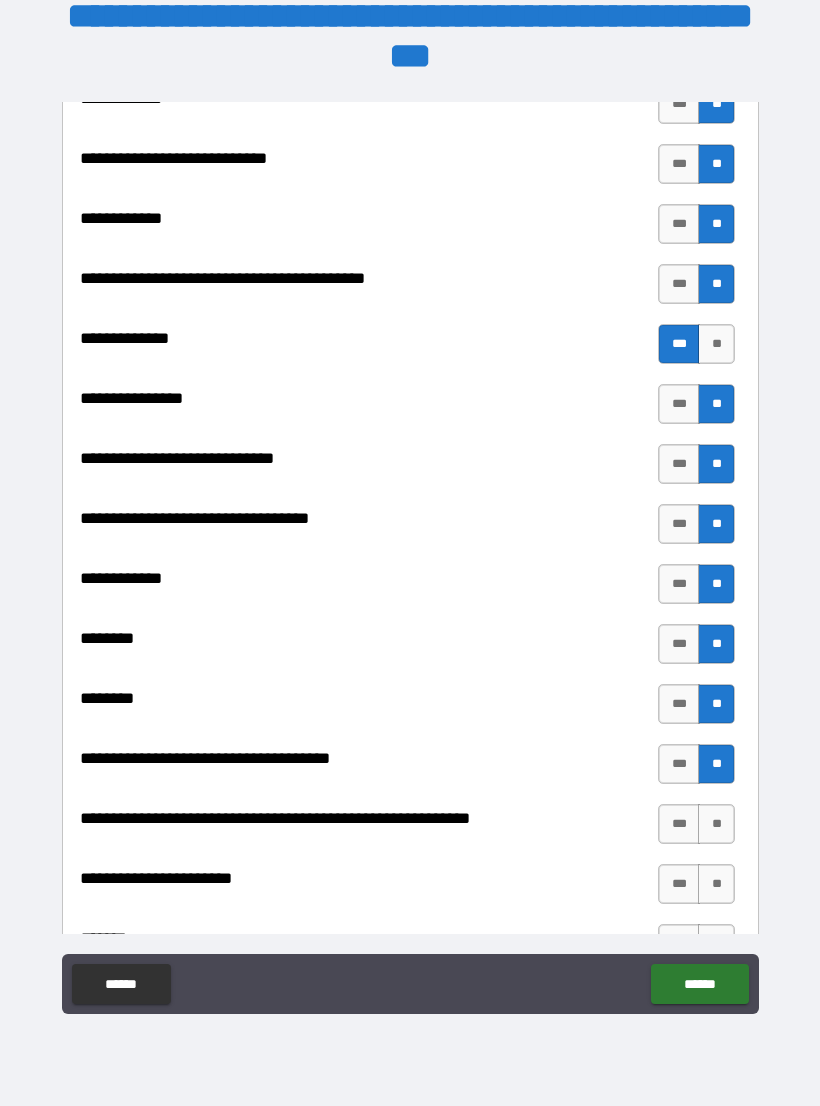 scroll, scrollTop: 8370, scrollLeft: 0, axis: vertical 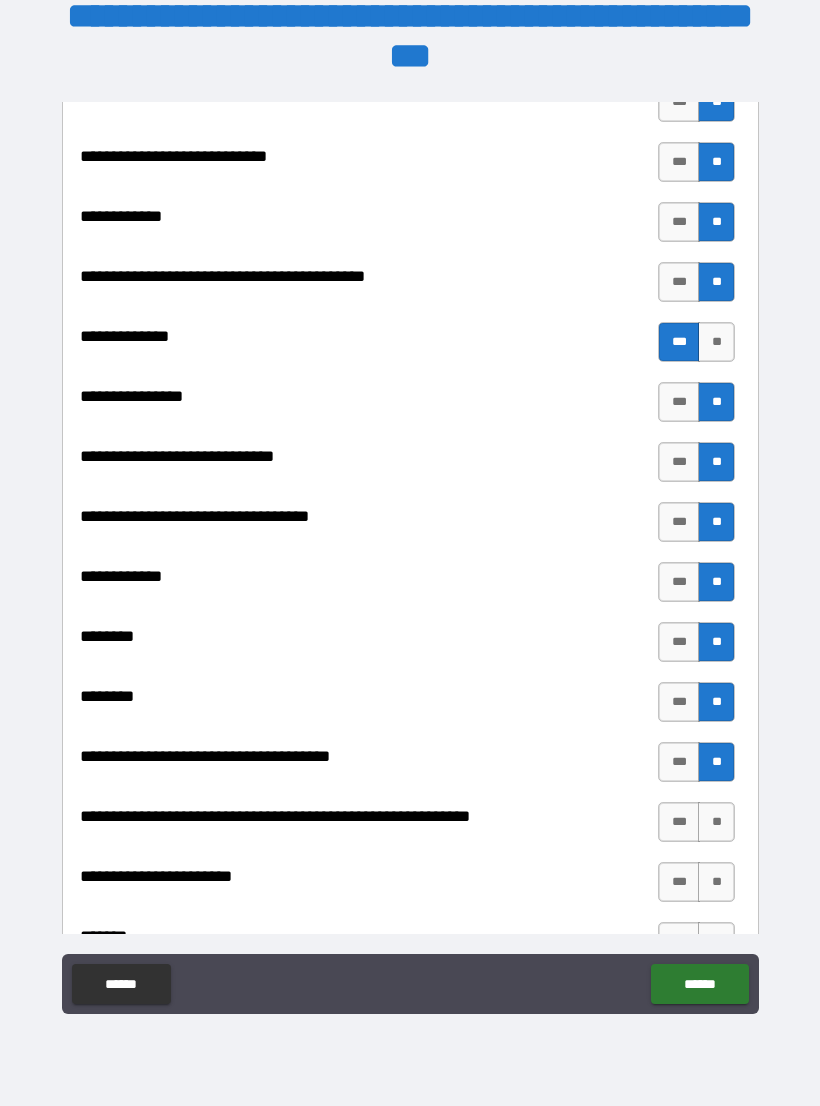 click on "**" at bounding box center (716, 822) 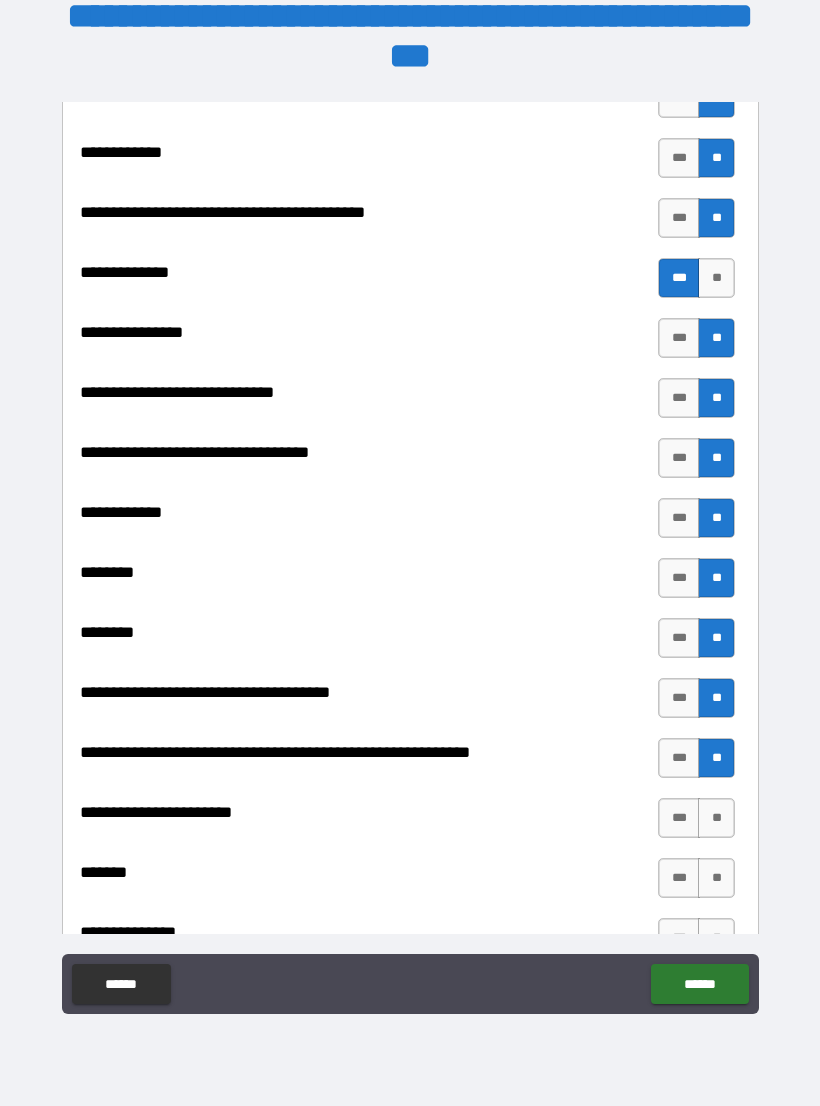 scroll, scrollTop: 8439, scrollLeft: 0, axis: vertical 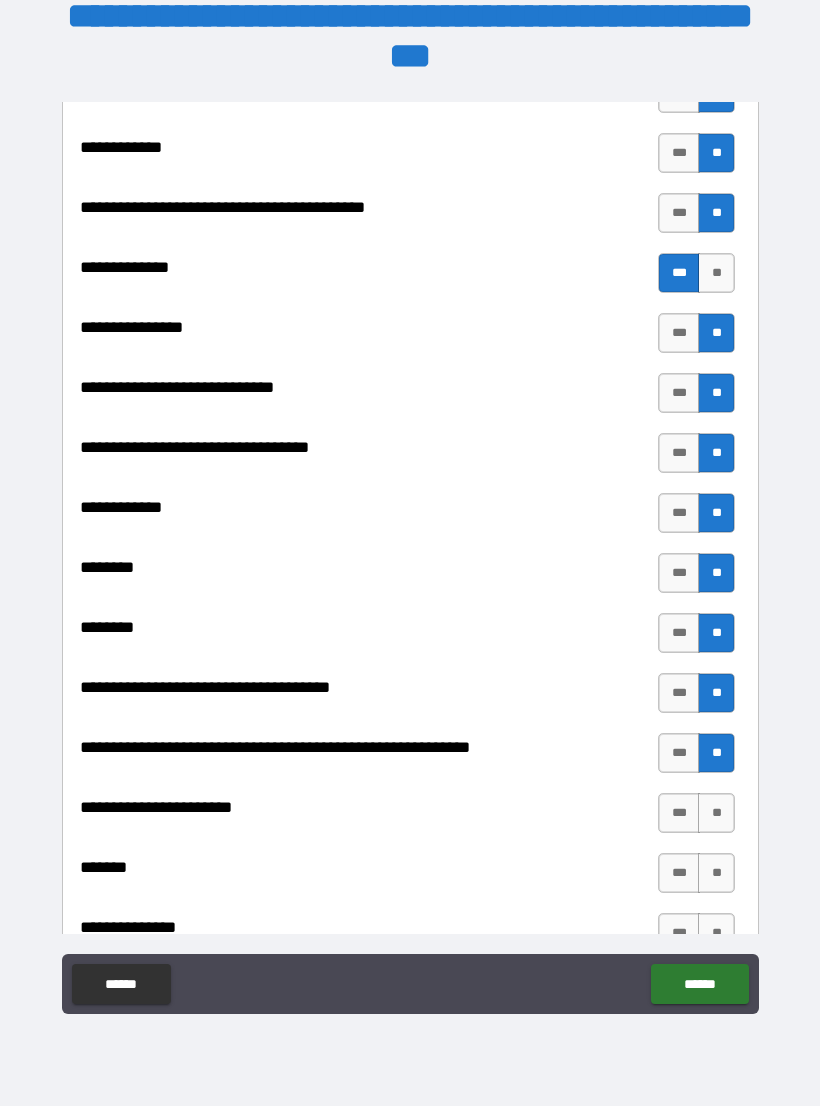 click on "**" at bounding box center [716, 813] 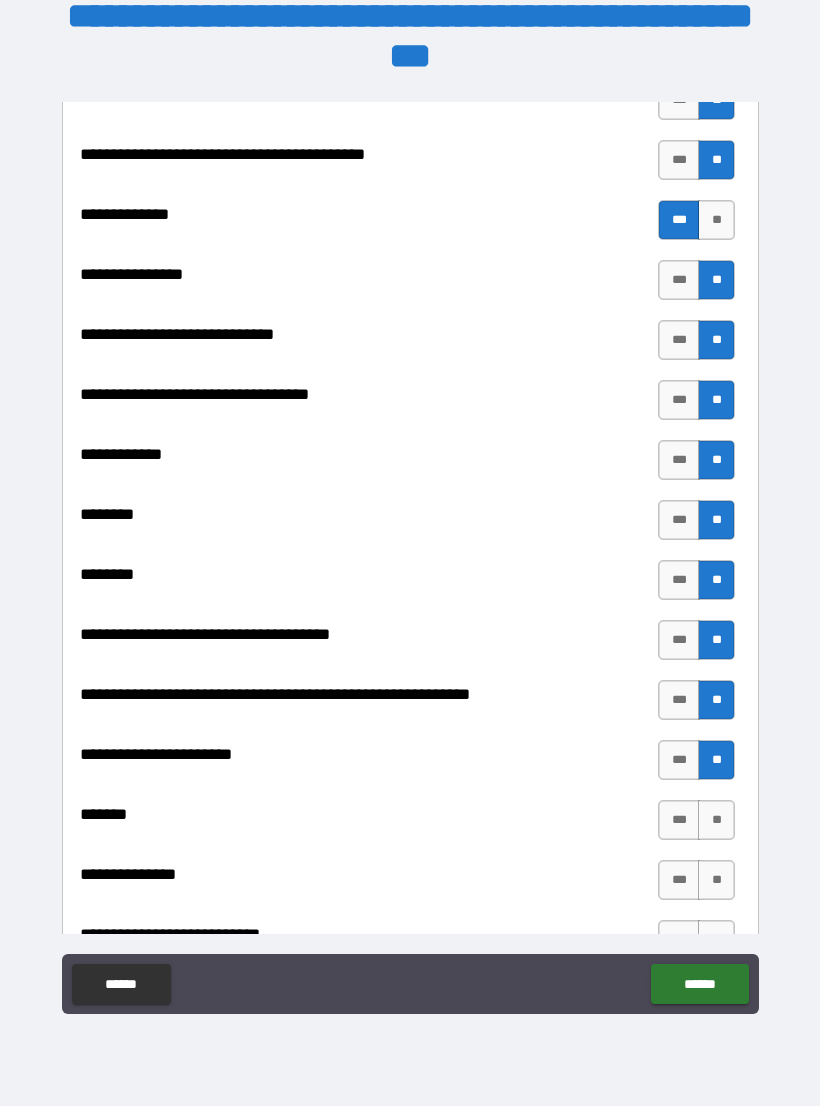 click on "**" at bounding box center [716, 820] 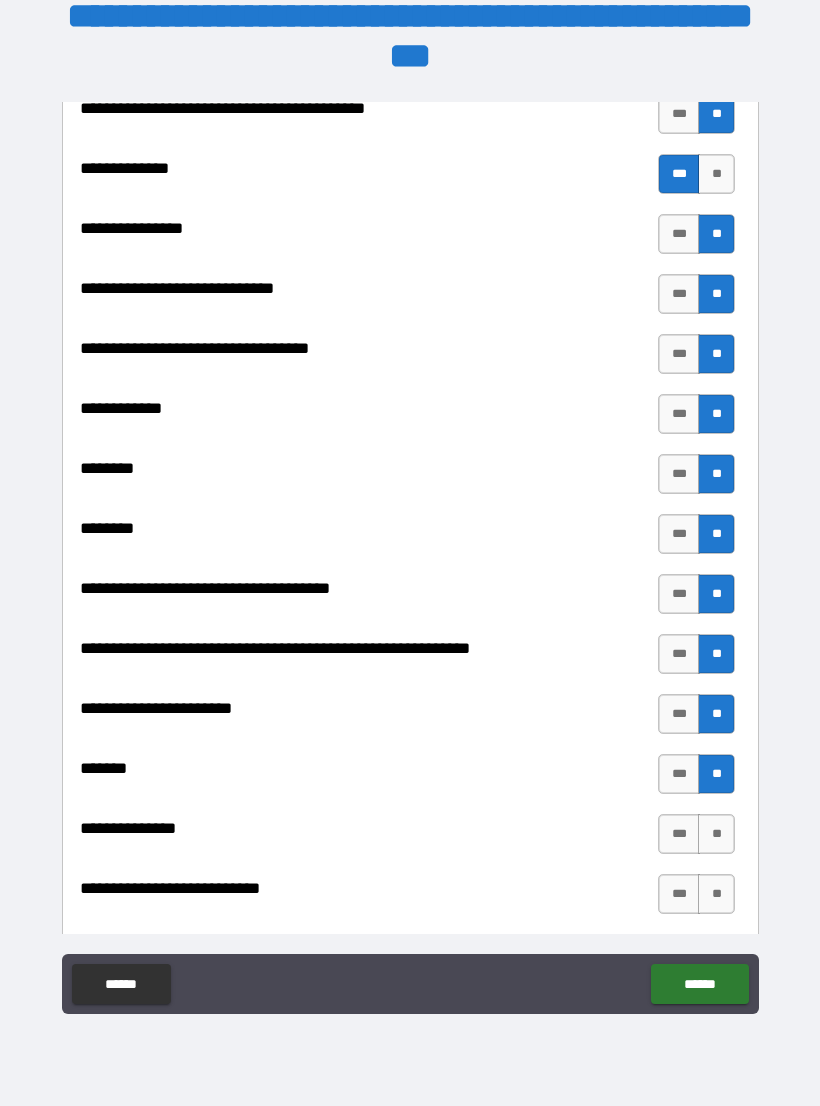 click on "**" at bounding box center (716, 834) 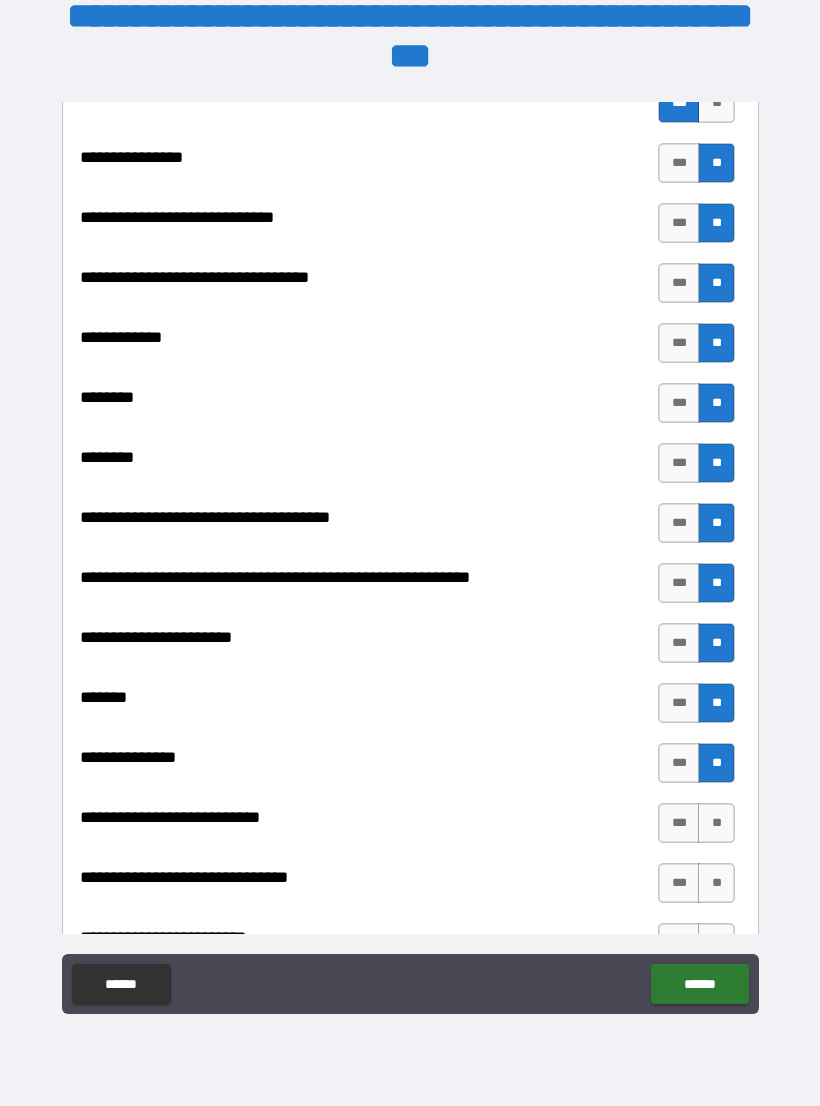 click on "**" at bounding box center (716, 823) 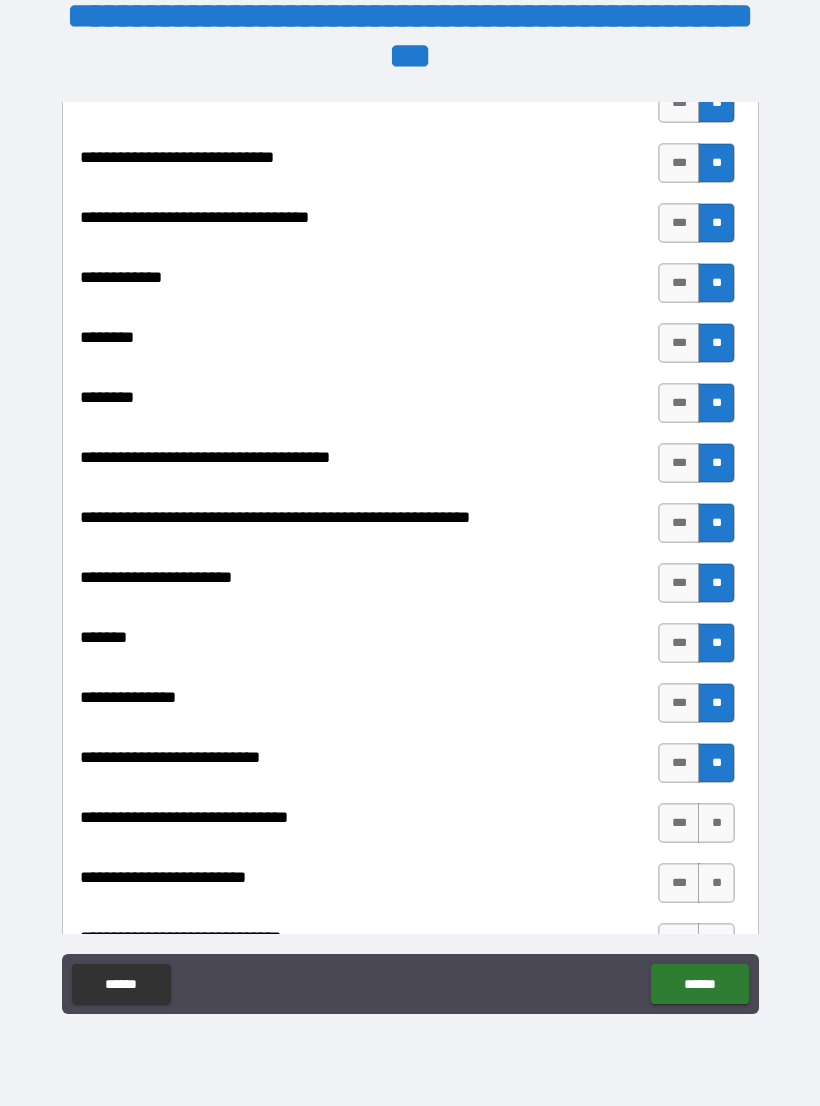 click on "**" at bounding box center (716, 823) 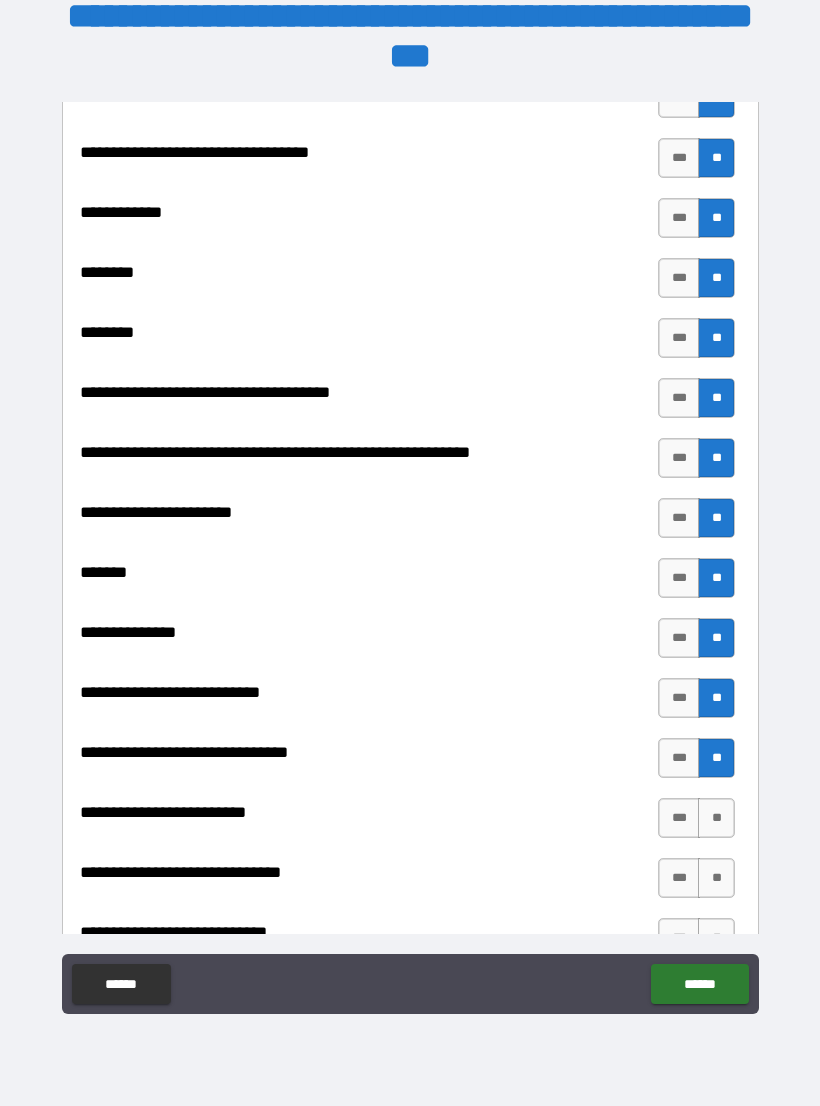click on "**" at bounding box center (716, 818) 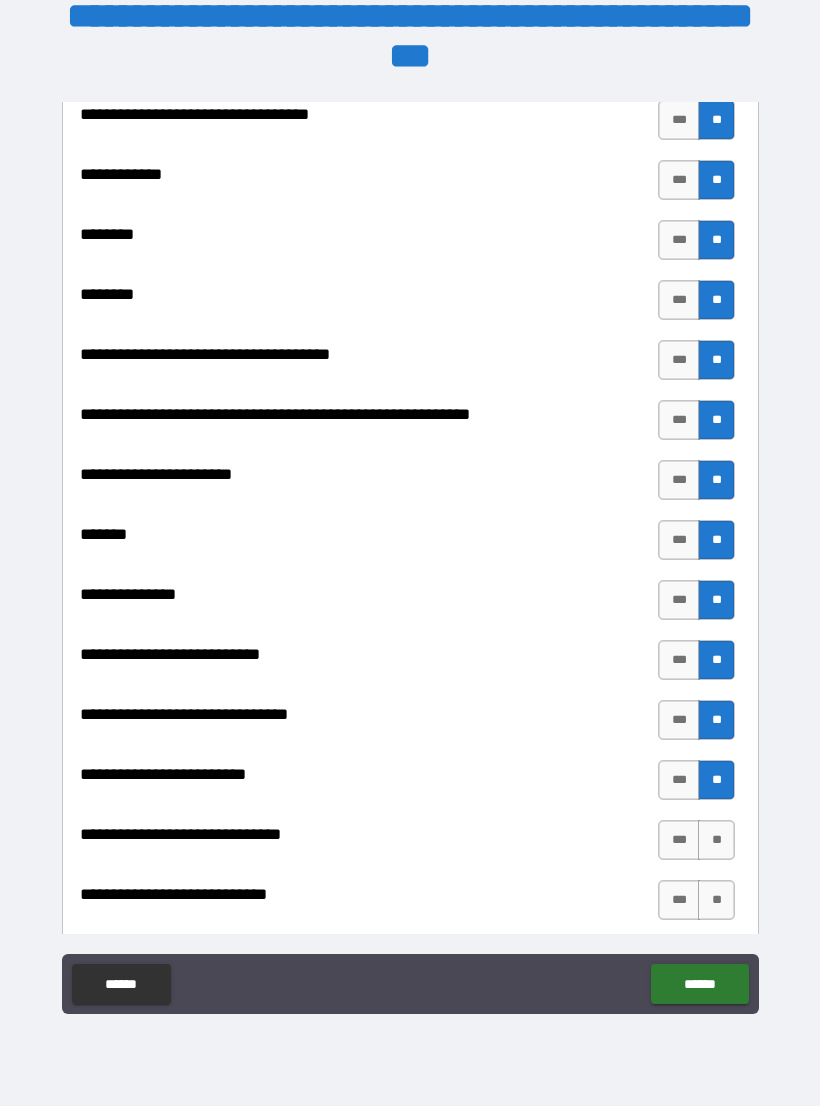 scroll, scrollTop: 8791, scrollLeft: 0, axis: vertical 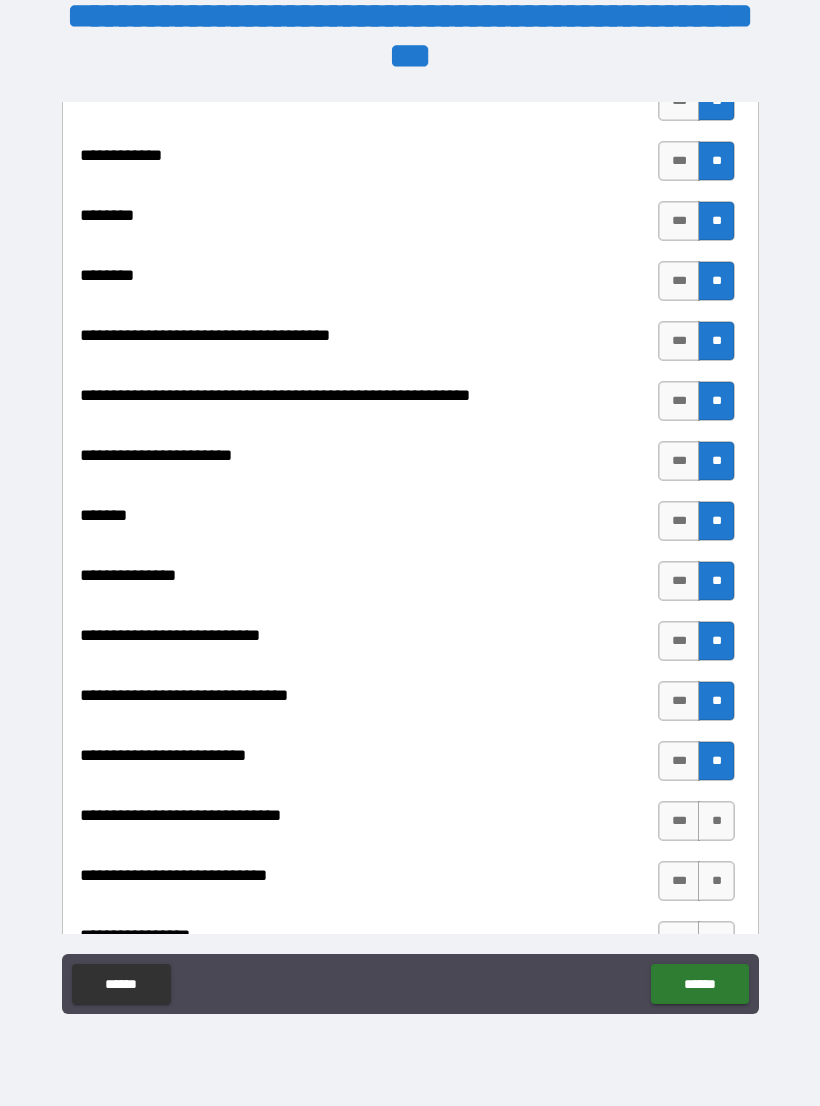 click on "**" at bounding box center [716, 821] 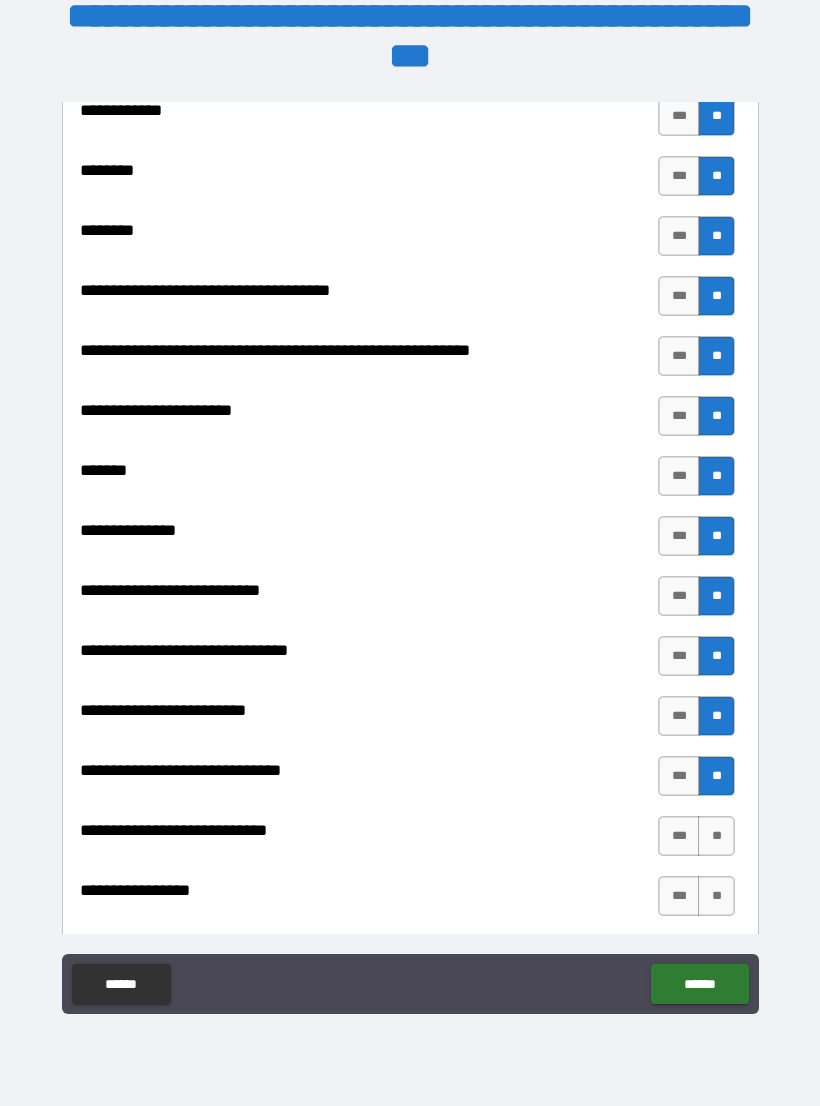 click on "**" at bounding box center [716, 836] 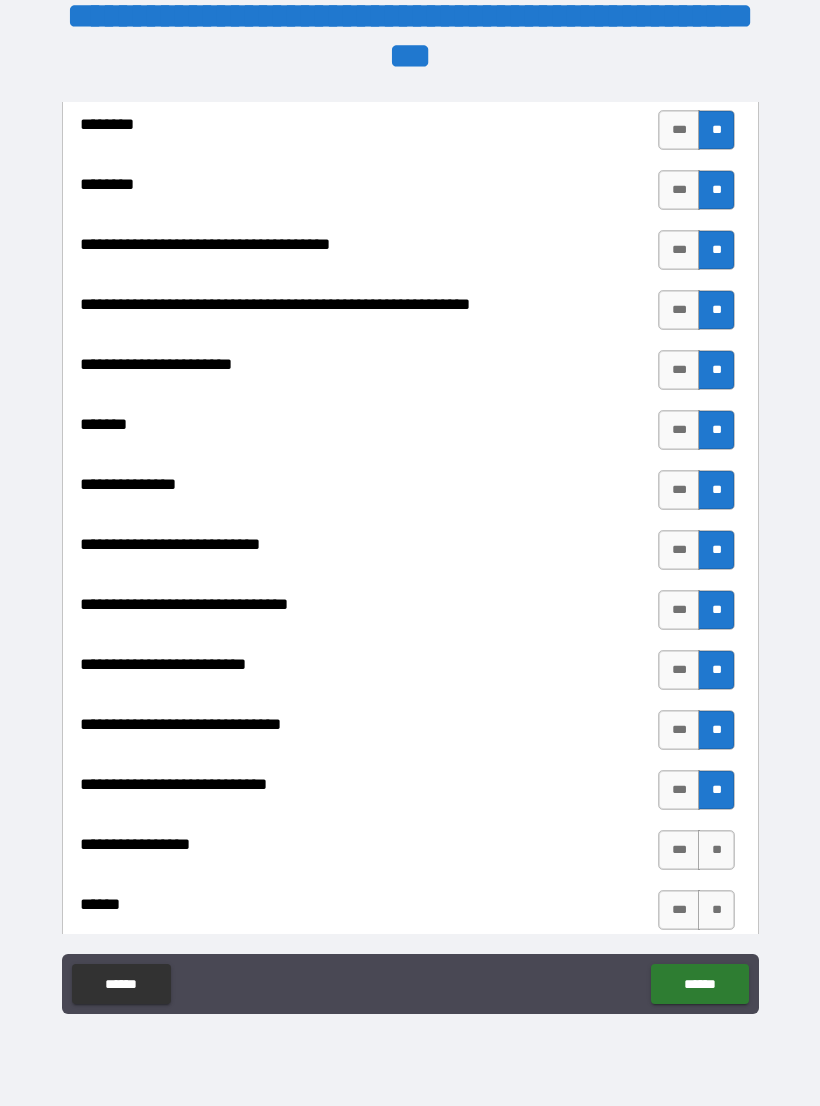 click on "**" at bounding box center (716, 850) 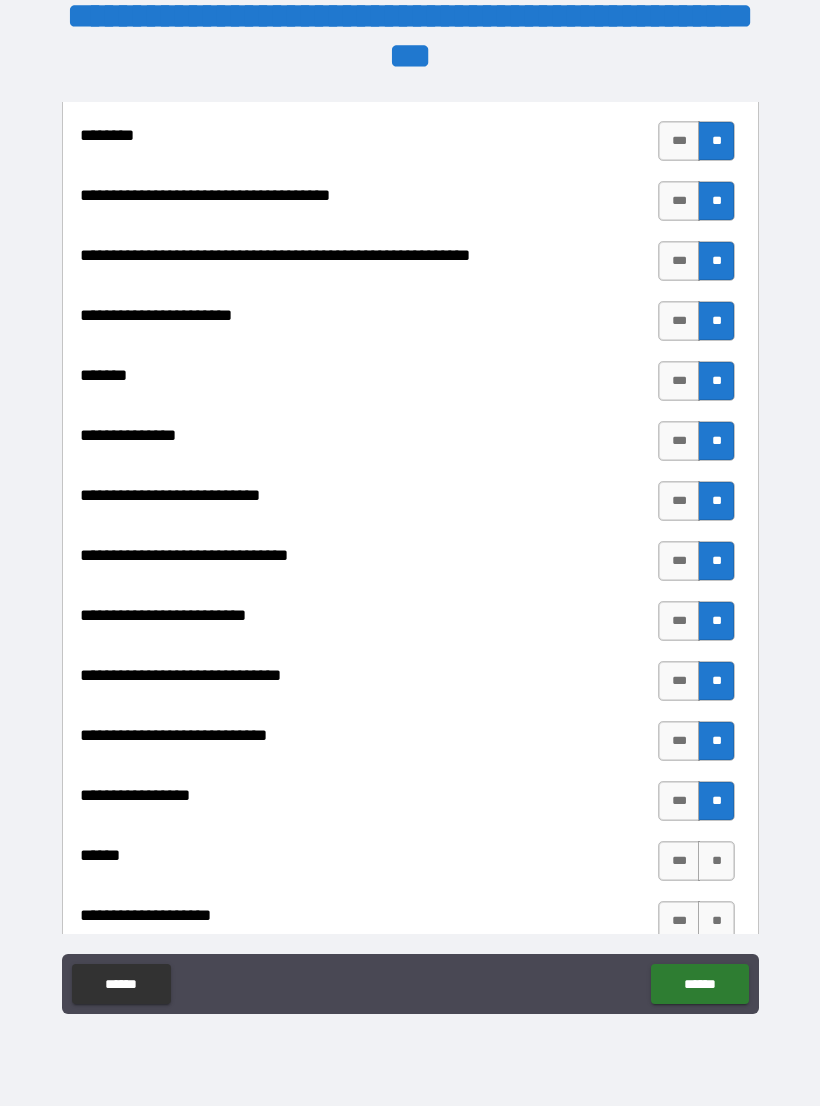 click on "**" at bounding box center [716, 861] 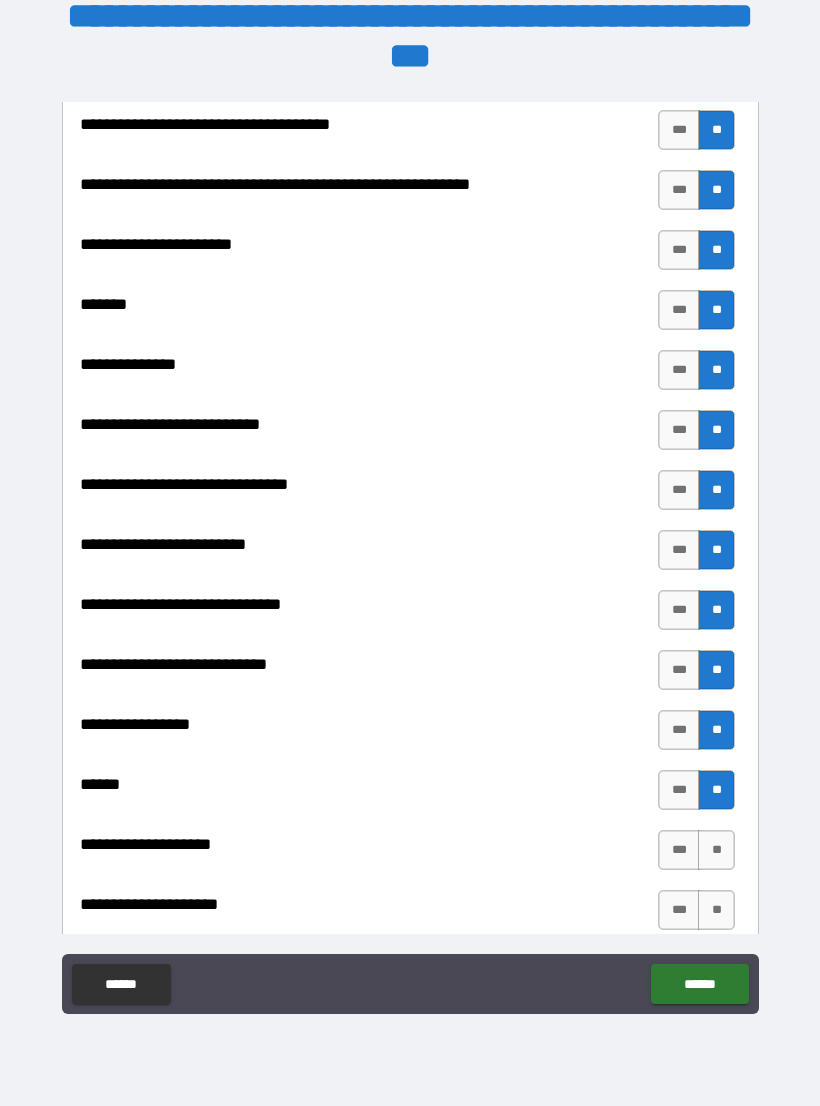 click on "**" at bounding box center [716, 850] 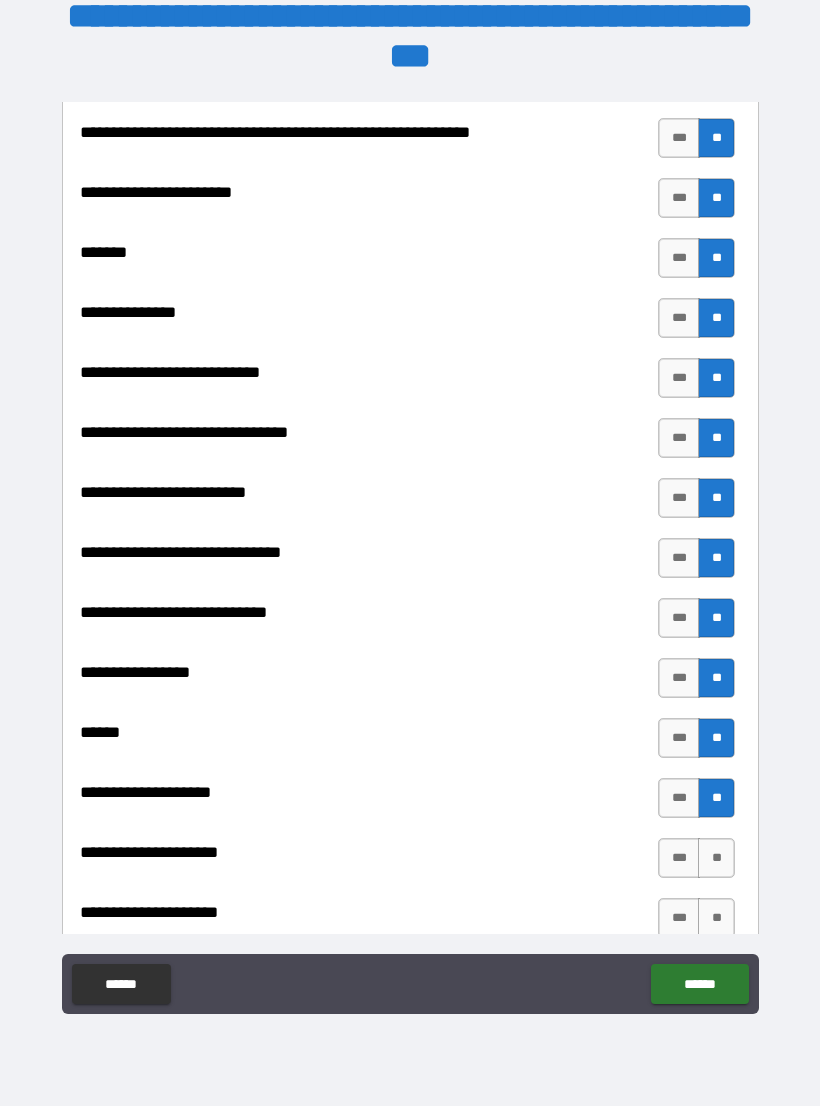 click on "**" at bounding box center [716, 858] 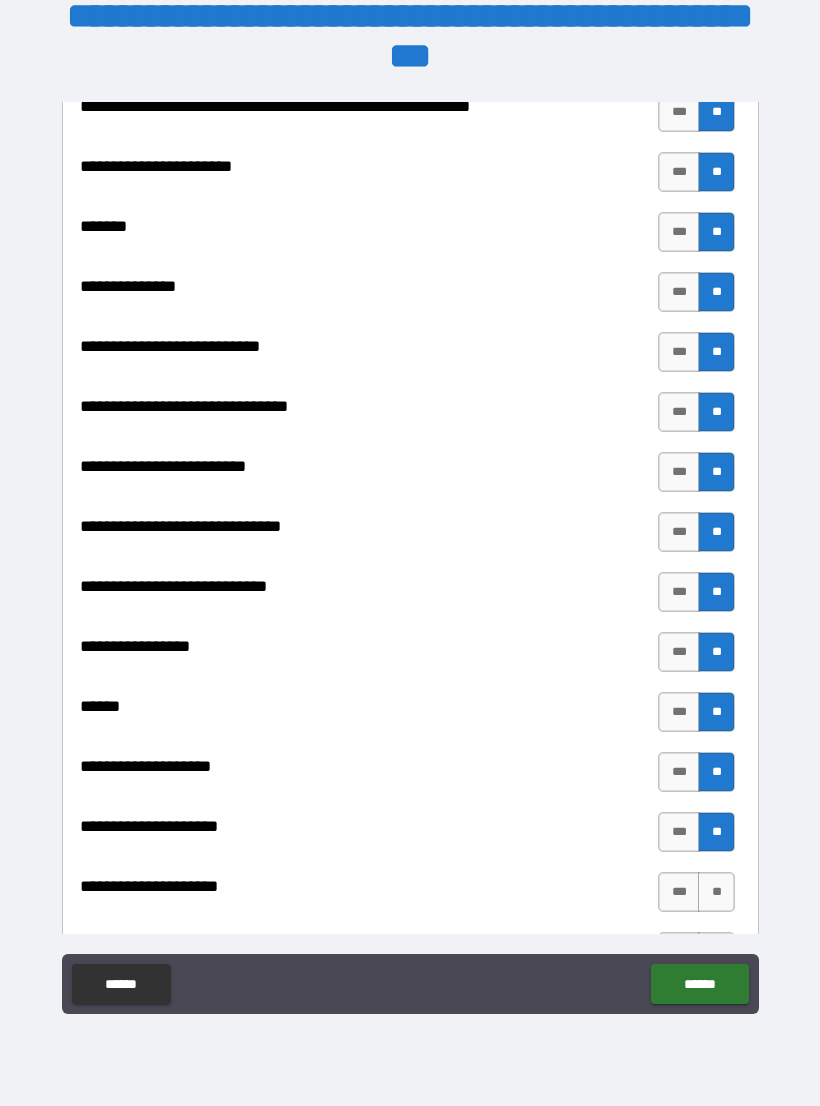 scroll, scrollTop: 9082, scrollLeft: 0, axis: vertical 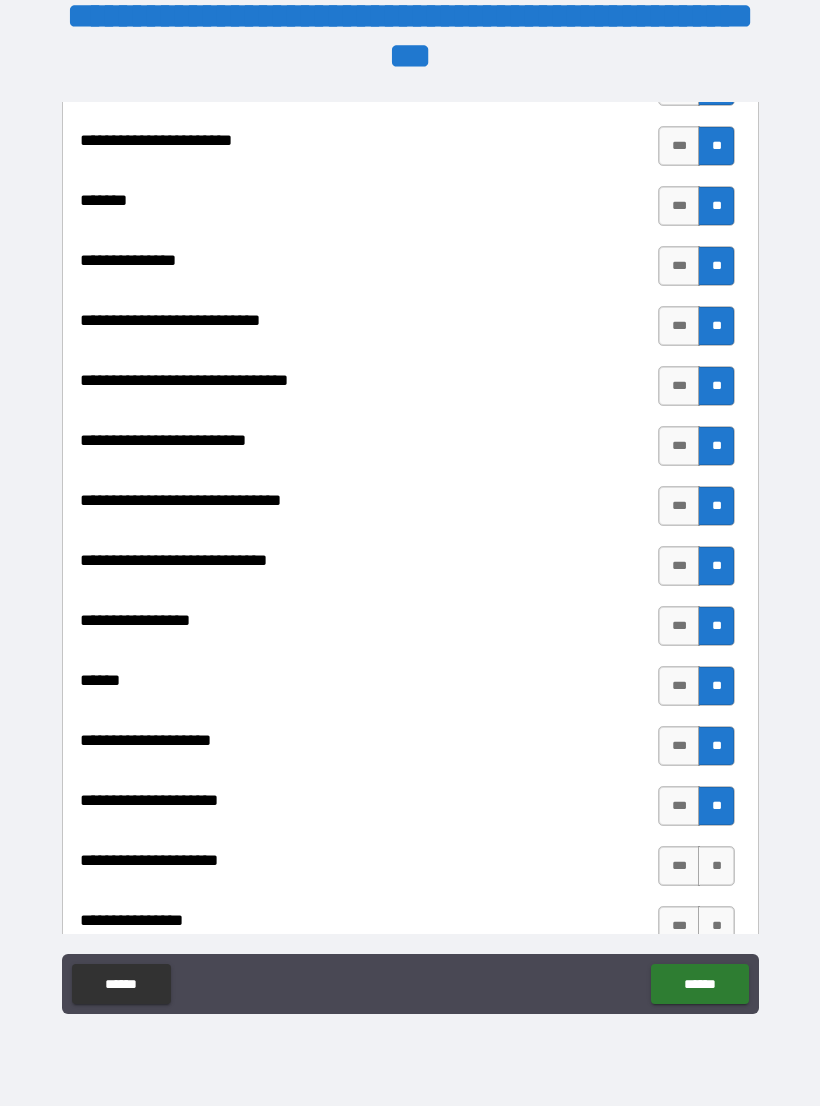 click on "**" at bounding box center [716, 866] 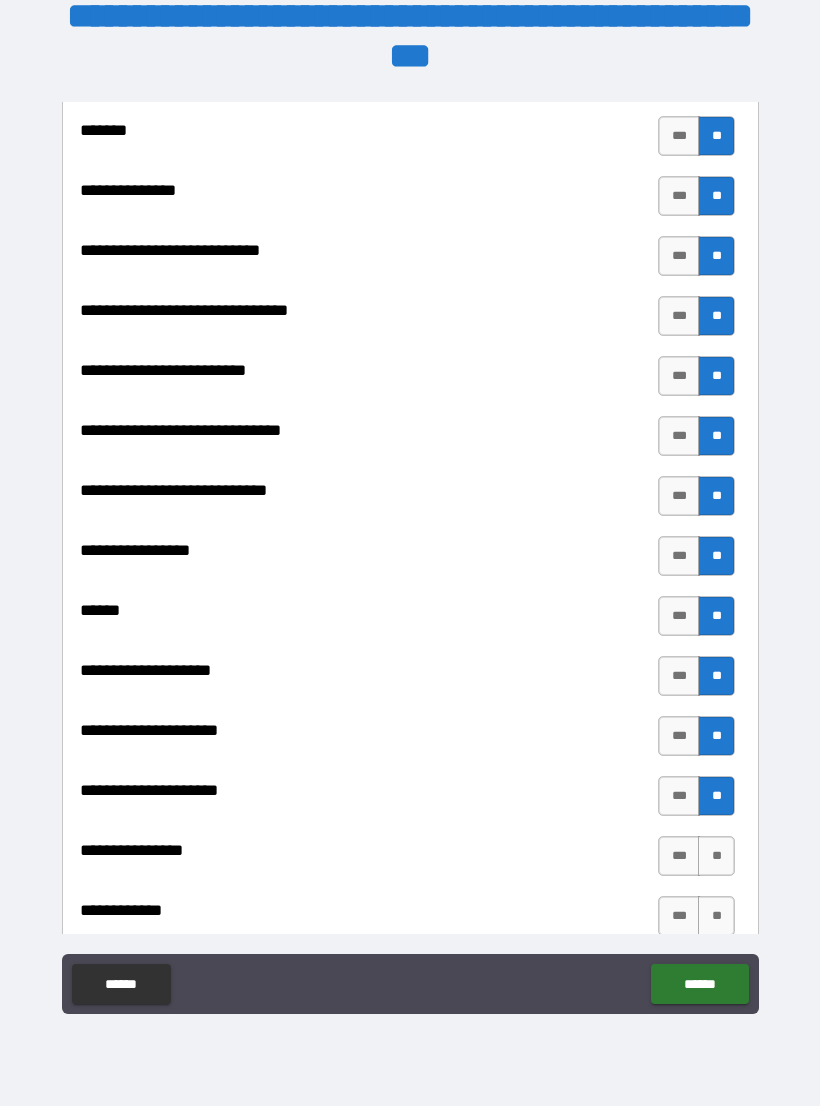 click on "**" at bounding box center (716, 856) 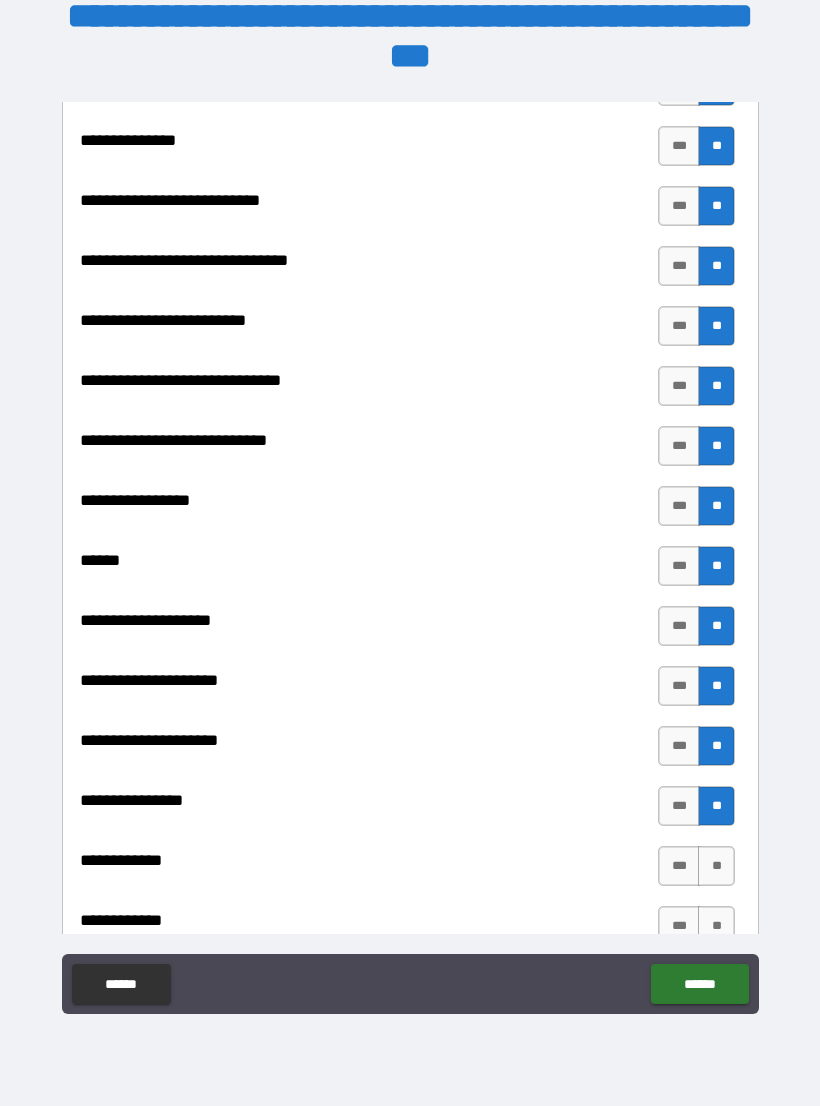 scroll, scrollTop: 9235, scrollLeft: 0, axis: vertical 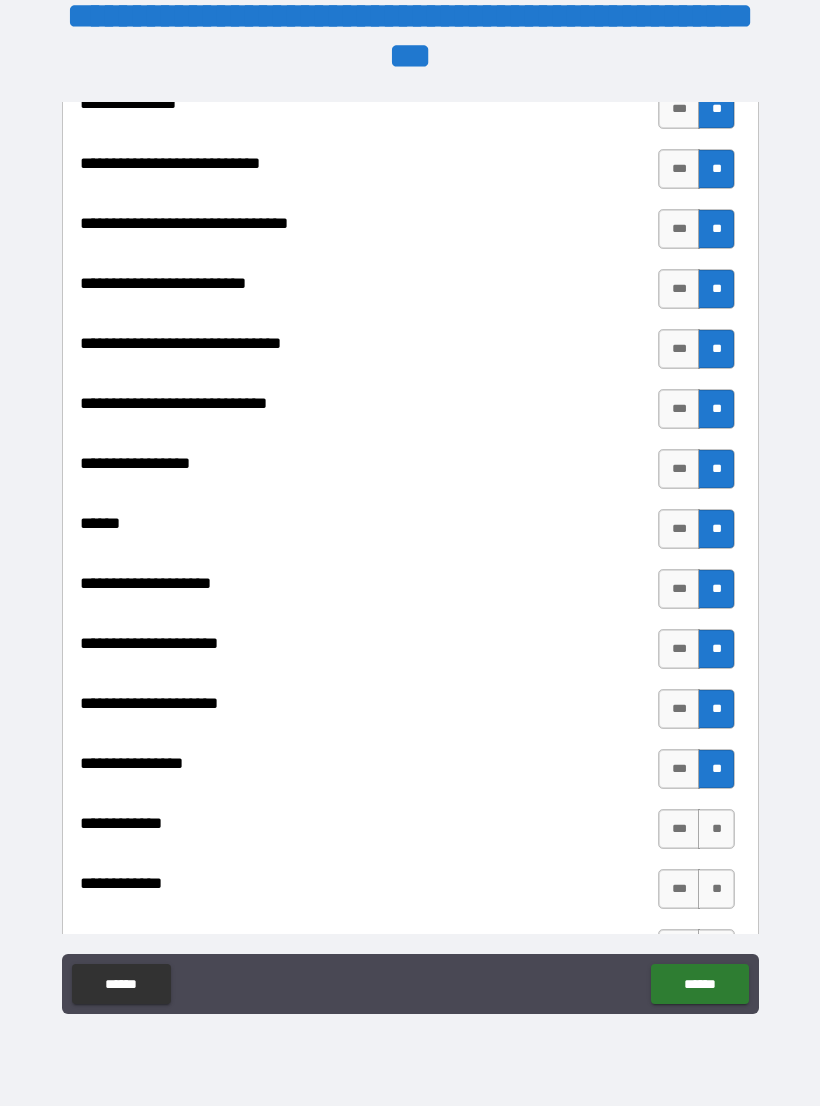 click on "**" at bounding box center [716, 829] 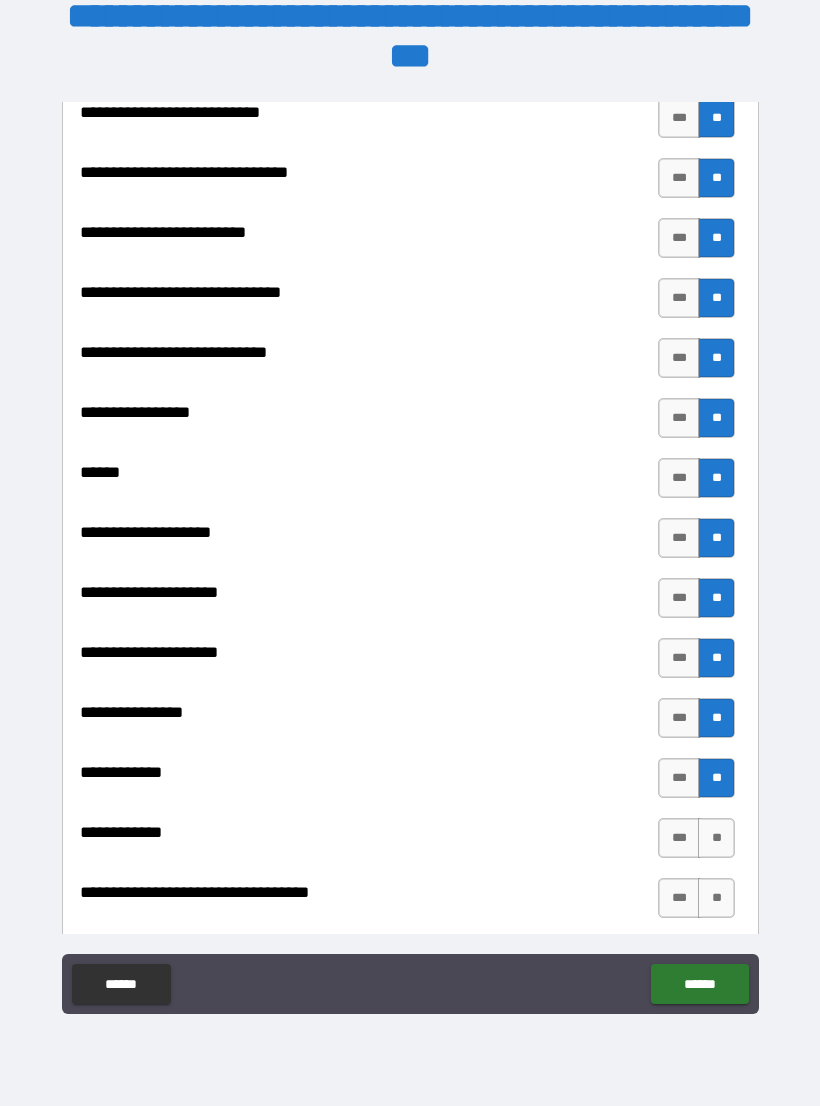 click on "**" at bounding box center (716, 838) 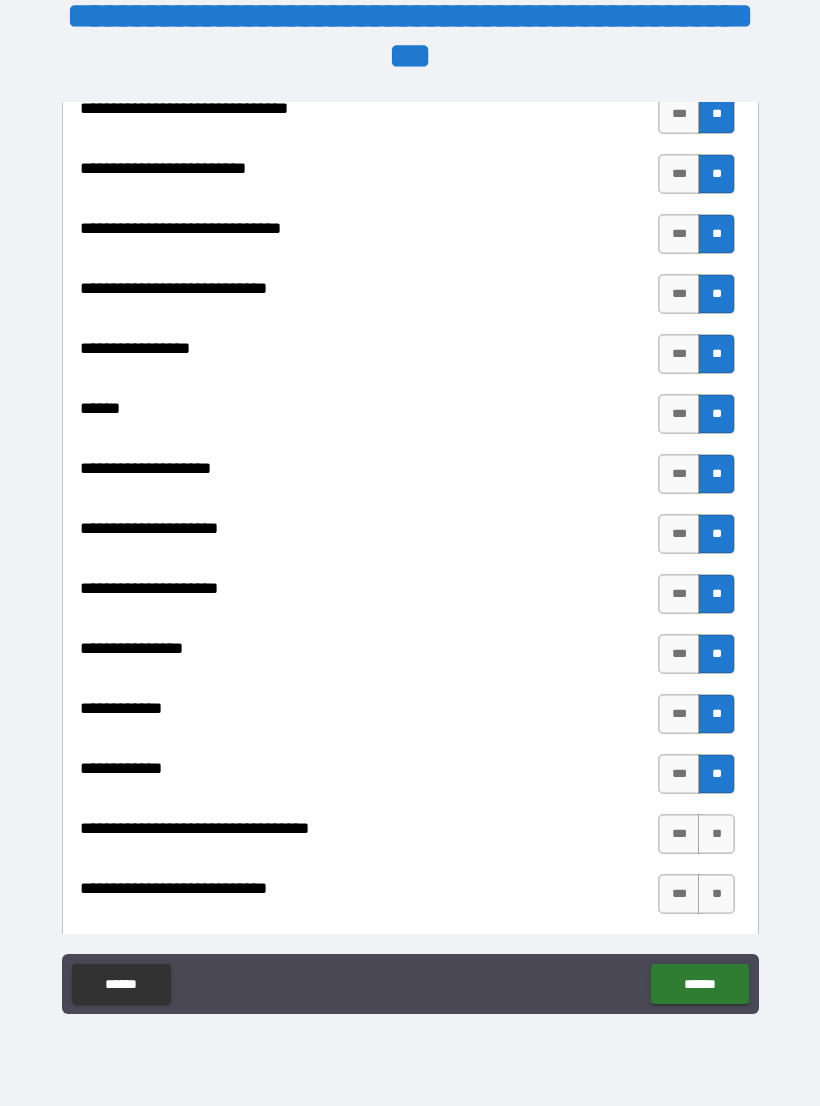 click on "**" at bounding box center (716, 834) 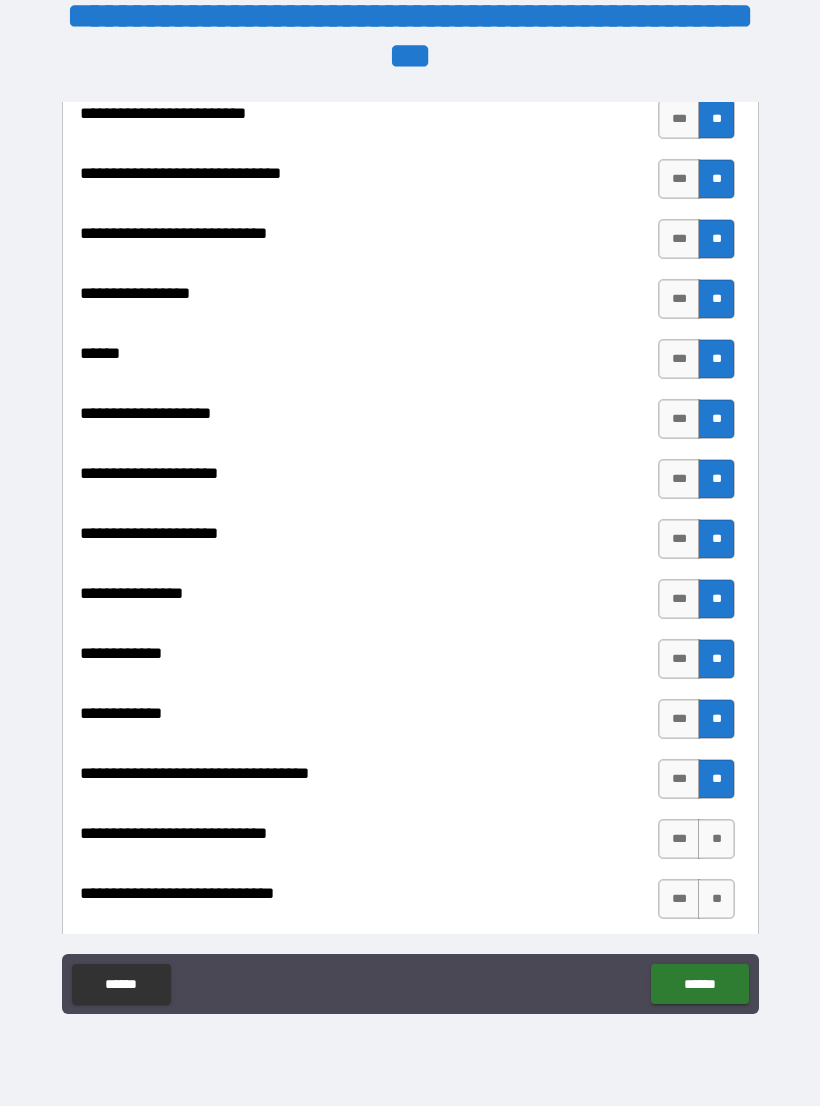 click on "**" at bounding box center (716, 839) 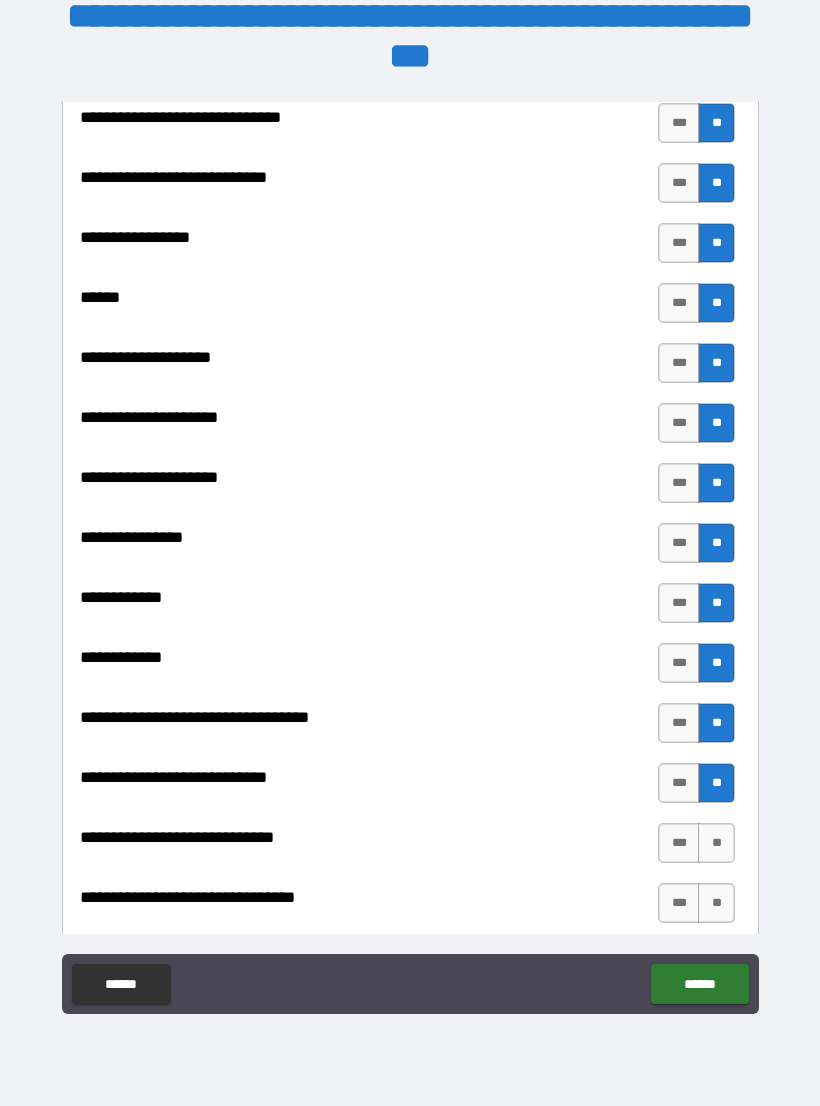 click on "**" at bounding box center [716, 843] 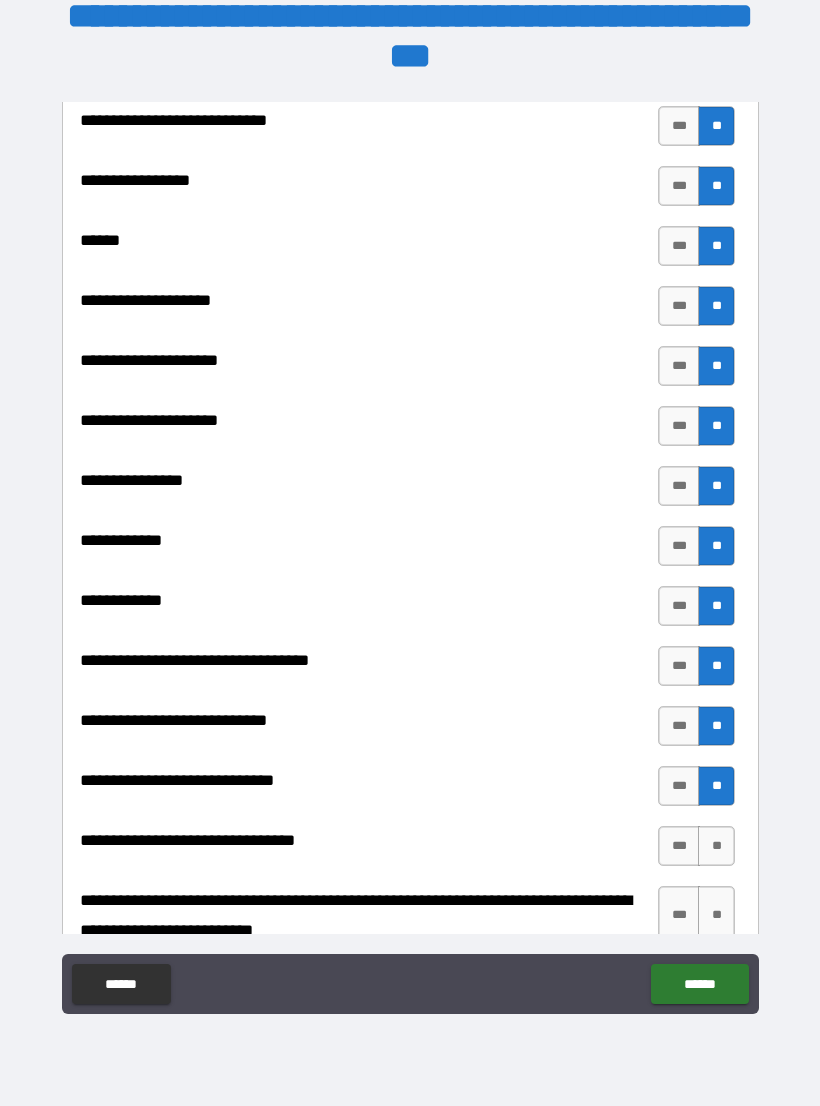 click on "**" at bounding box center (716, 846) 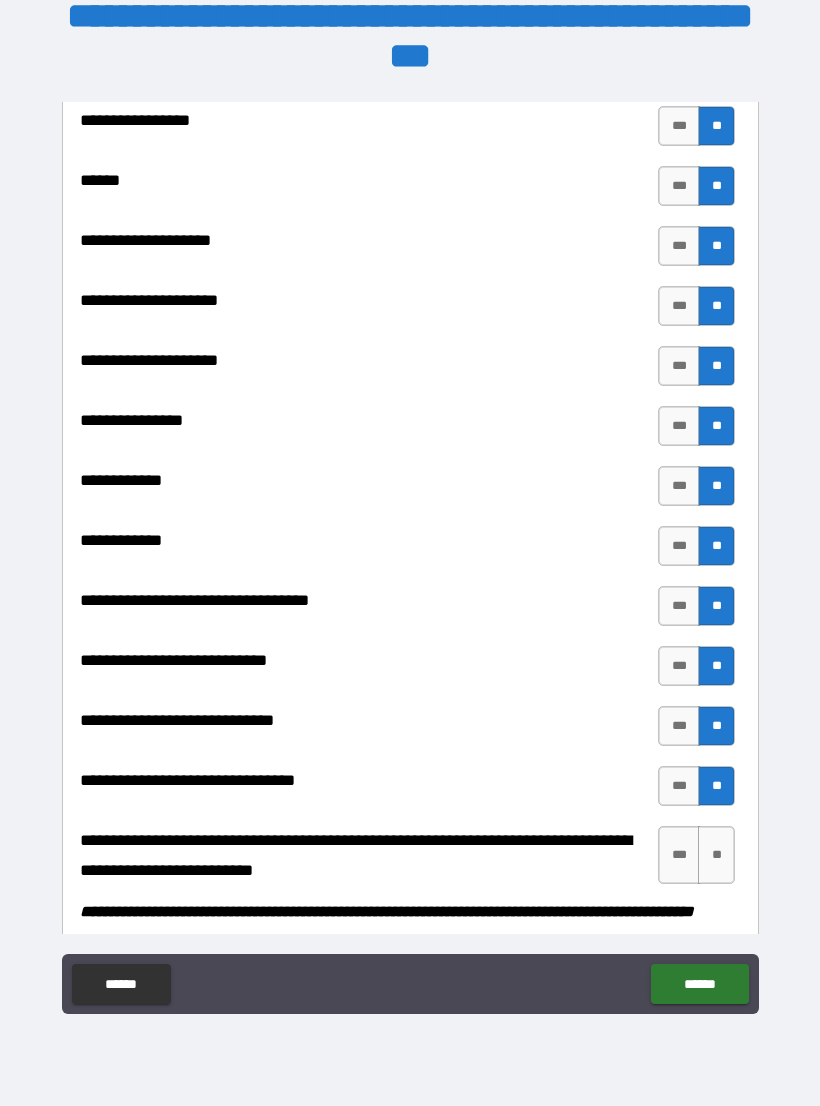 scroll, scrollTop: 9609, scrollLeft: 0, axis: vertical 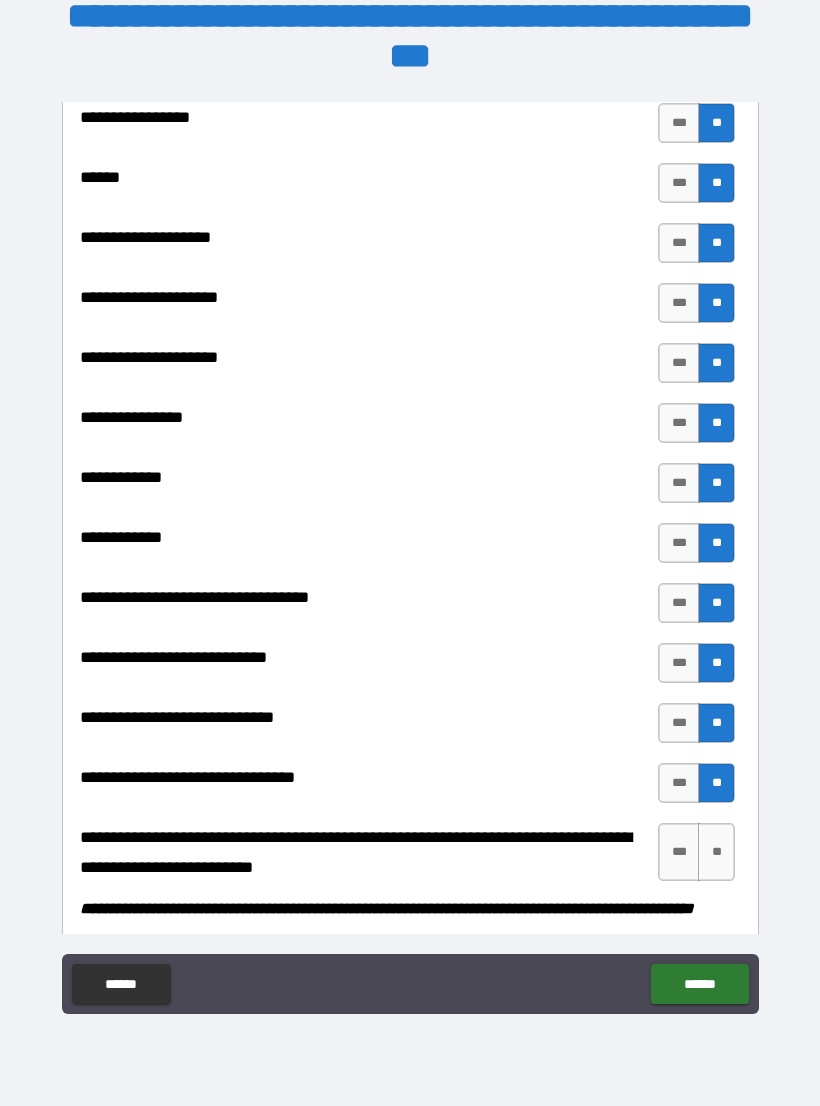 click on "**" at bounding box center [716, 852] 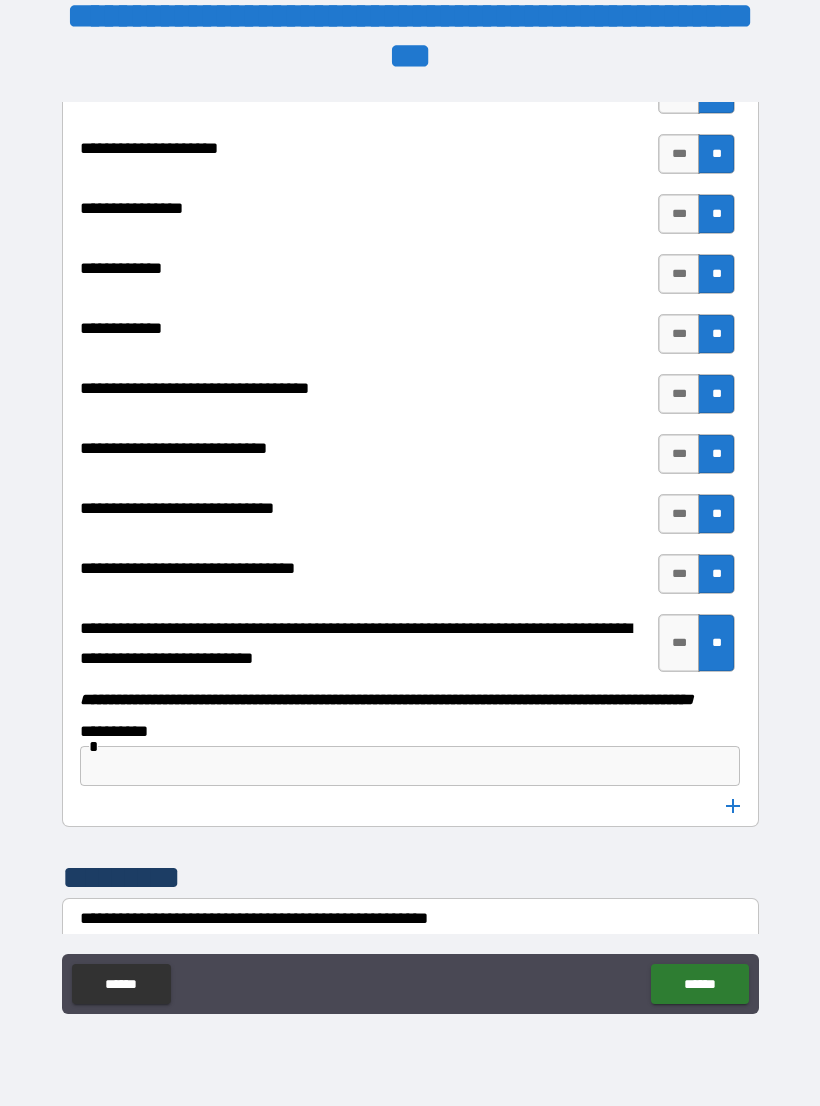 scroll, scrollTop: 9817, scrollLeft: 0, axis: vertical 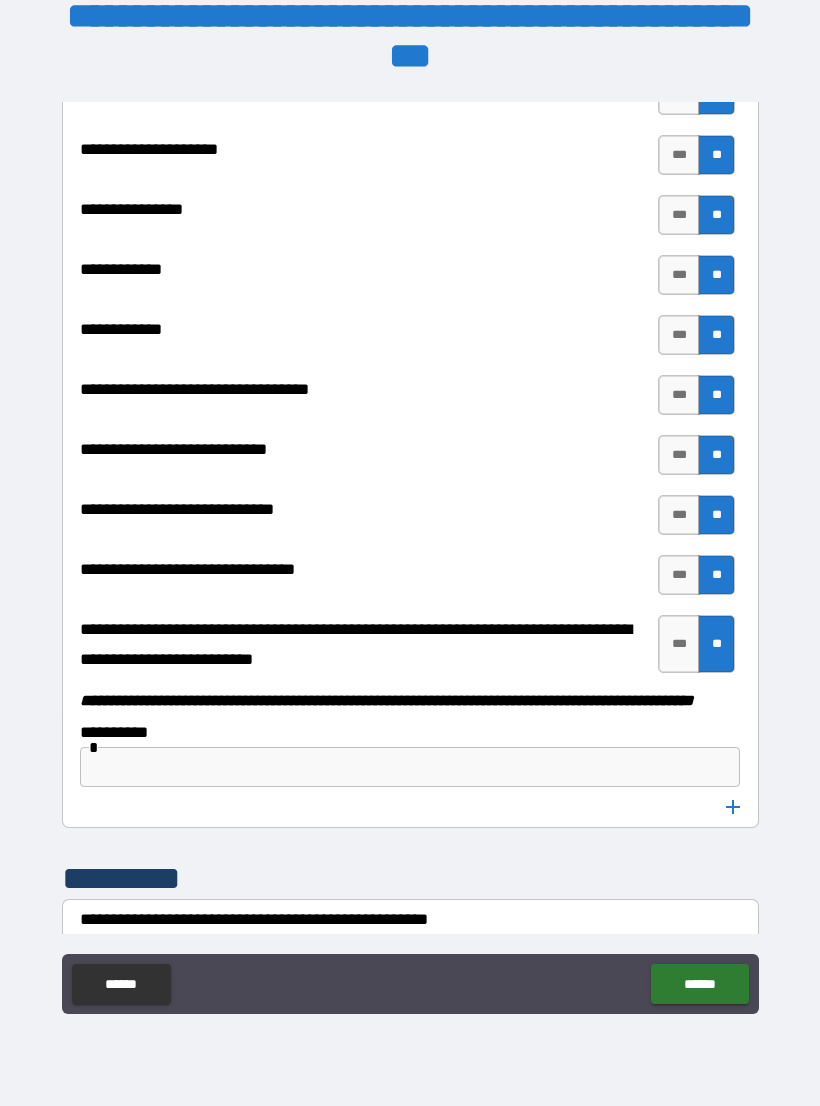 click on "***" at bounding box center (679, 644) 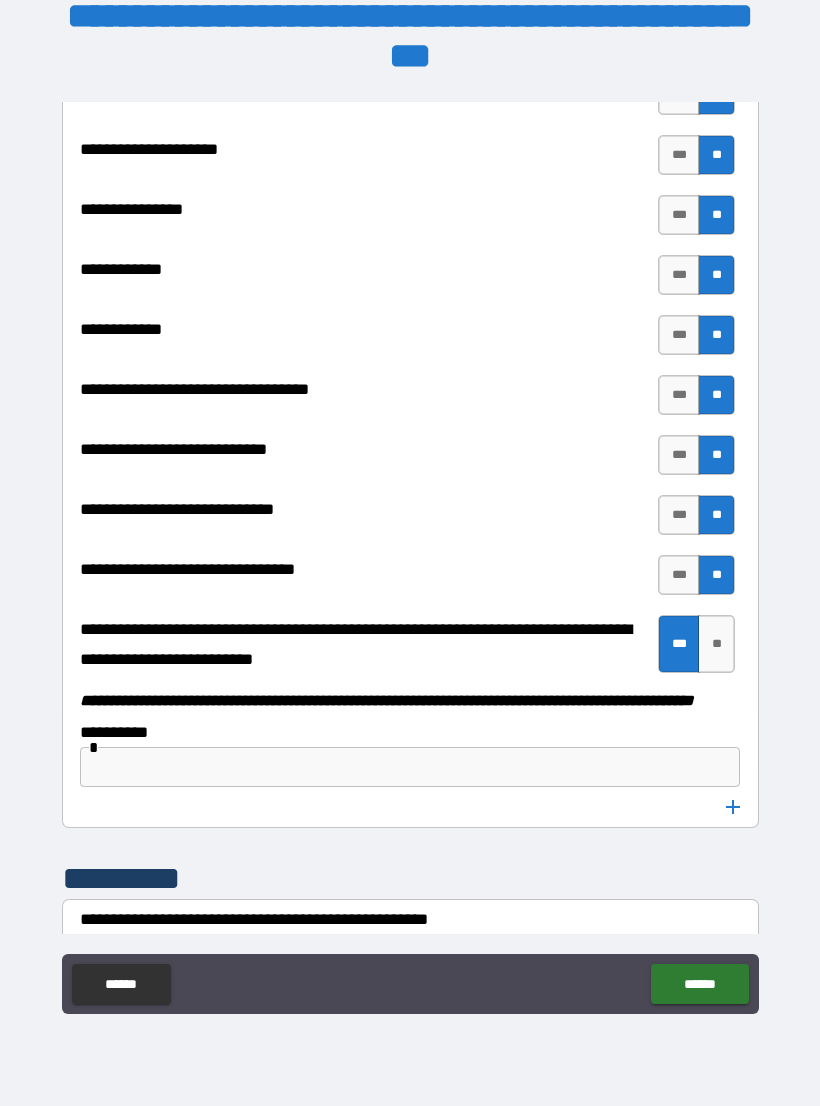 click at bounding box center [410, 767] 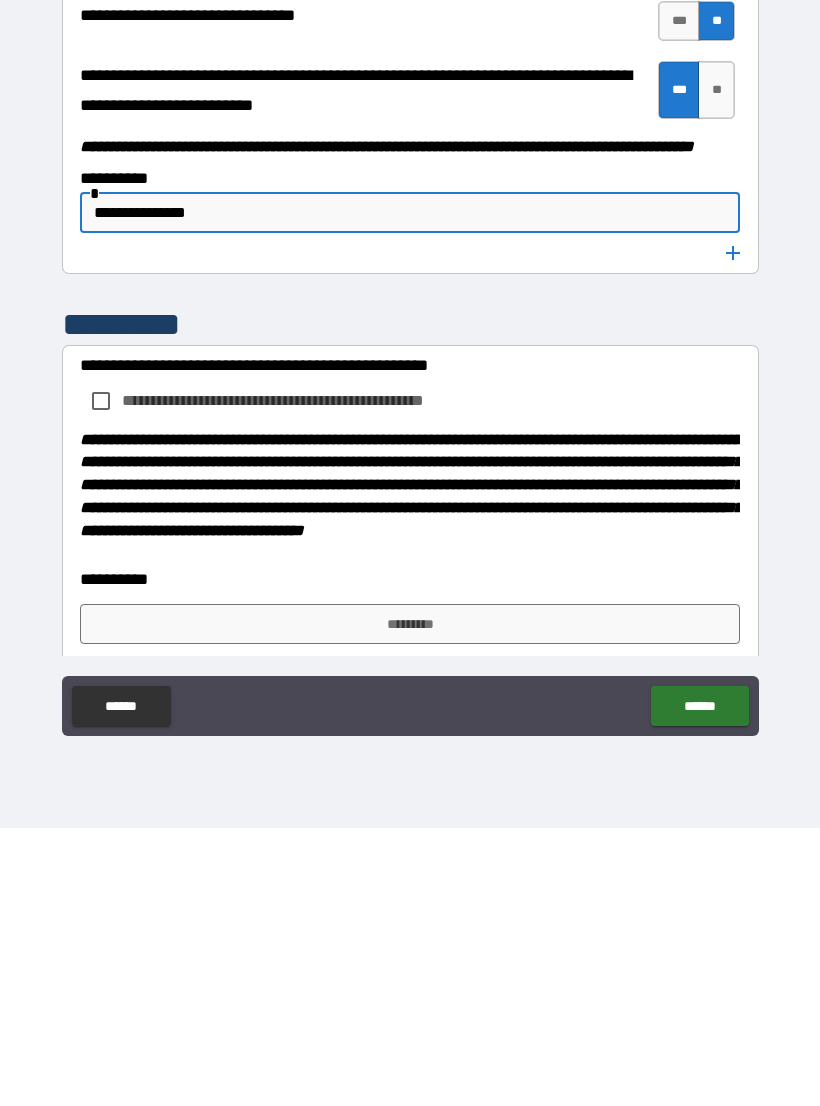 scroll, scrollTop: 10112, scrollLeft: 0, axis: vertical 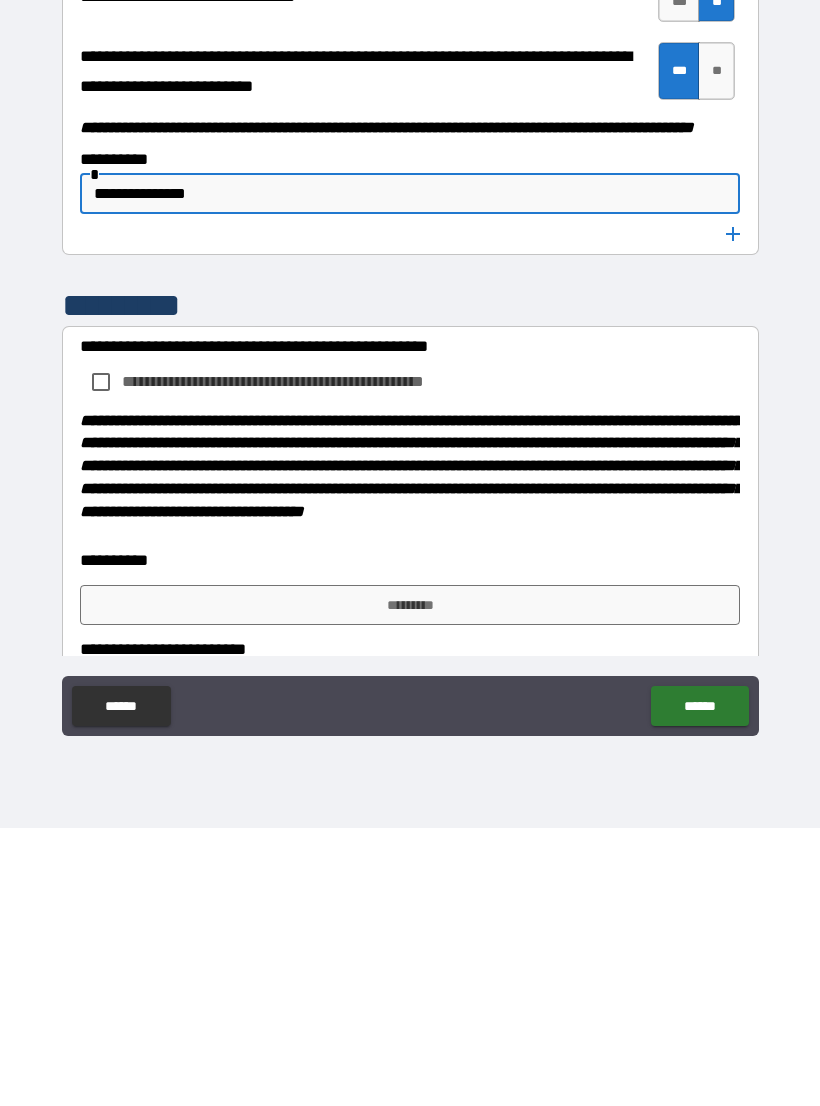 type on "**********" 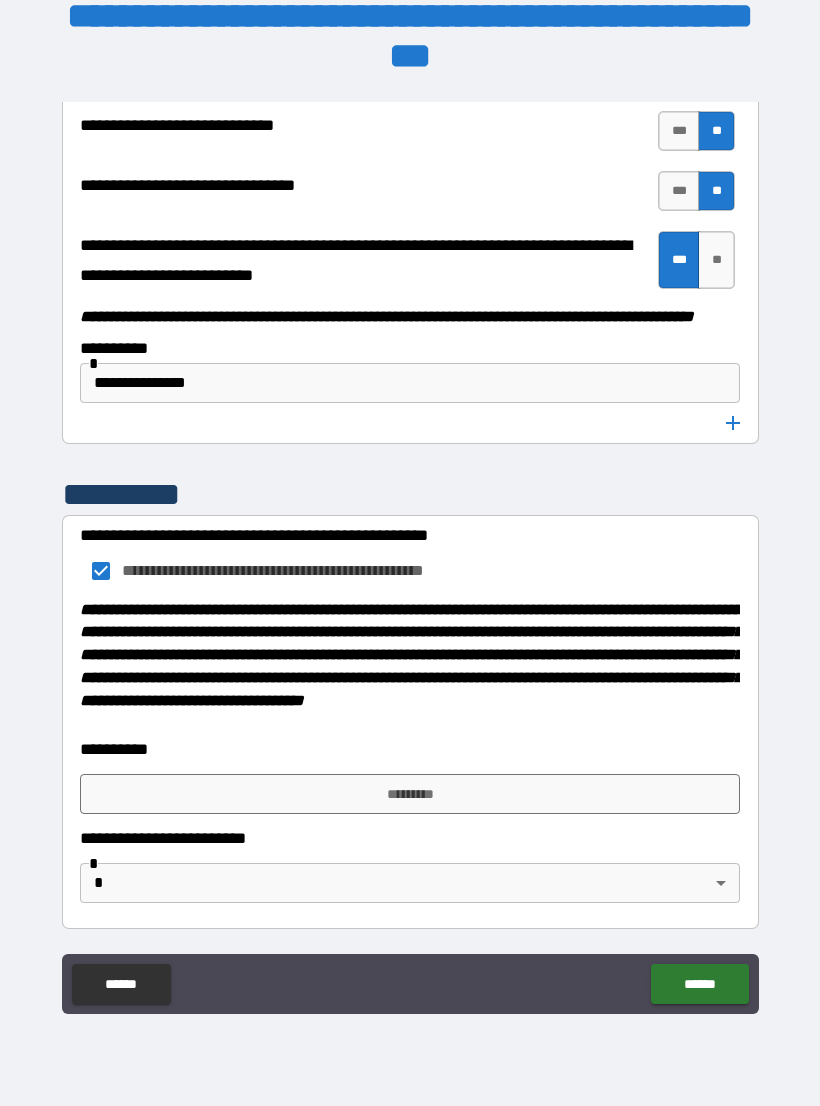 scroll, scrollTop: 10254, scrollLeft: 0, axis: vertical 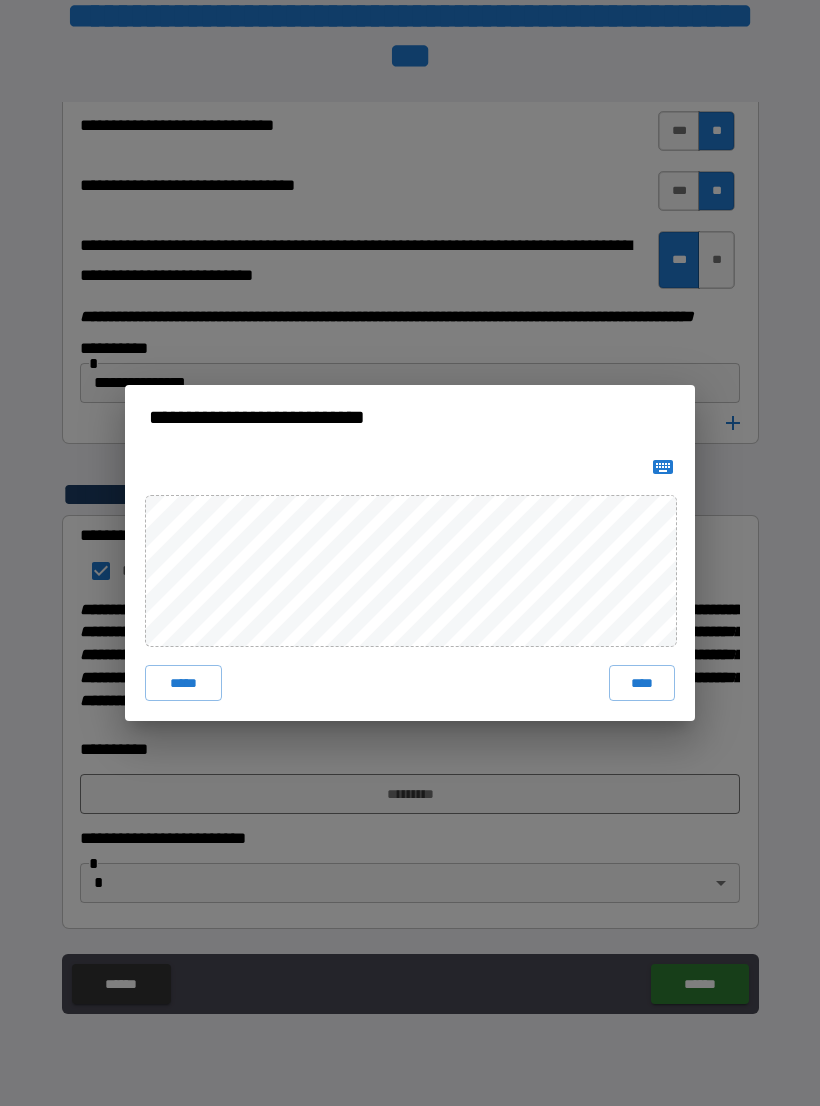 click on "****" at bounding box center [642, 683] 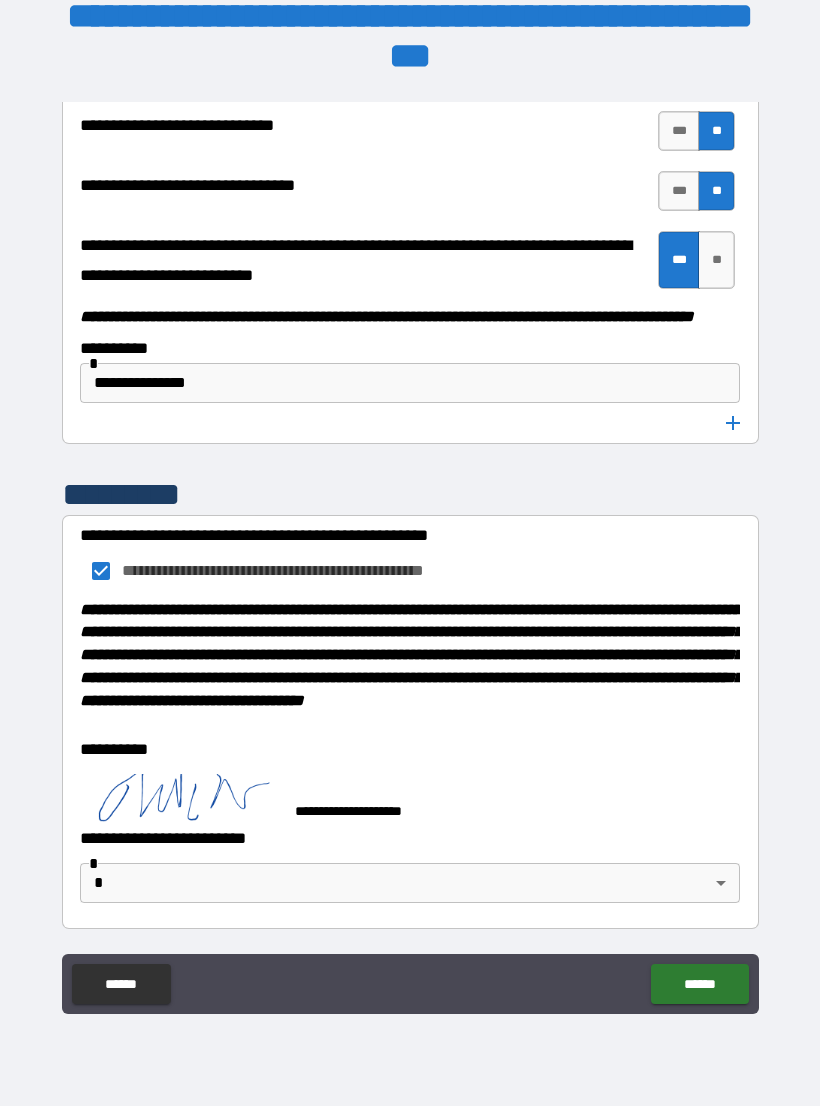 scroll, scrollTop: 10244, scrollLeft: 0, axis: vertical 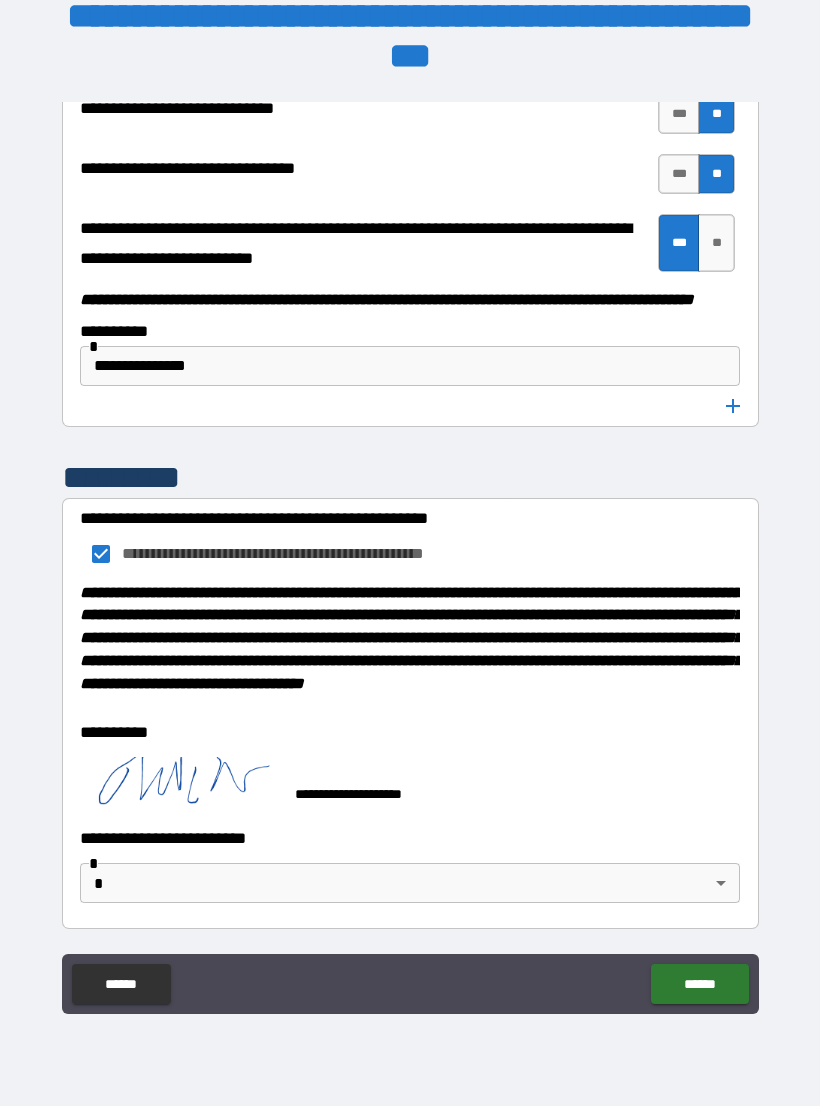 click on "**********" at bounding box center [410, 537] 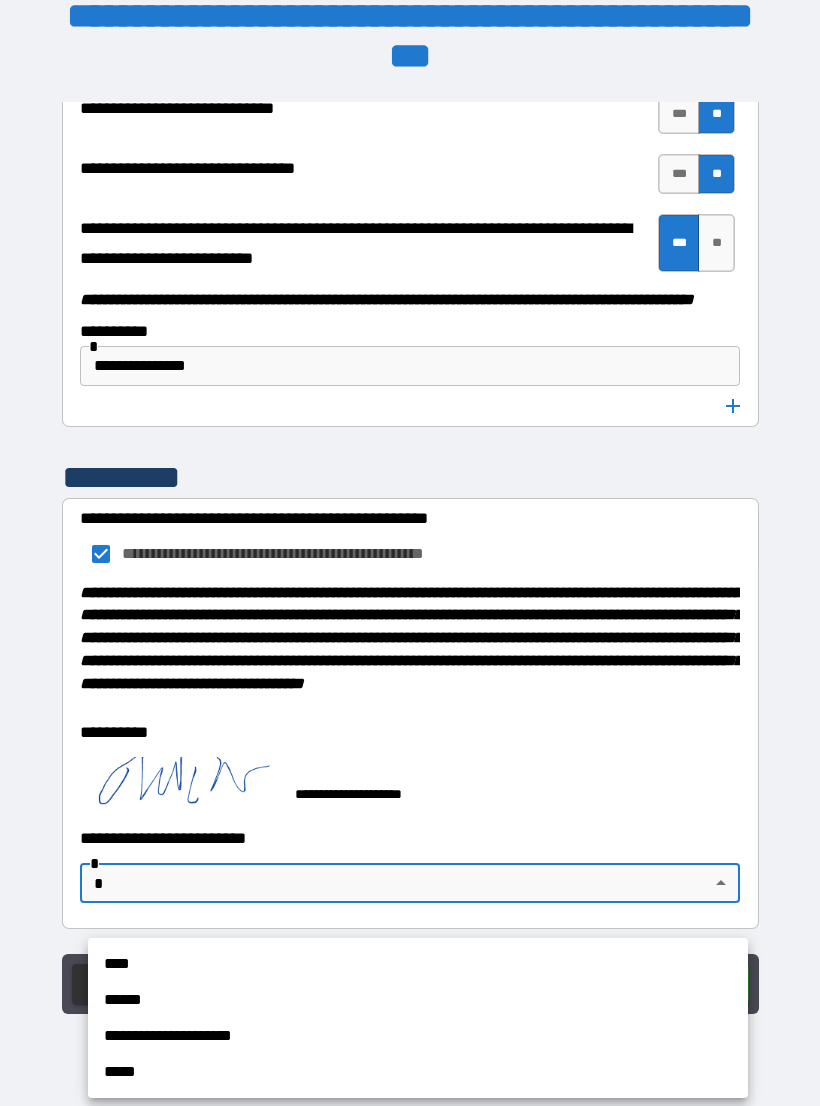 click at bounding box center [410, 553] 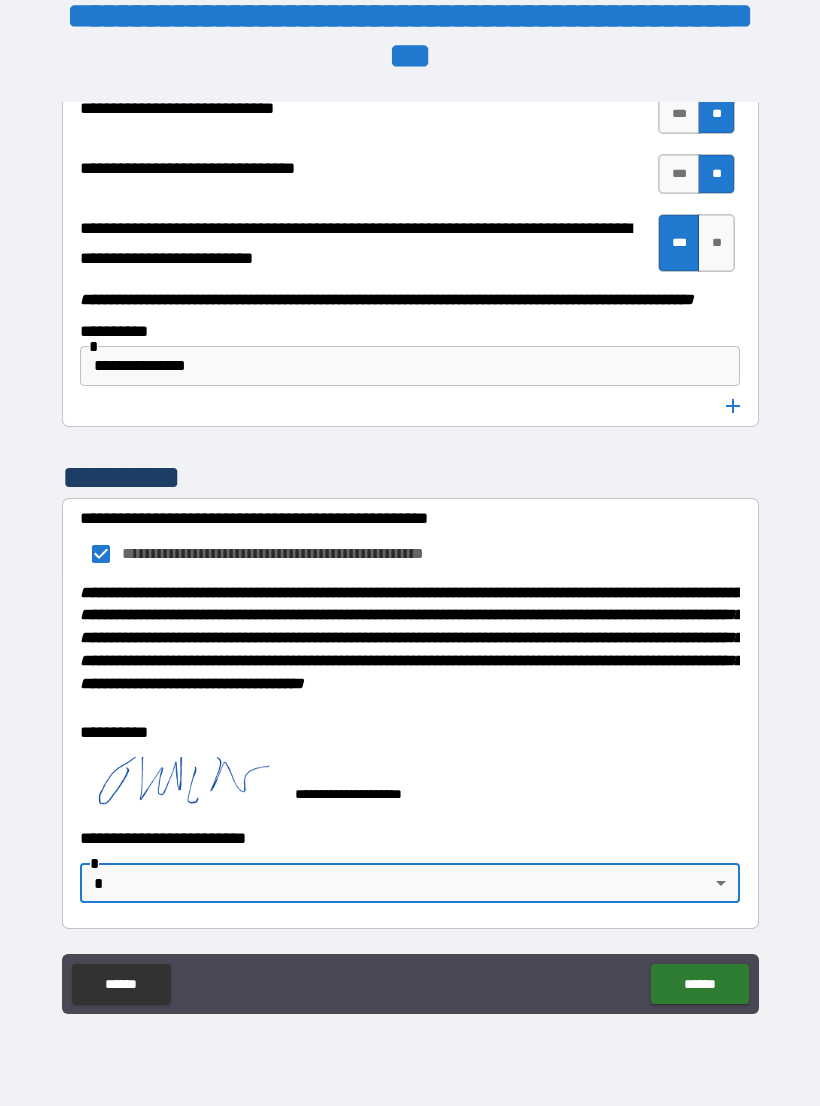 click on "**********" at bounding box center [410, 537] 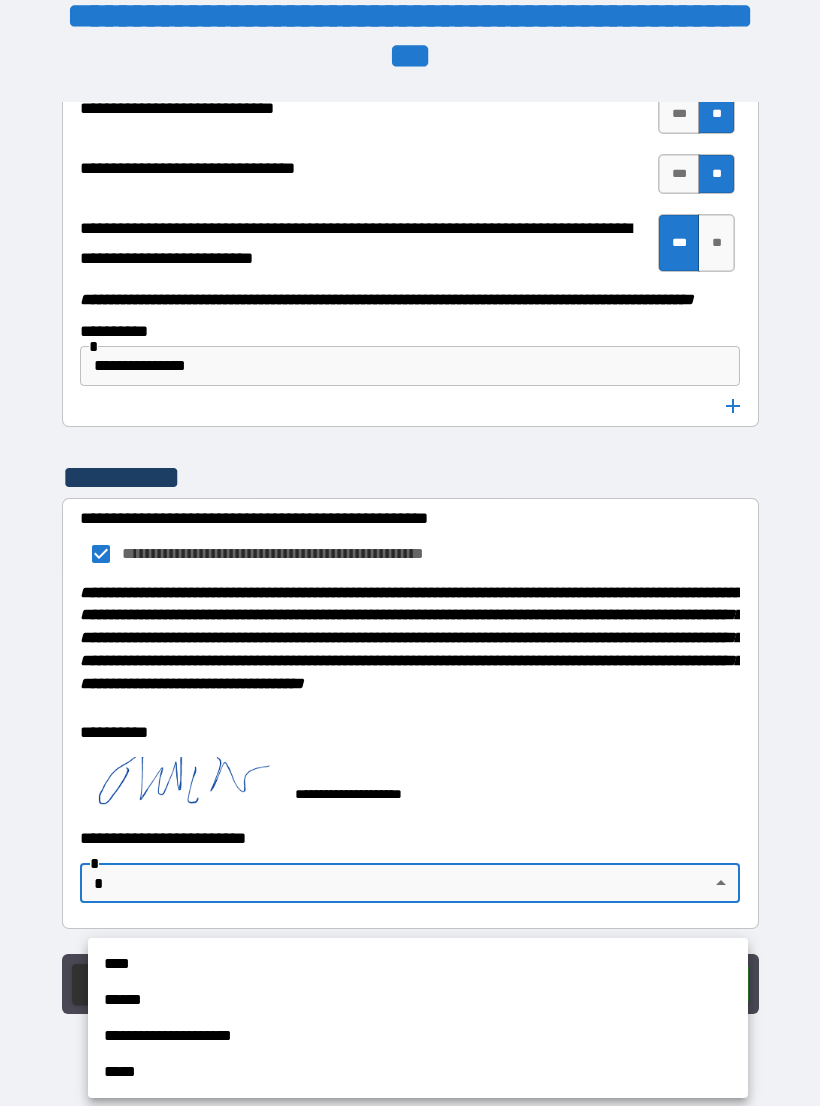 click on "**********" at bounding box center [418, 1036] 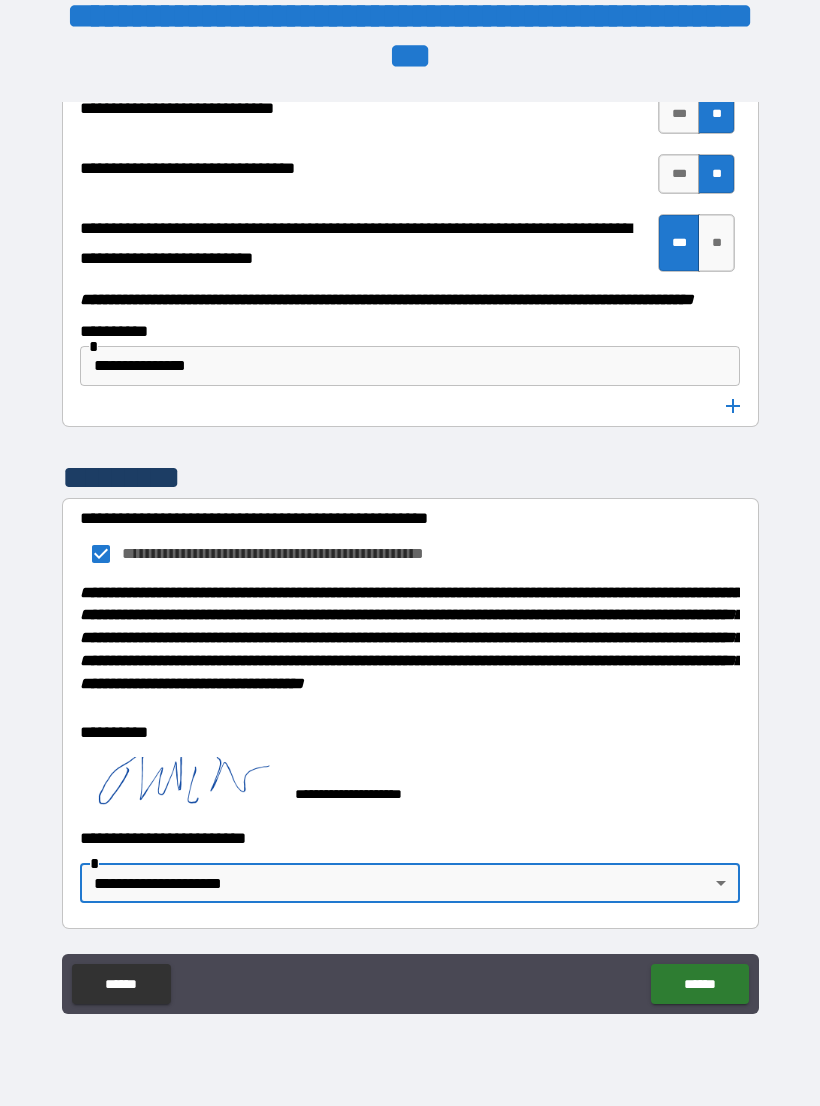 click on "******" at bounding box center [699, 984] 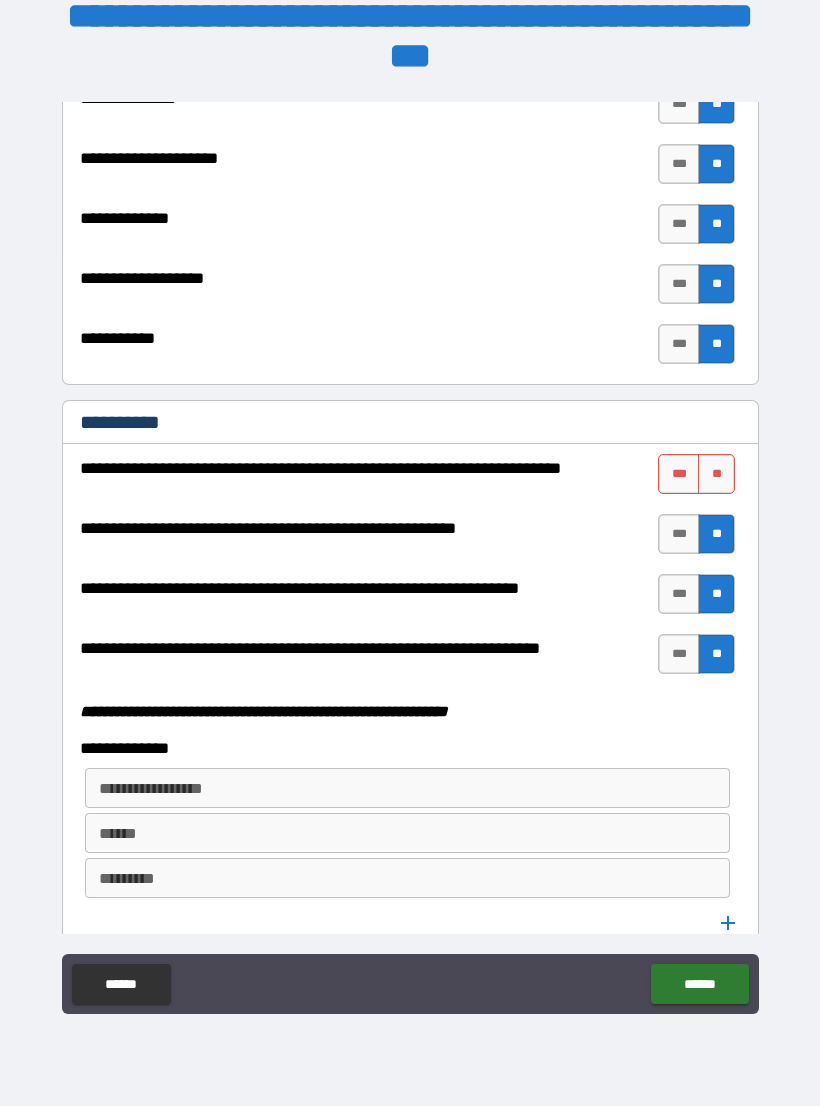 scroll, scrollTop: 4874, scrollLeft: 0, axis: vertical 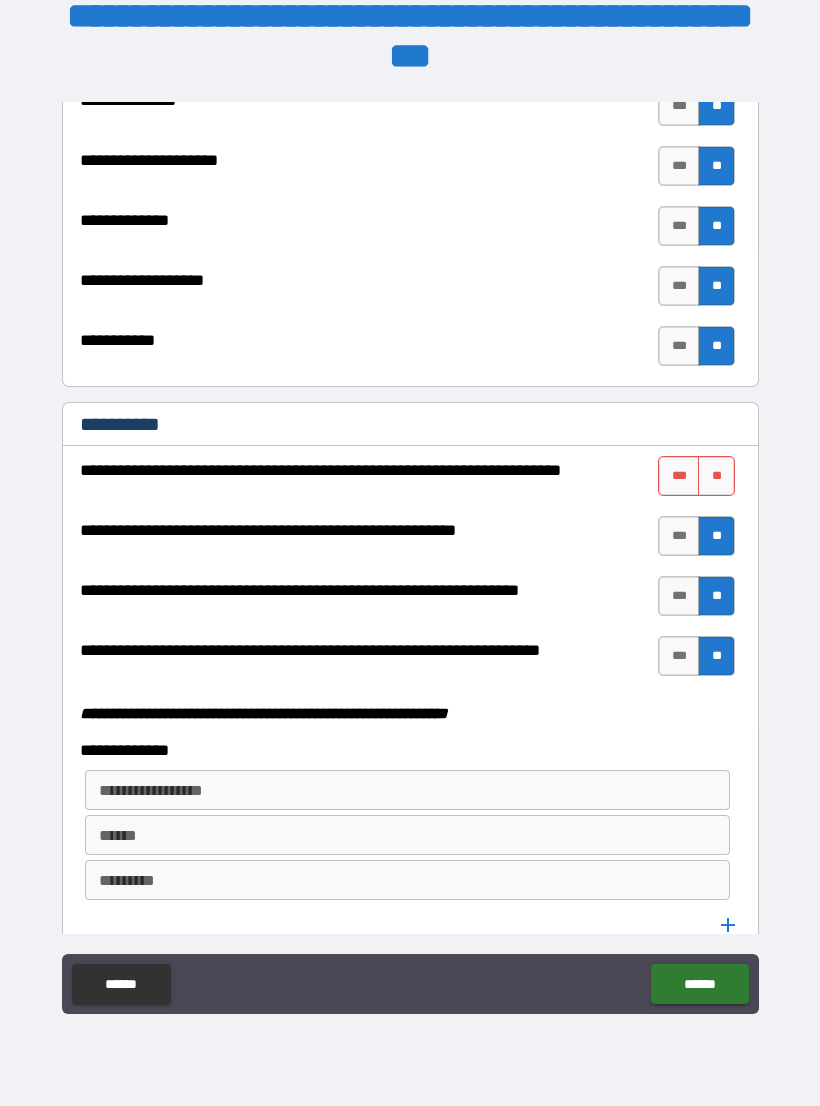 click on "**" at bounding box center (716, 476) 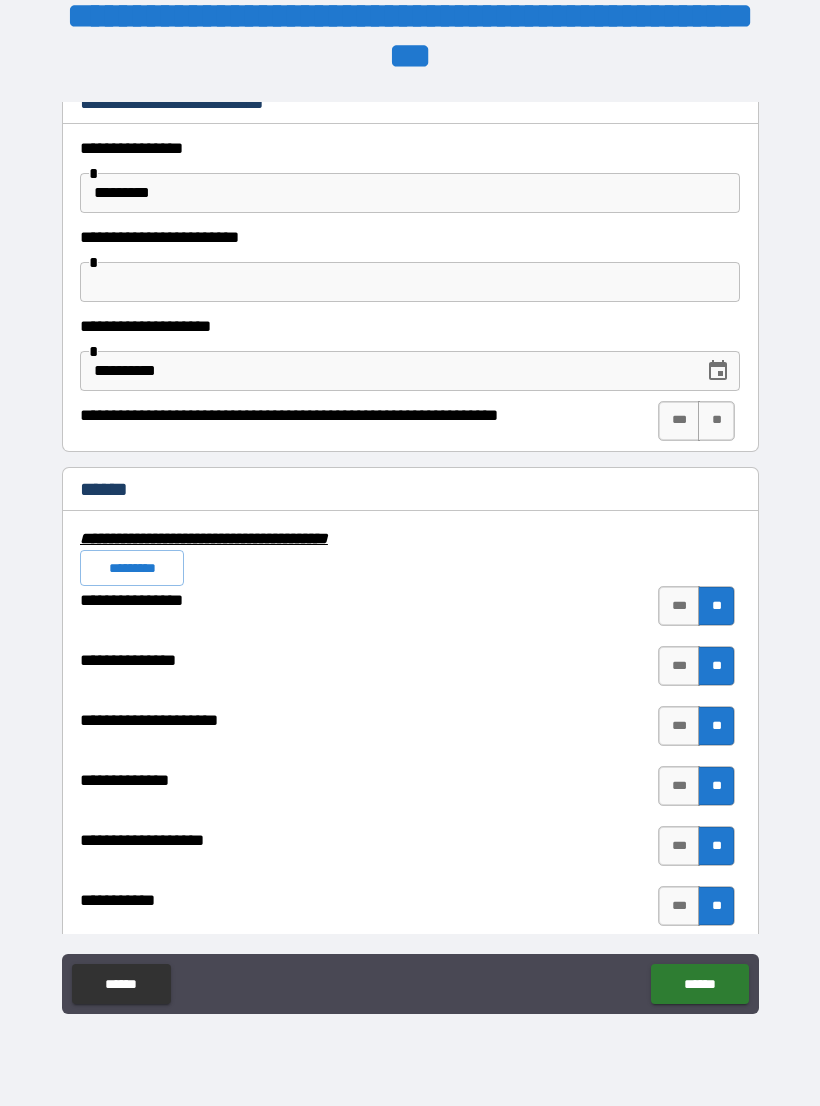 click on "******" at bounding box center (699, 984) 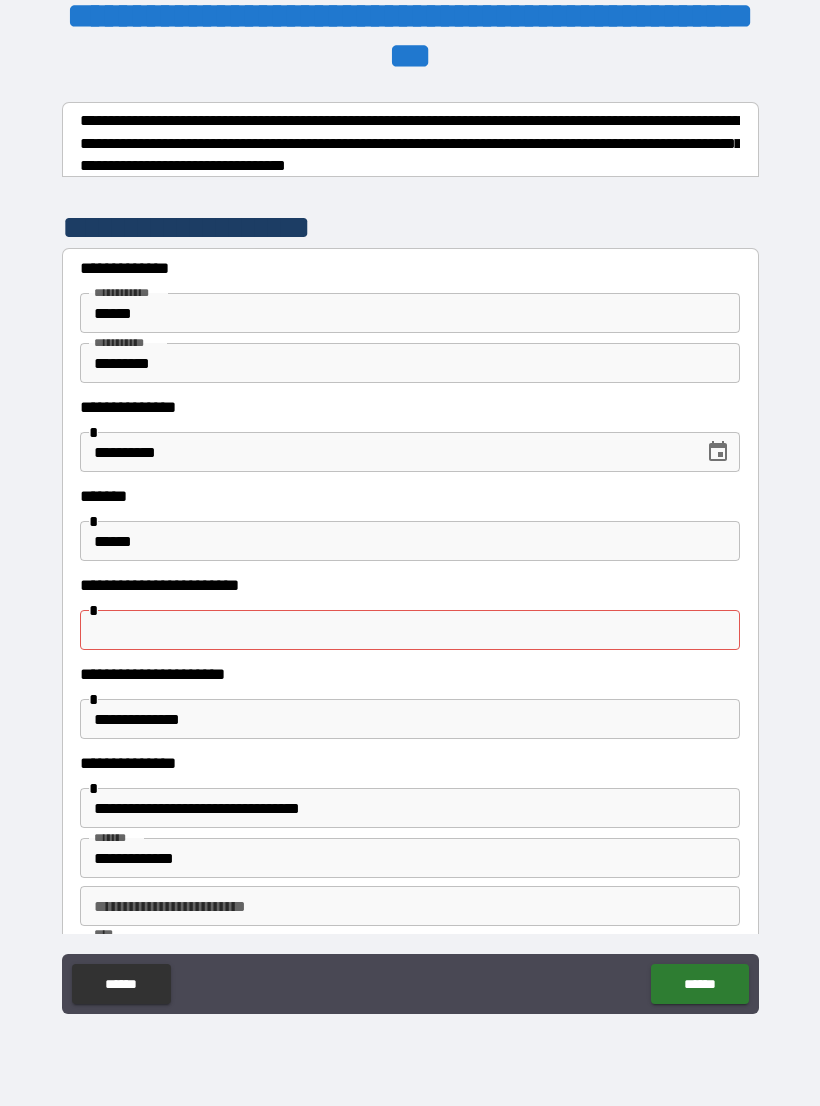 scroll, scrollTop: 0, scrollLeft: 0, axis: both 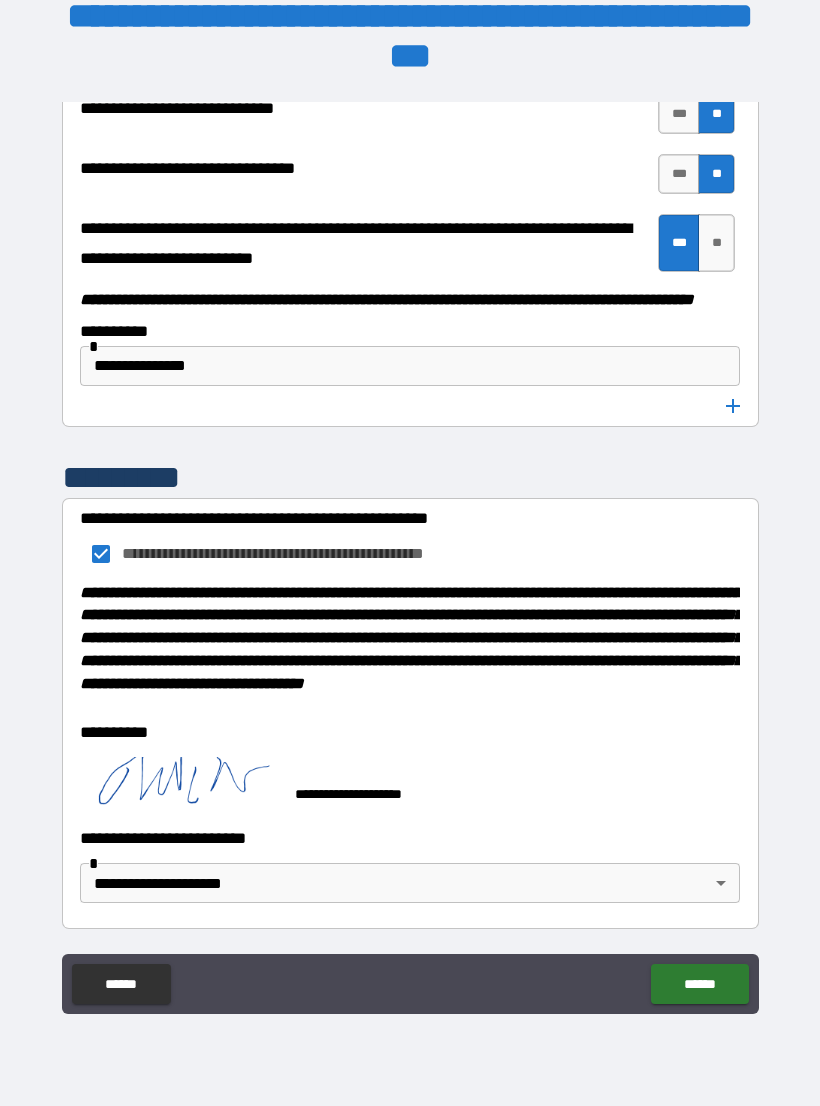 type on "**********" 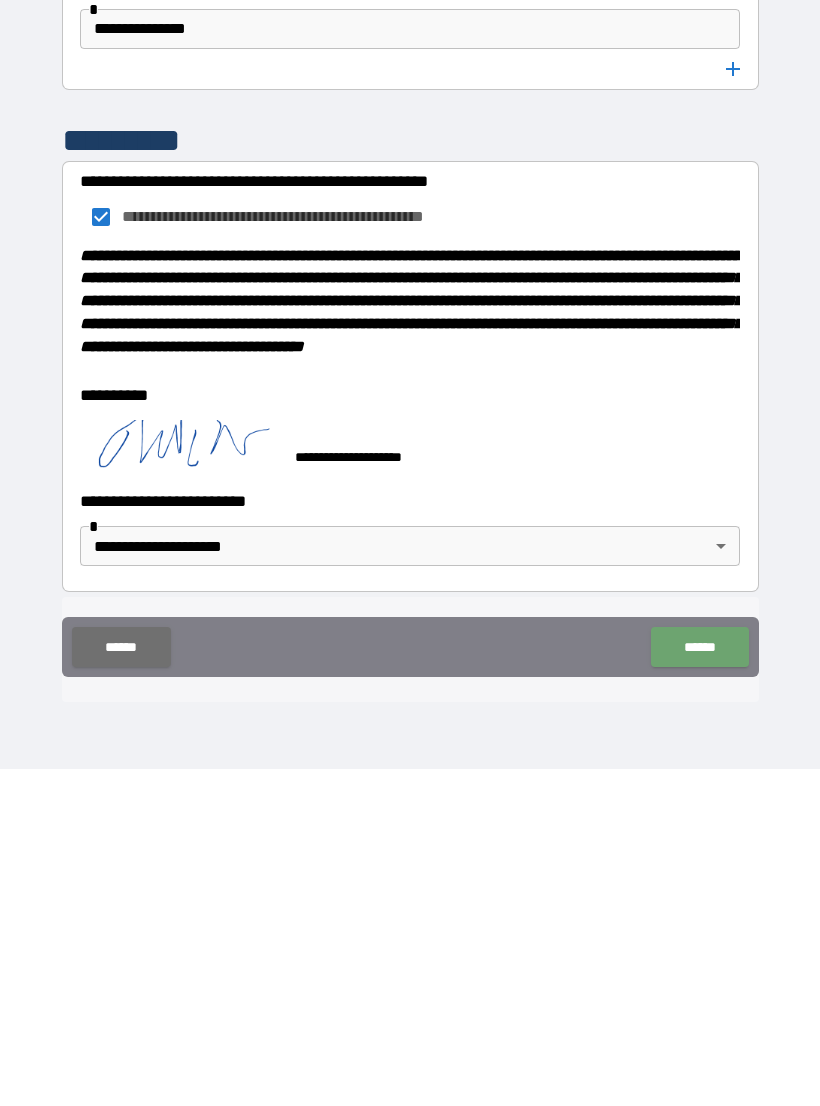 click on "******" at bounding box center [699, 984] 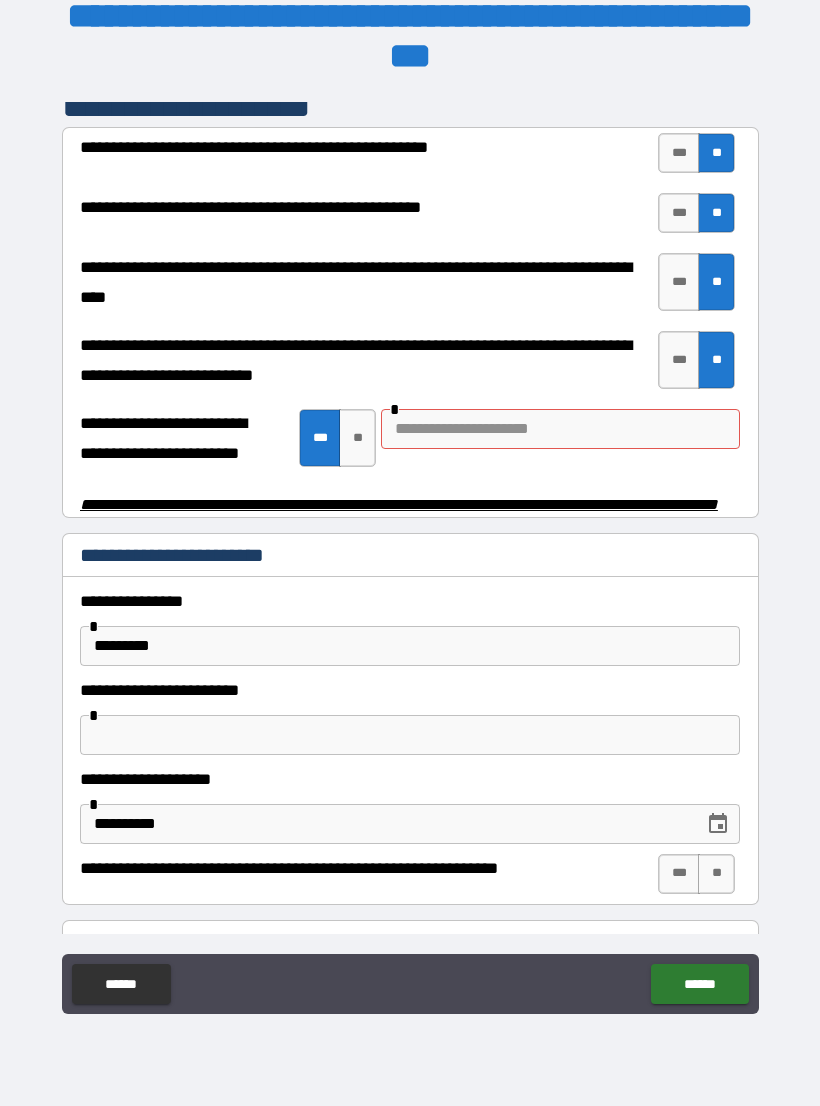 scroll, scrollTop: 3858, scrollLeft: 0, axis: vertical 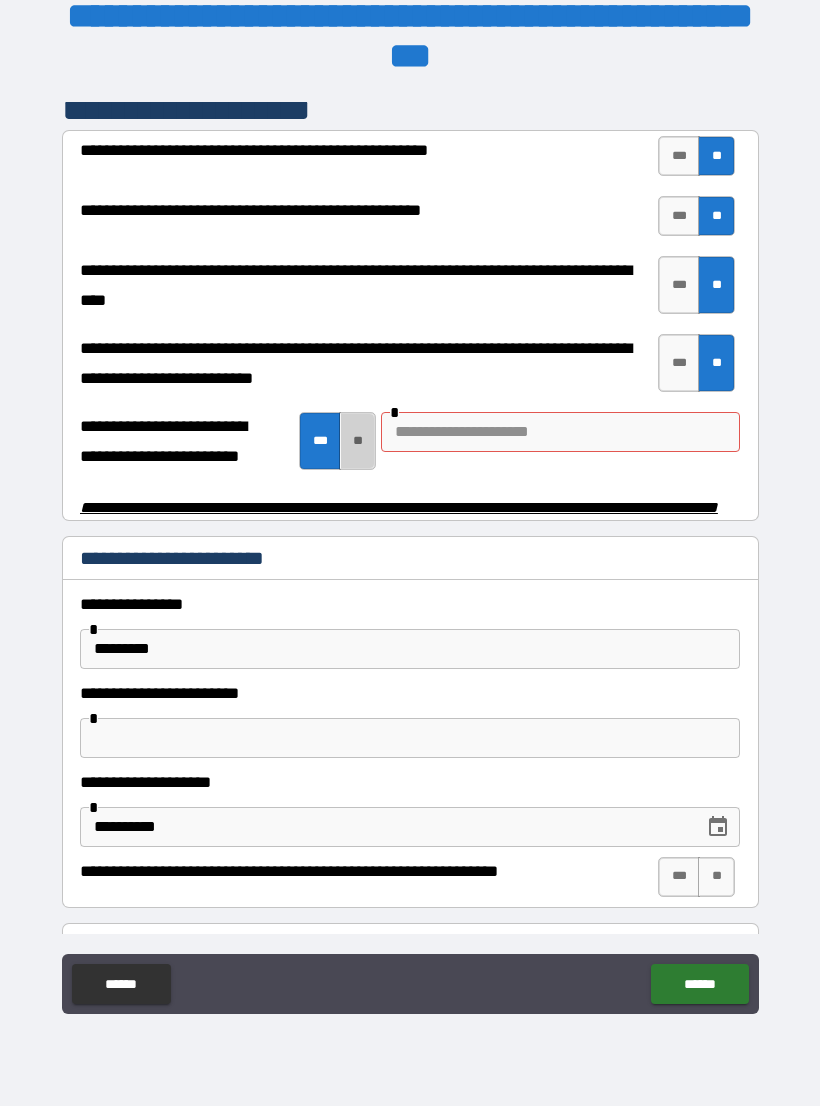 click on "**" at bounding box center (357, 441) 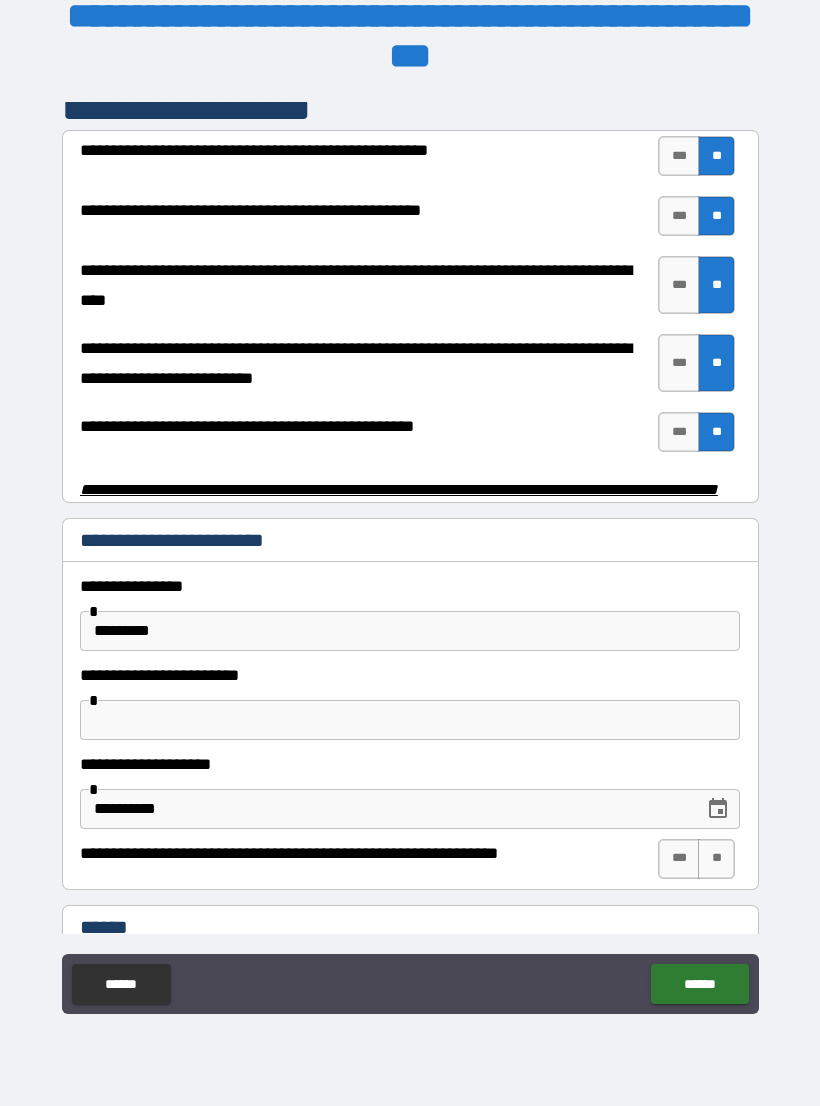 click on "***" at bounding box center (679, 432) 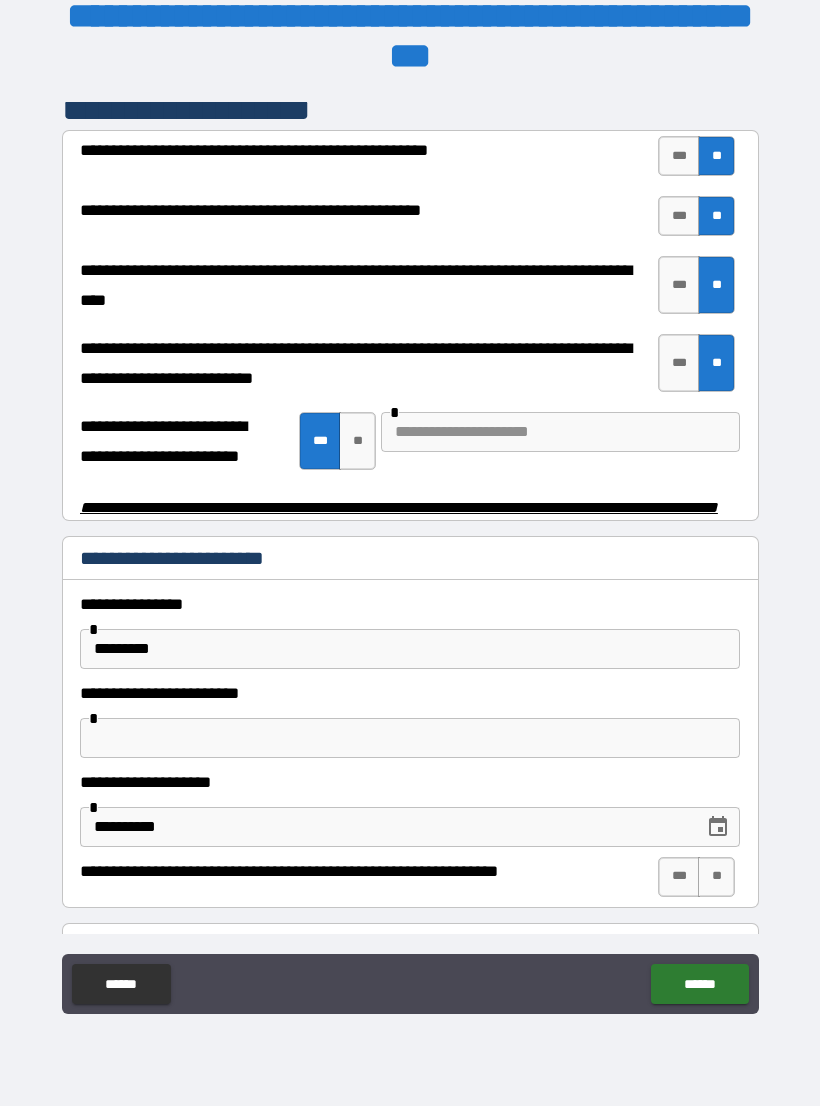click at bounding box center [560, 432] 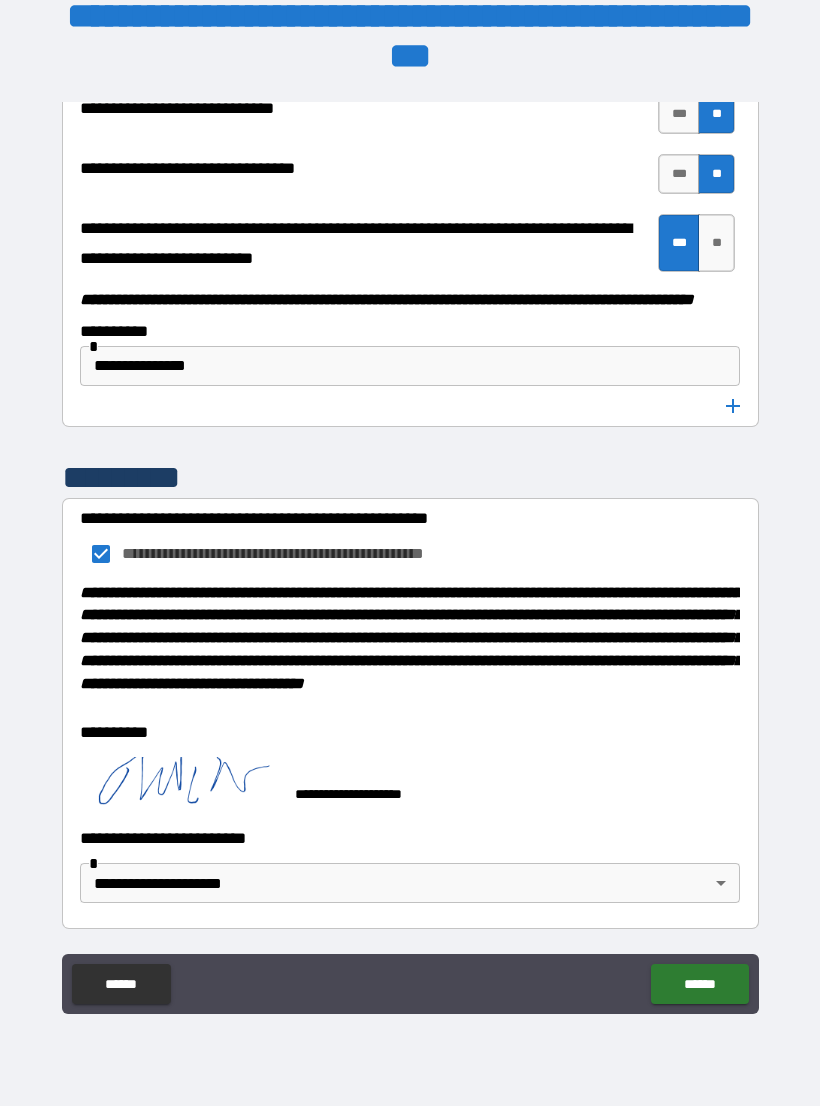 scroll, scrollTop: 10271, scrollLeft: 0, axis: vertical 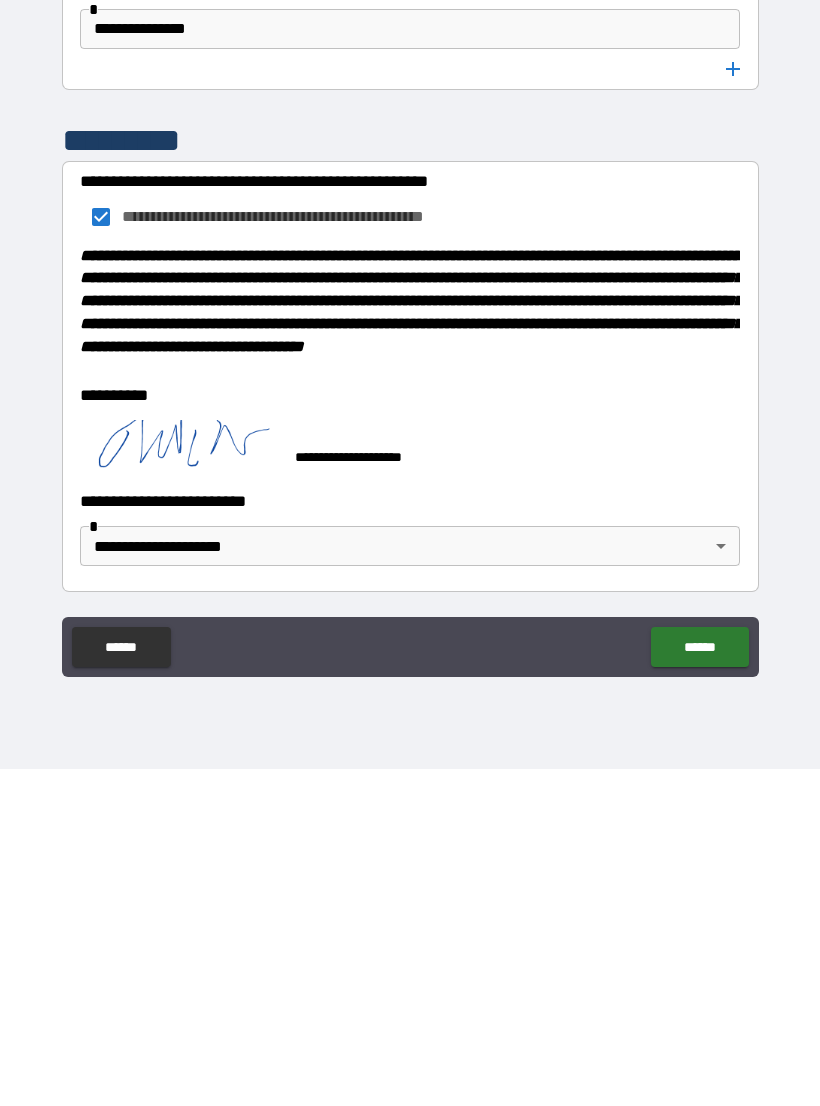 click on "******" at bounding box center (699, 984) 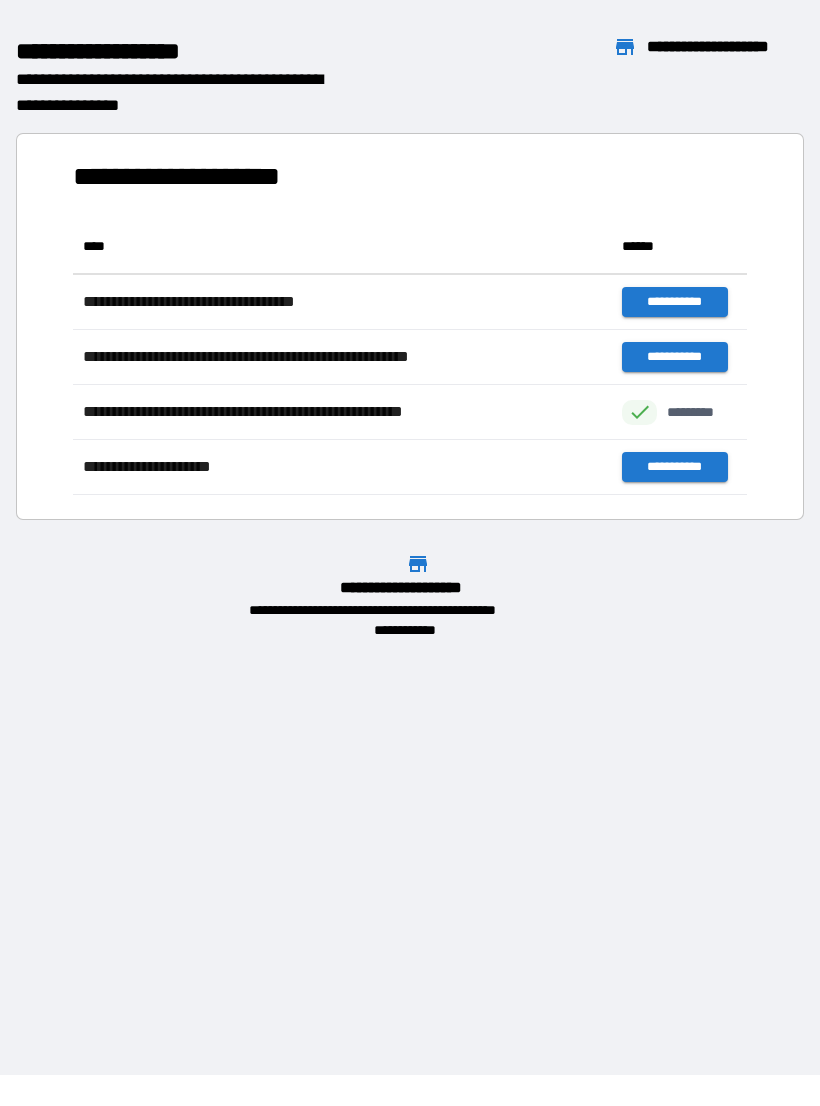 scroll, scrollTop: 1, scrollLeft: 1, axis: both 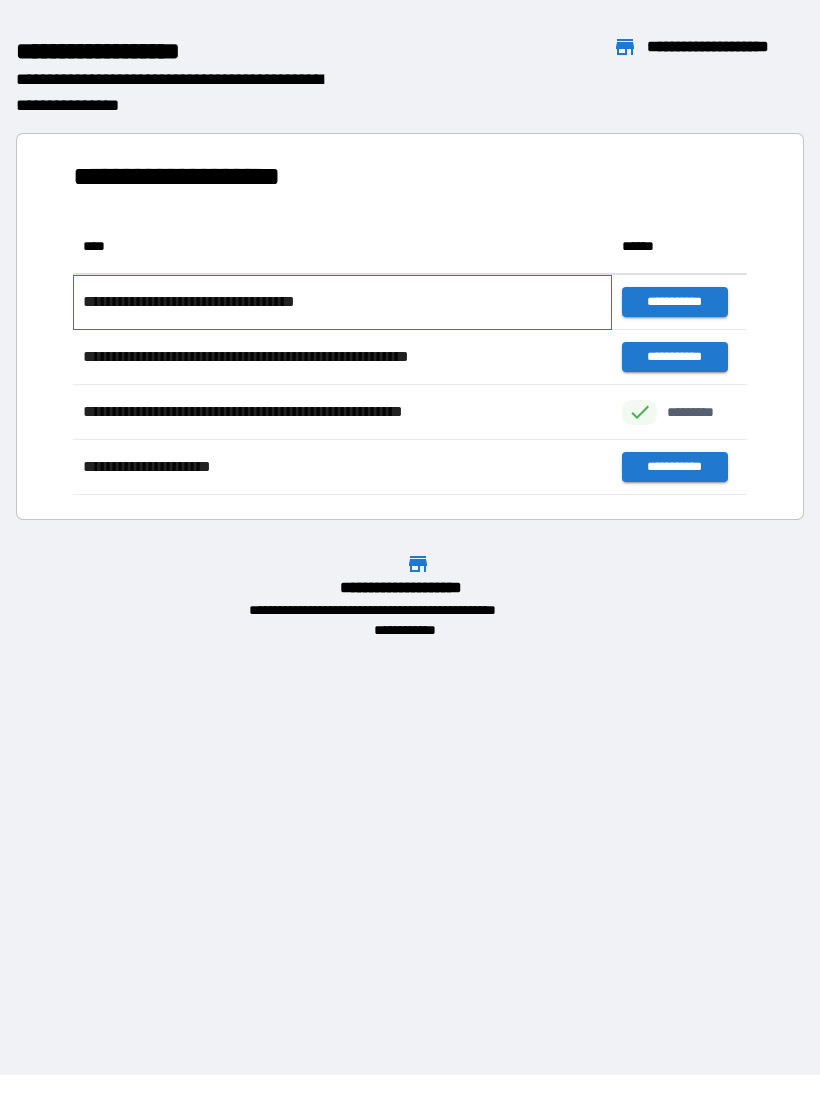 click on "**********" at bounding box center (220, 302) 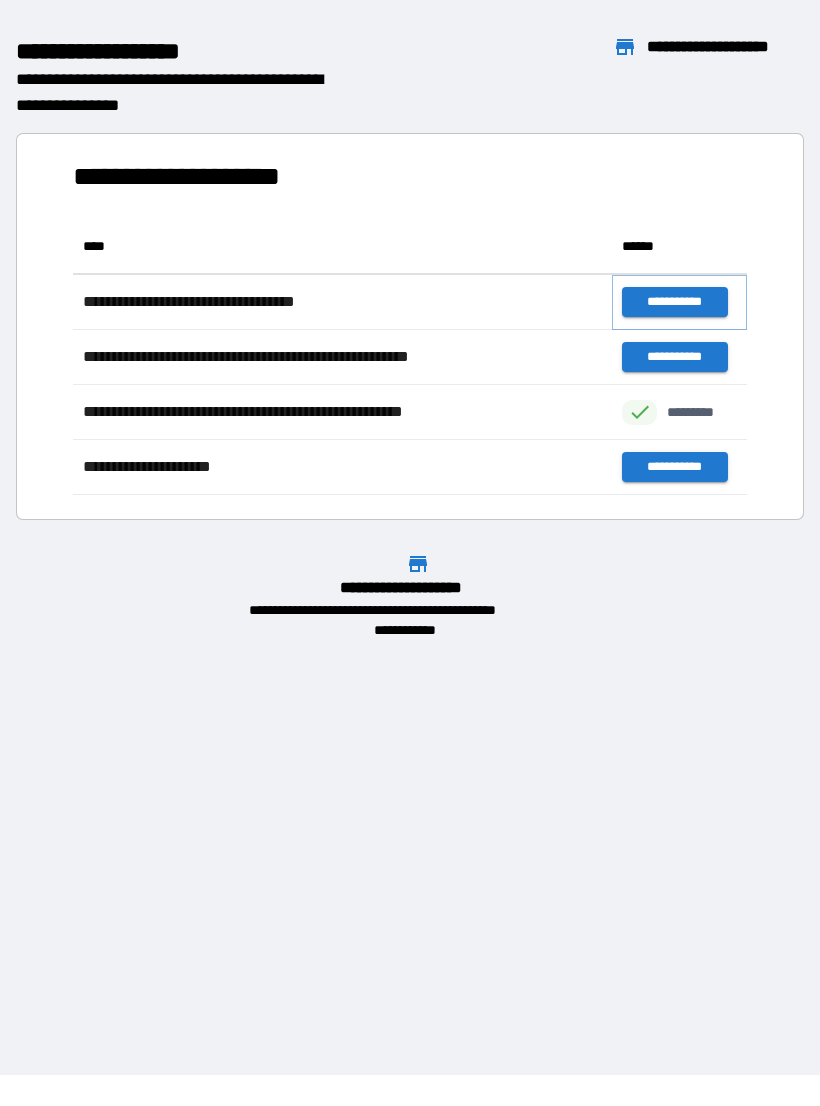 click on "**********" at bounding box center [674, 302] 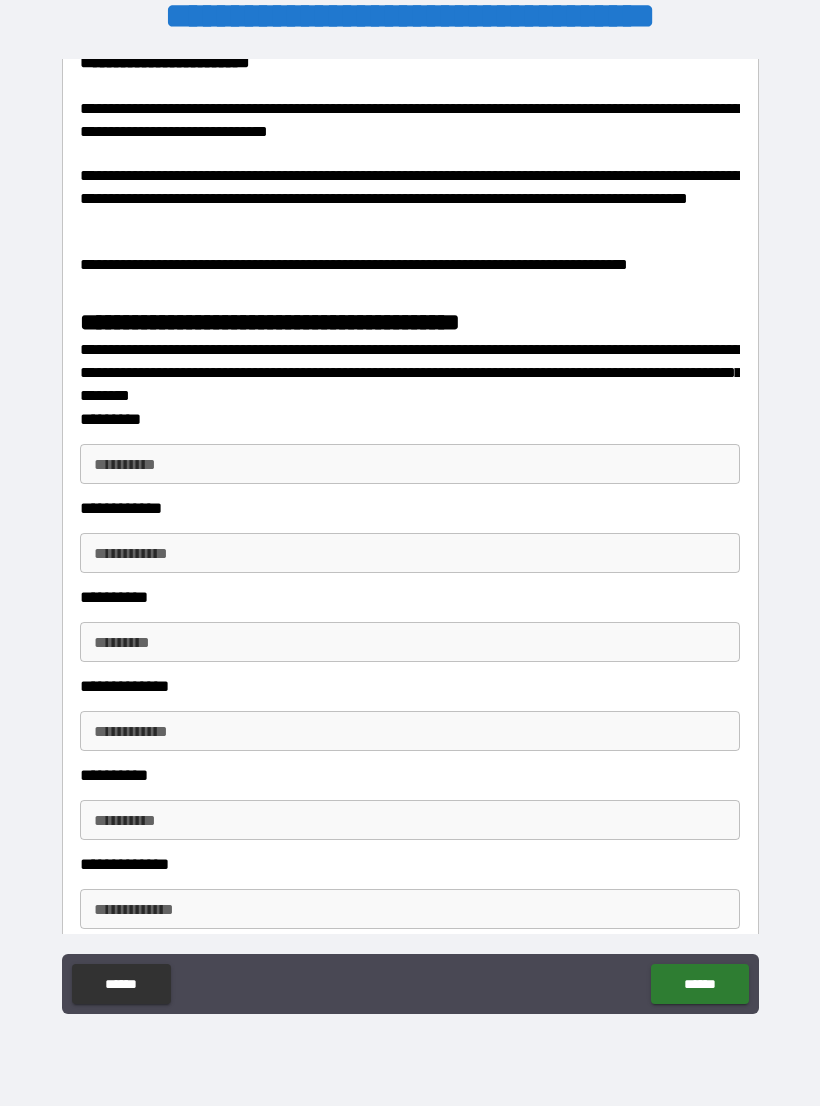 scroll, scrollTop: 2541, scrollLeft: 0, axis: vertical 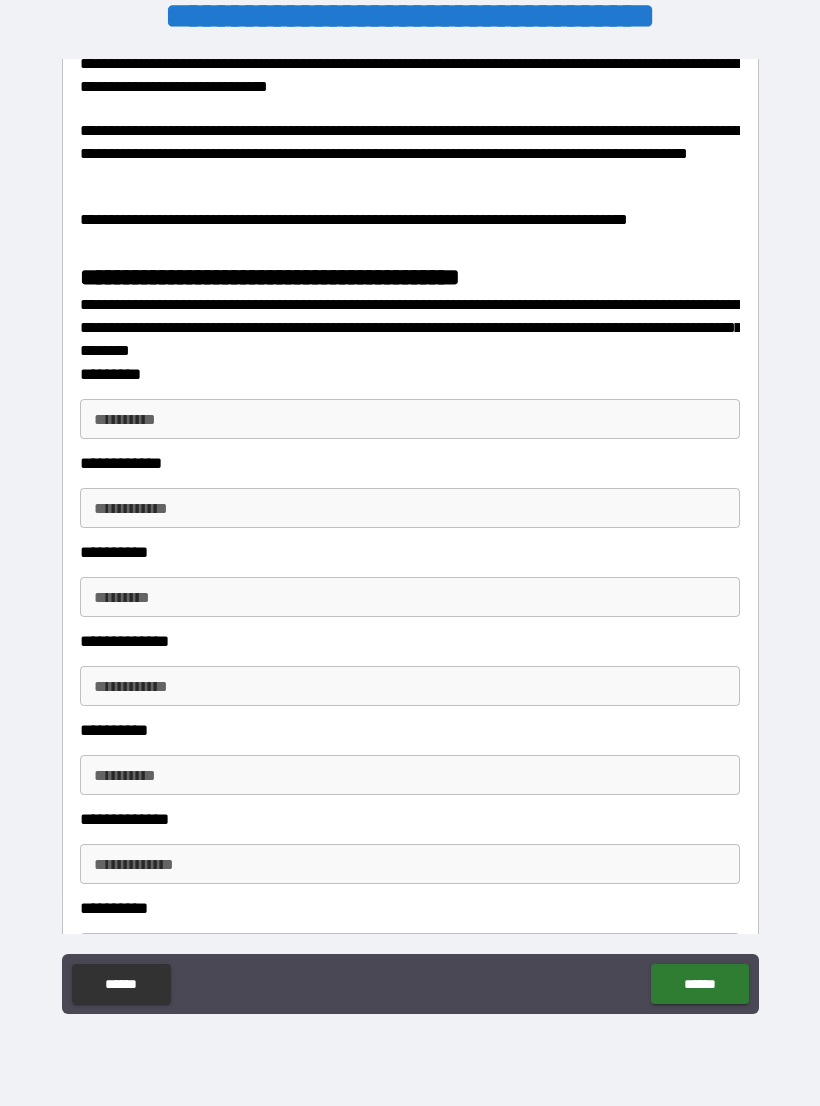 click on "**********" at bounding box center [410, 419] 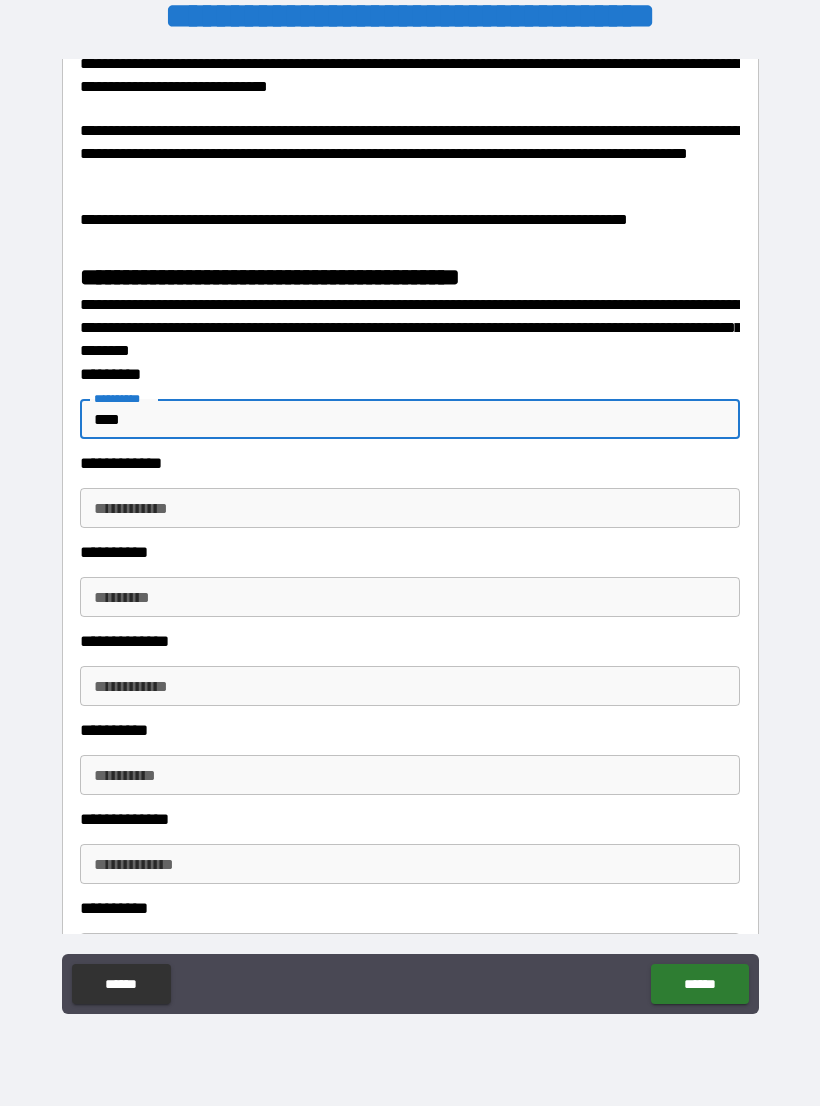type on "****" 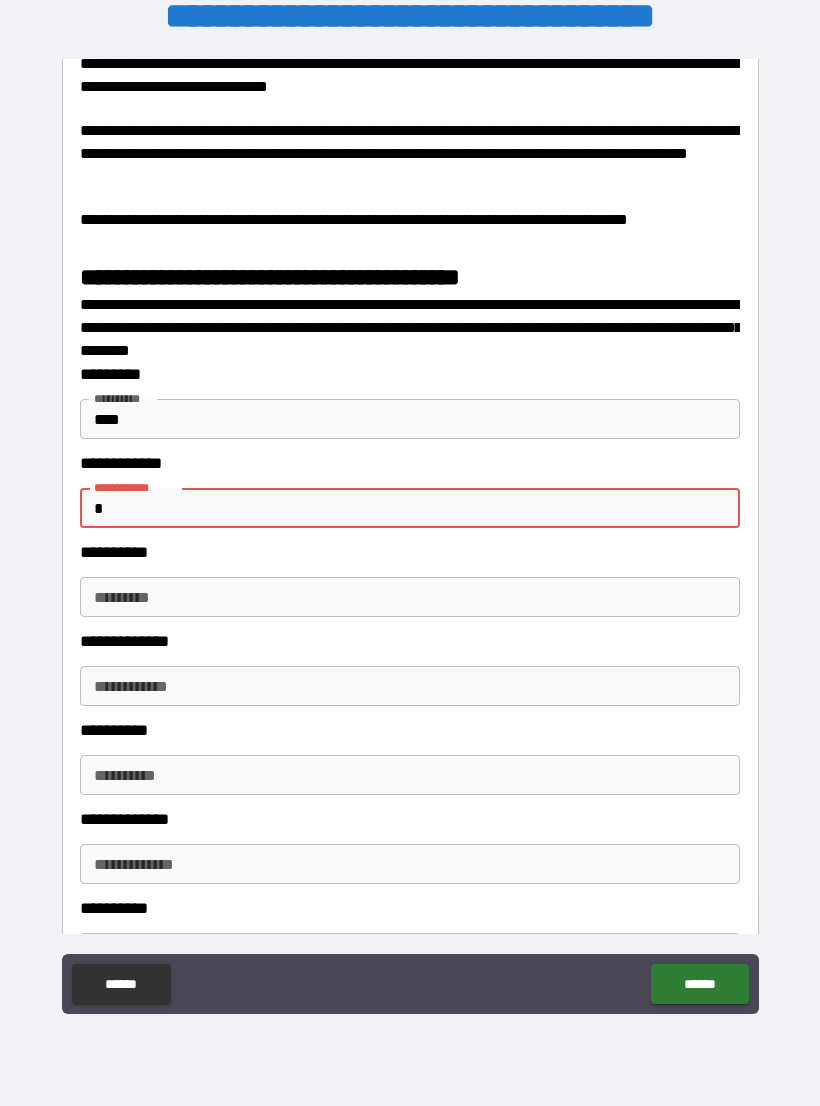 click on "****" at bounding box center (410, 419) 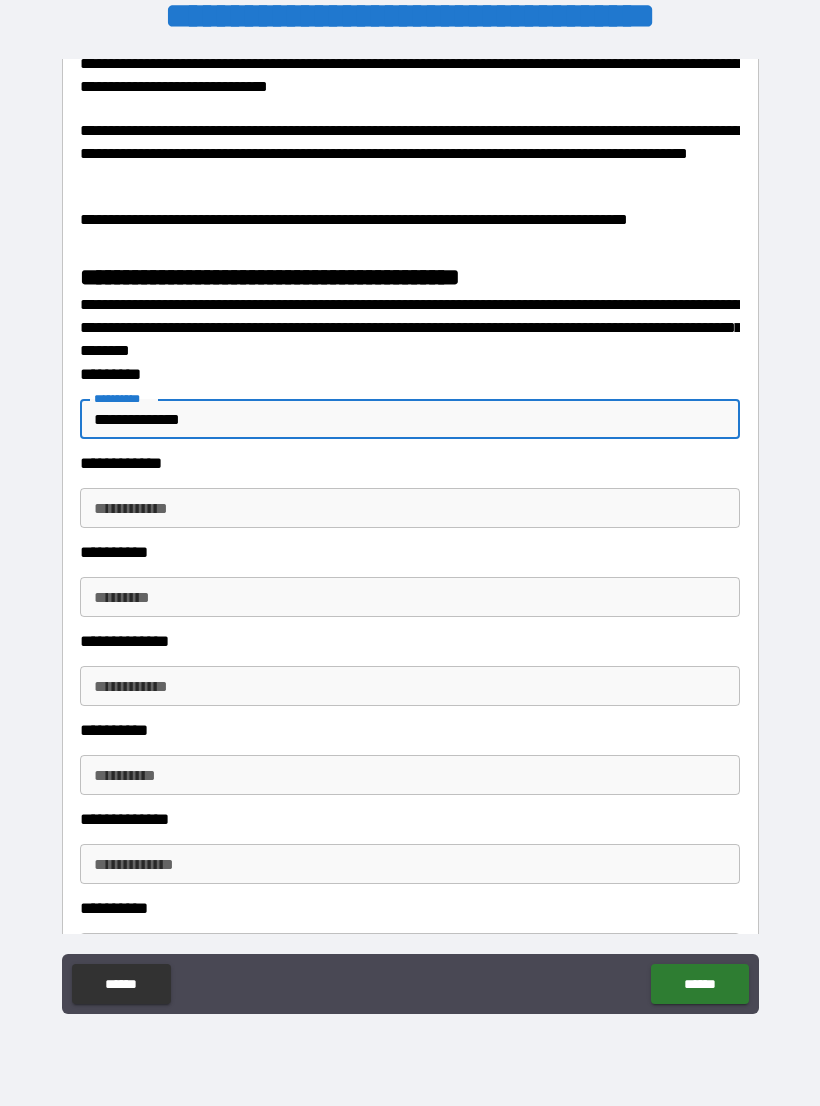 type on "**********" 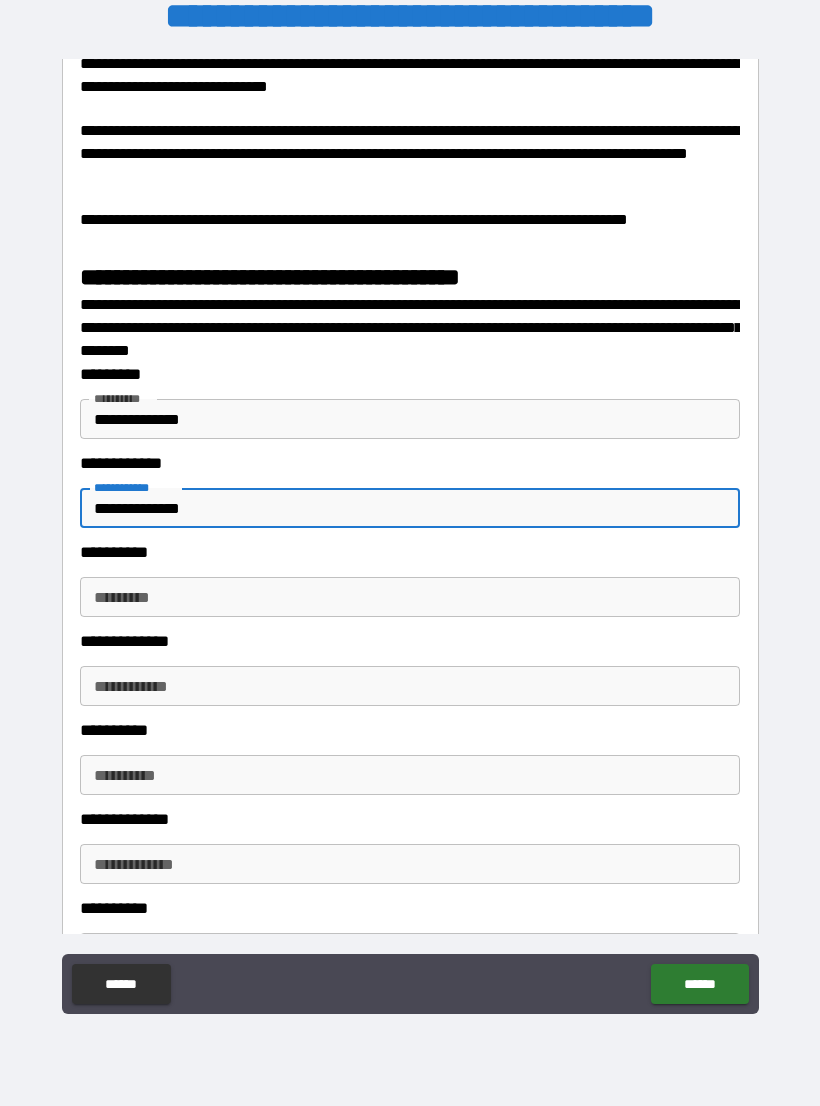type on "**********" 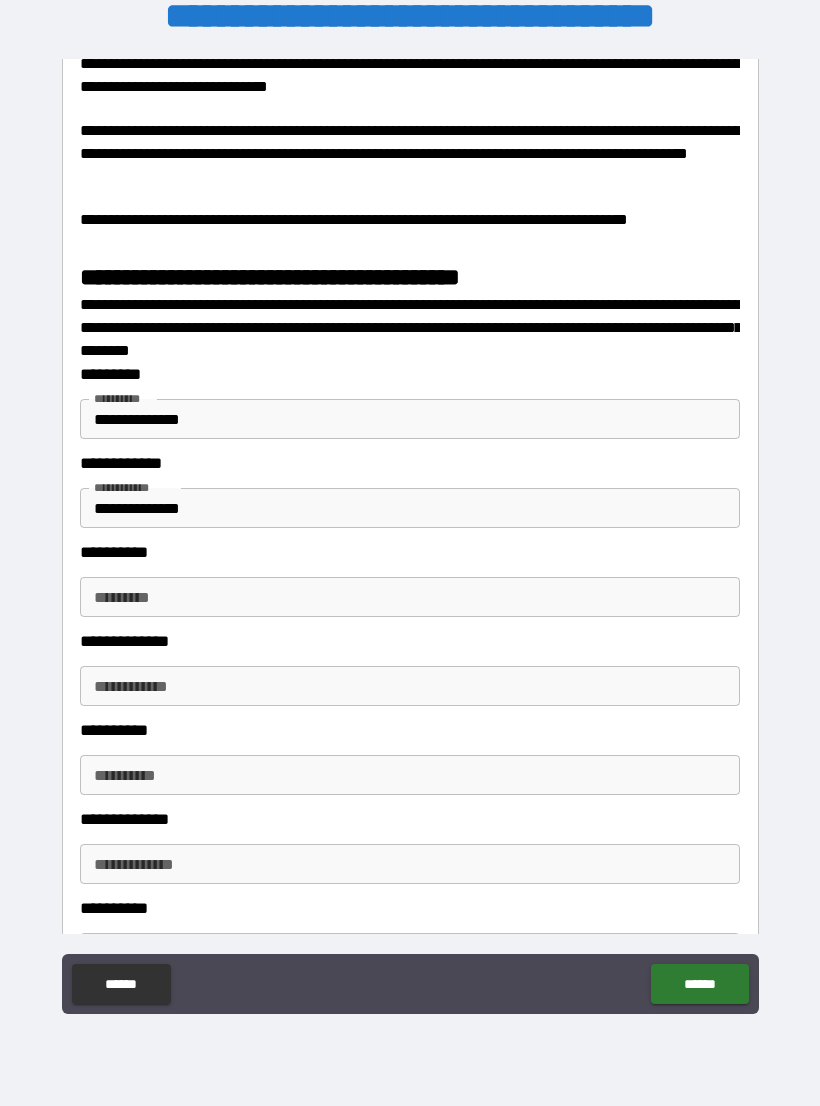 click on "********* *********" at bounding box center (410, 597) 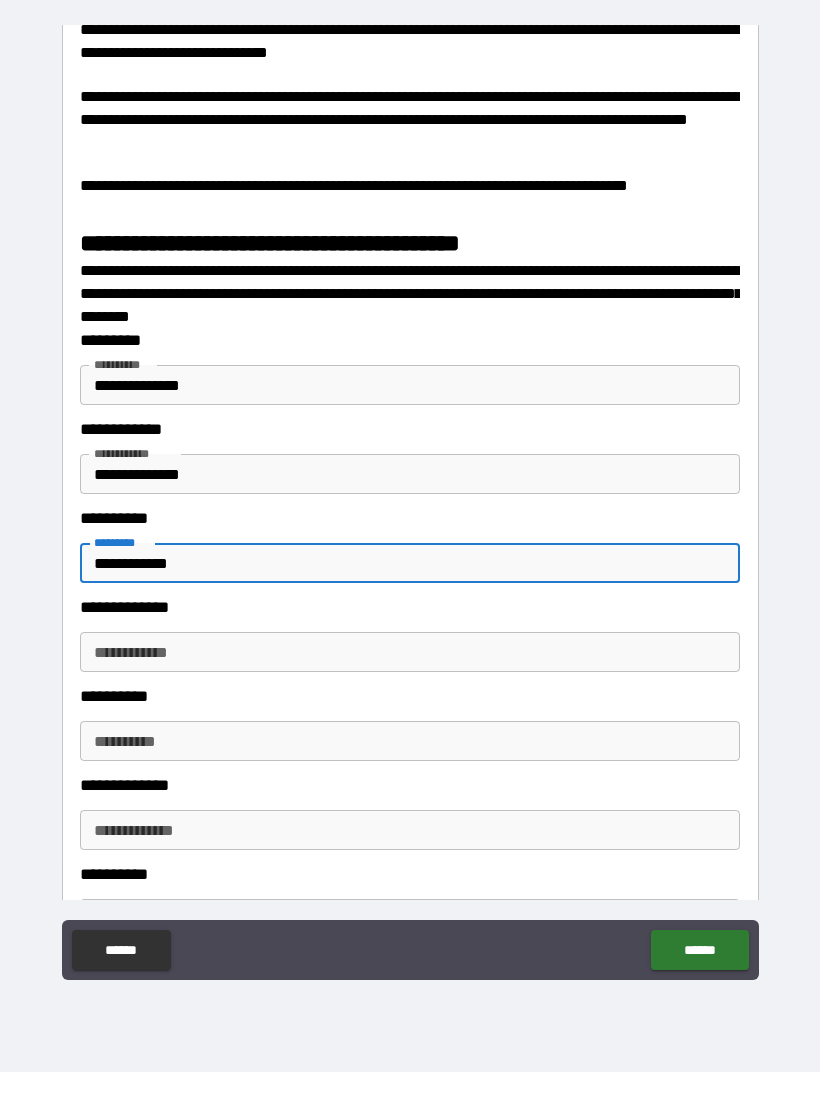 type on "**********" 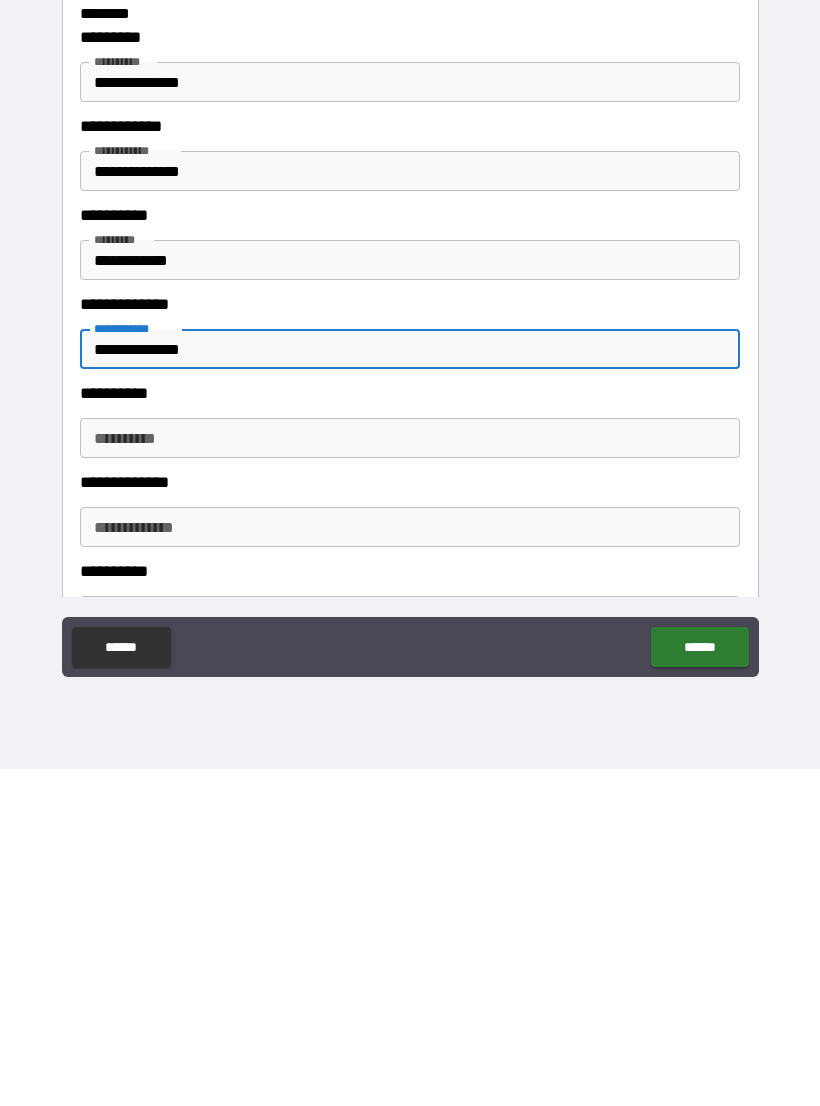 type on "**********" 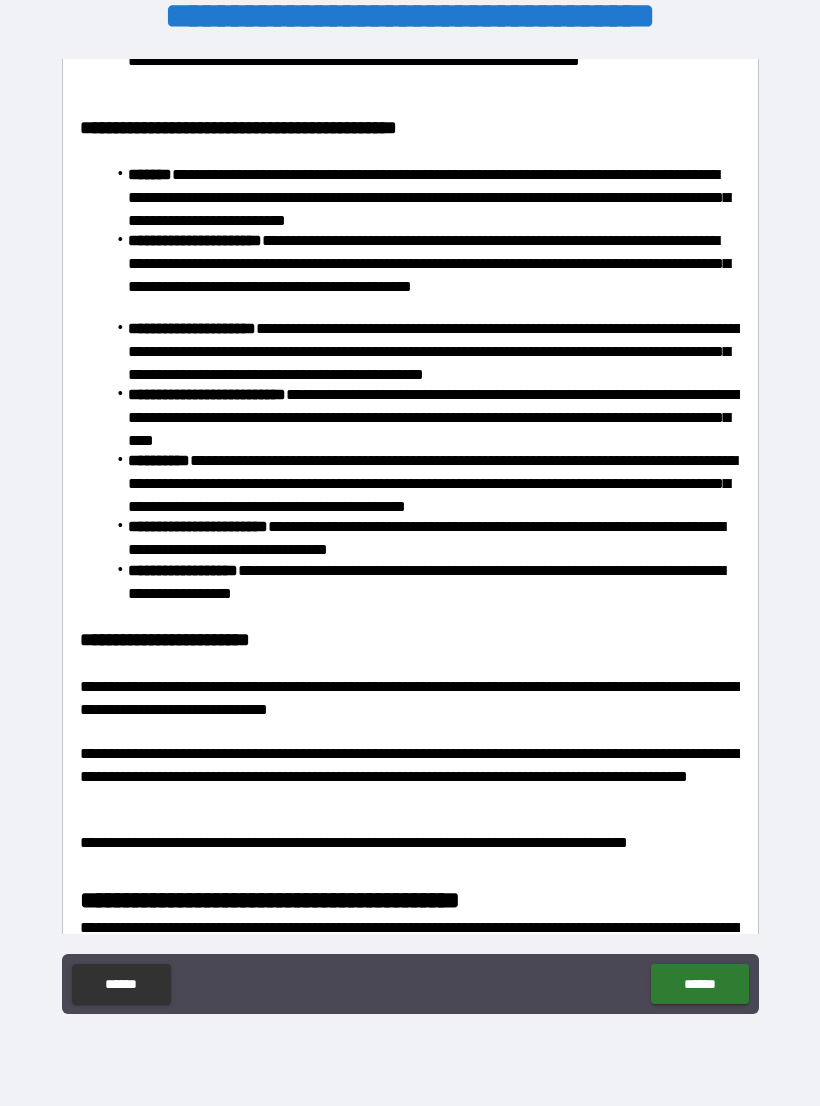 click on "******" at bounding box center [699, 984] 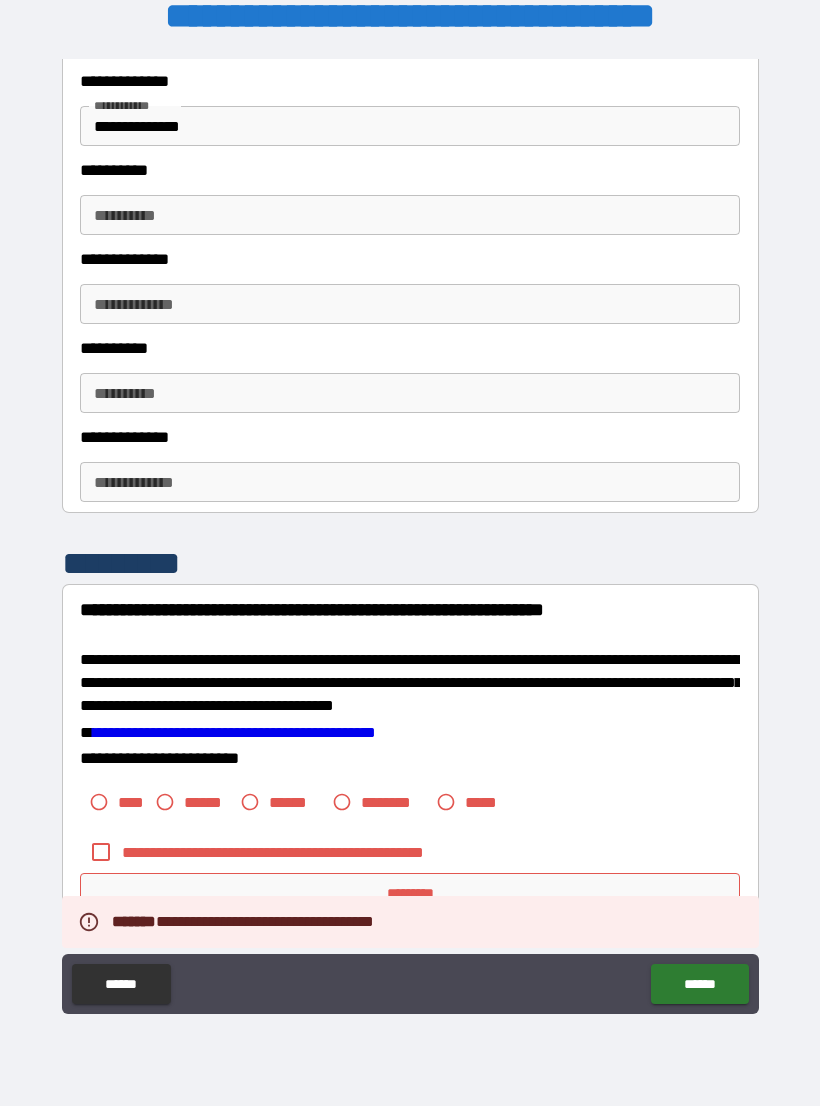 click on "**********" at bounding box center (410, 540) 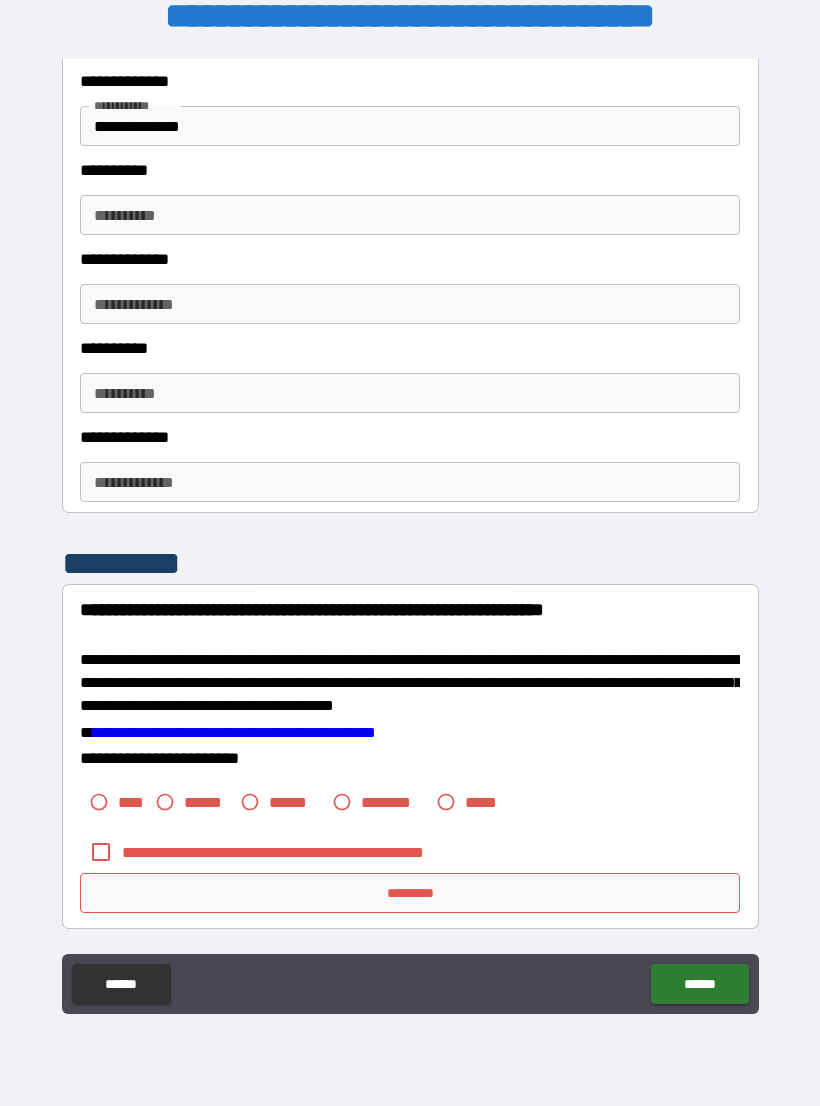 scroll, scrollTop: 3114, scrollLeft: 0, axis: vertical 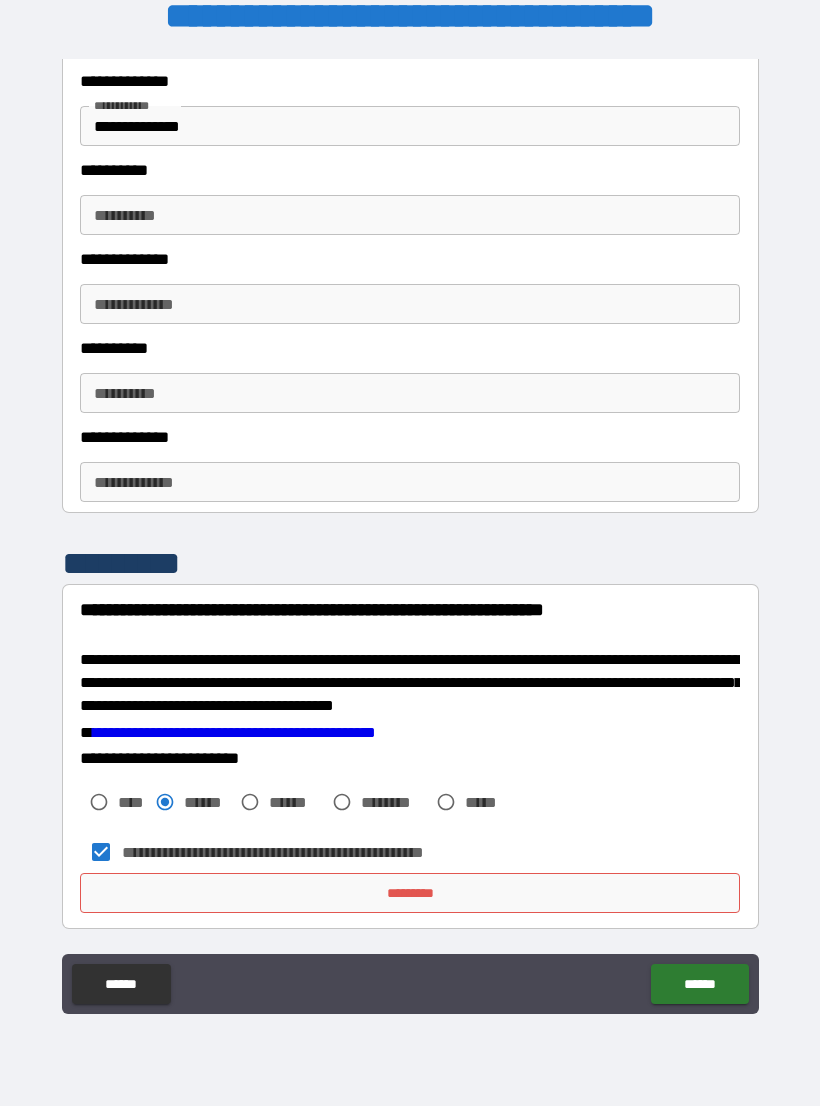 click on "*********" at bounding box center [410, 893] 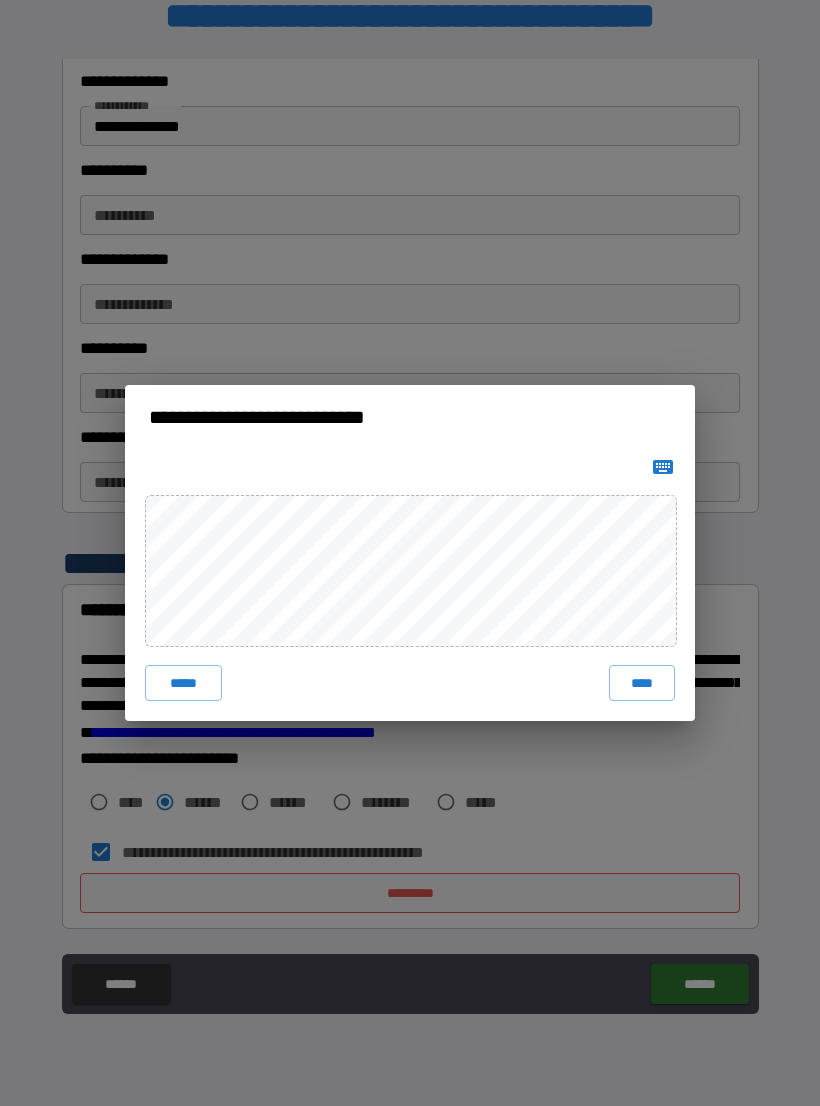 click on "****" at bounding box center [642, 683] 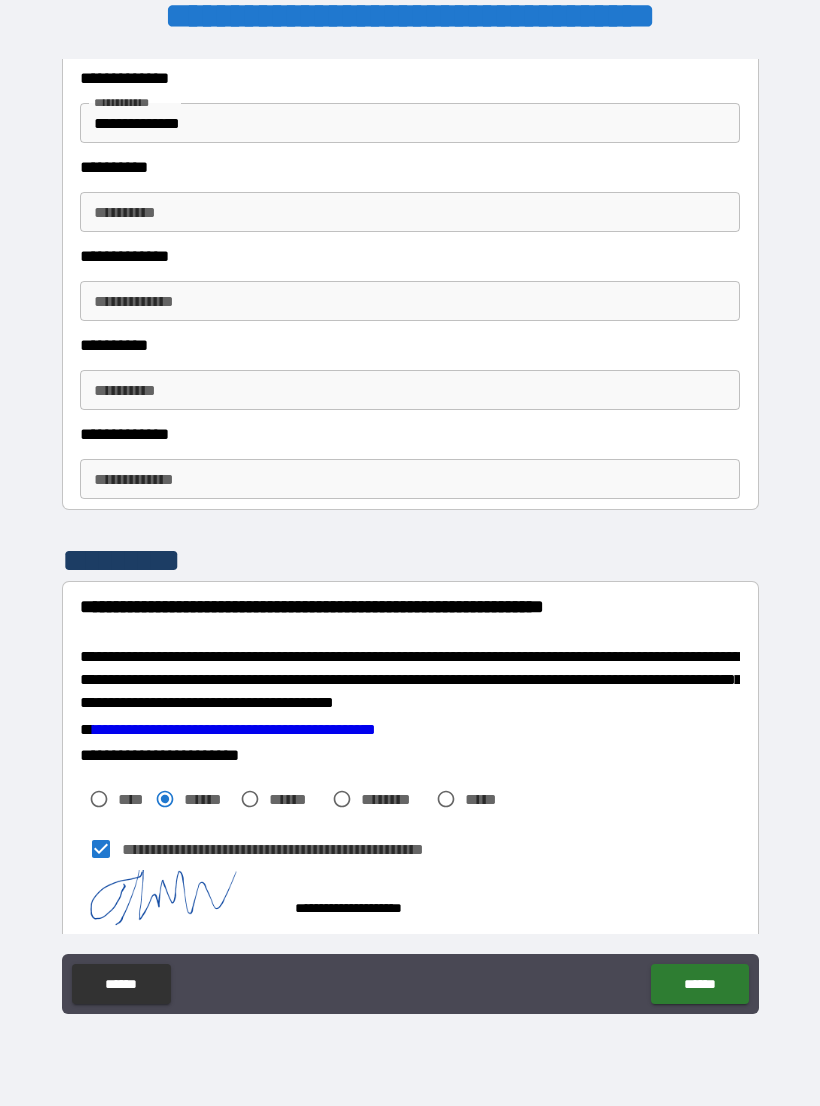 click on "******" at bounding box center (699, 984) 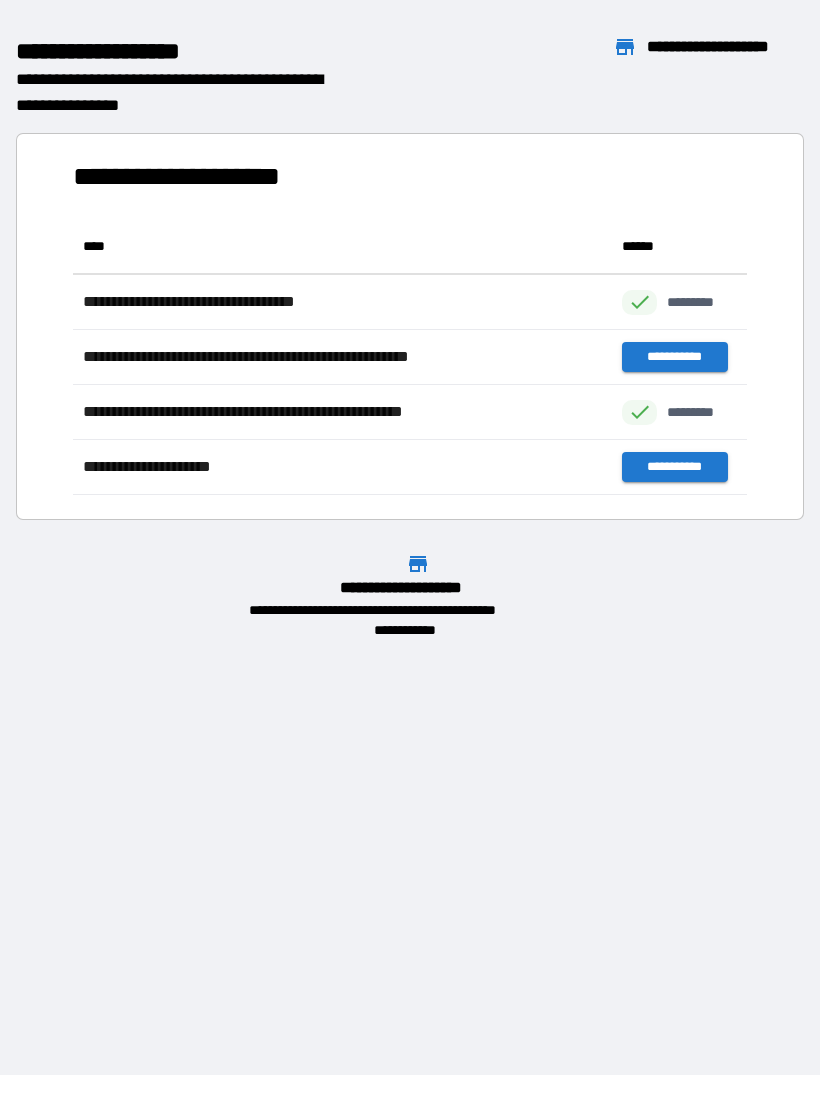 scroll, scrollTop: 276, scrollLeft: 674, axis: both 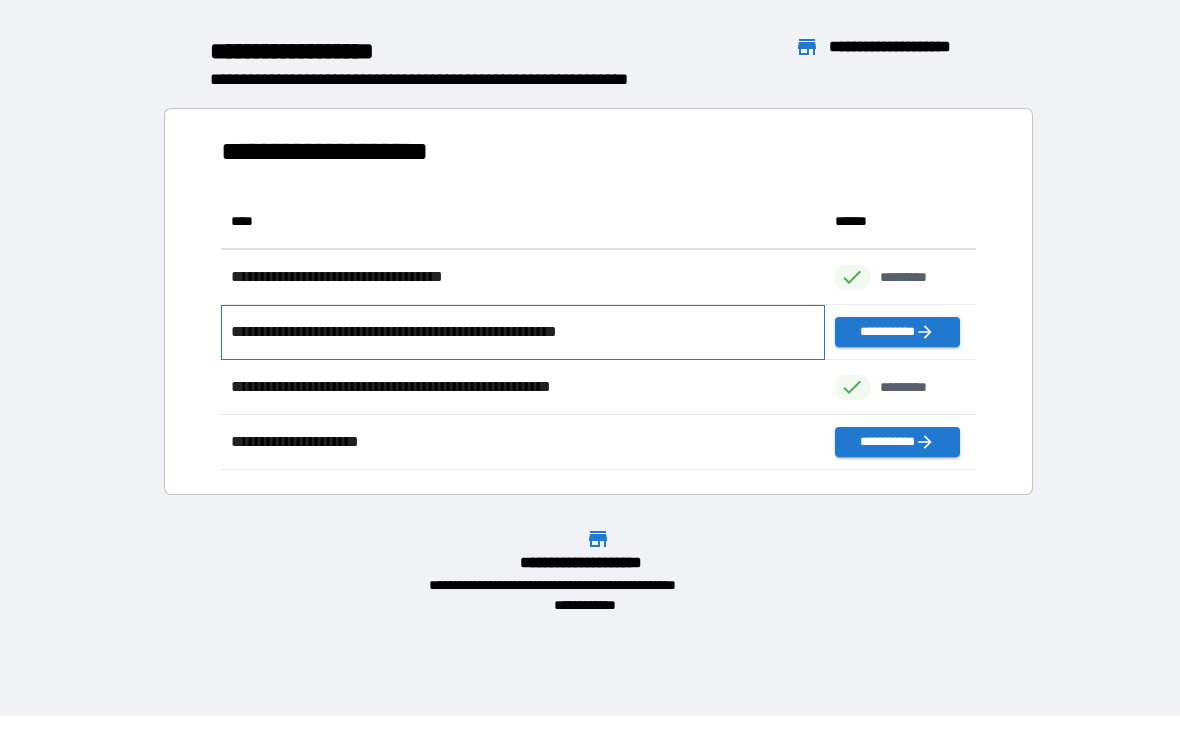 click on "**********" at bounding box center (431, 332) 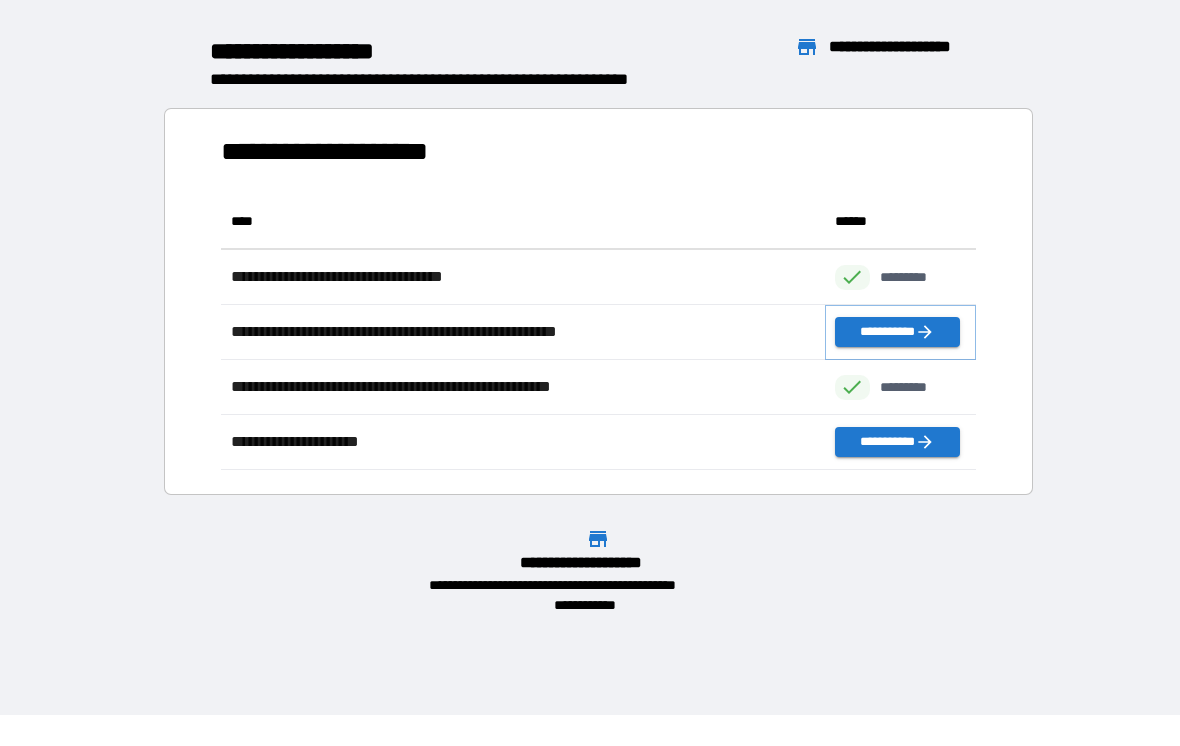 click on "**********" at bounding box center [897, 332] 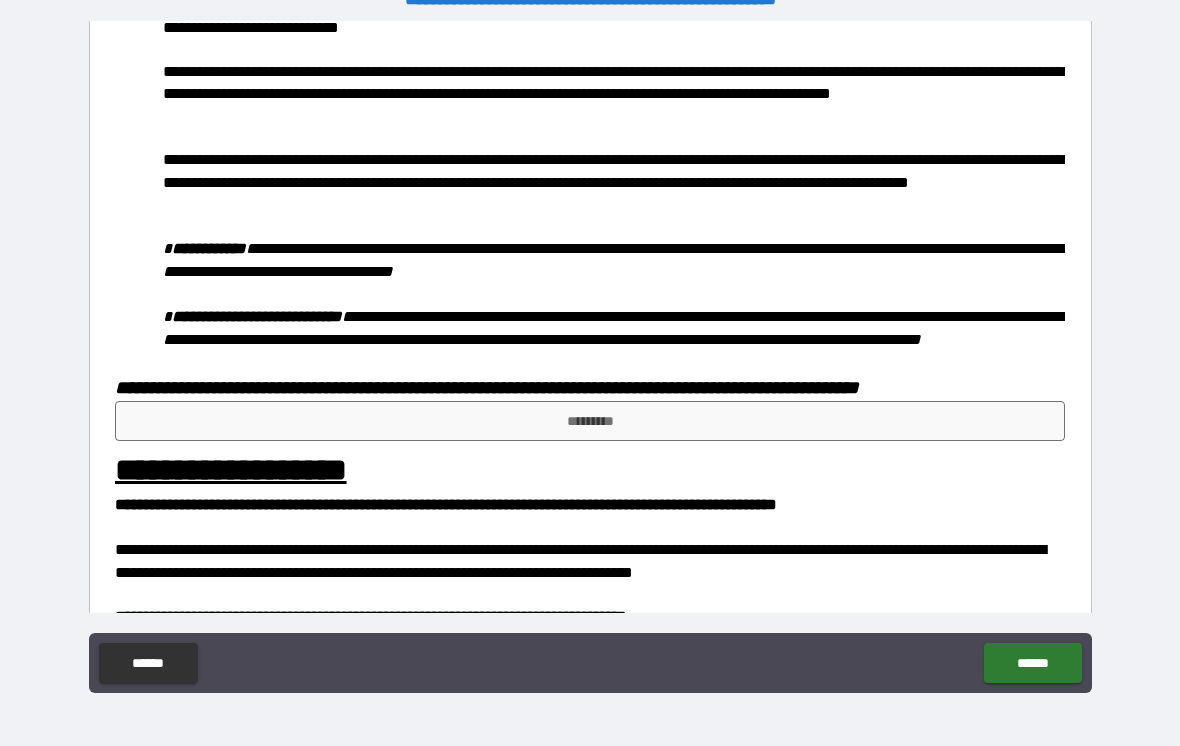 scroll, scrollTop: 760, scrollLeft: 0, axis: vertical 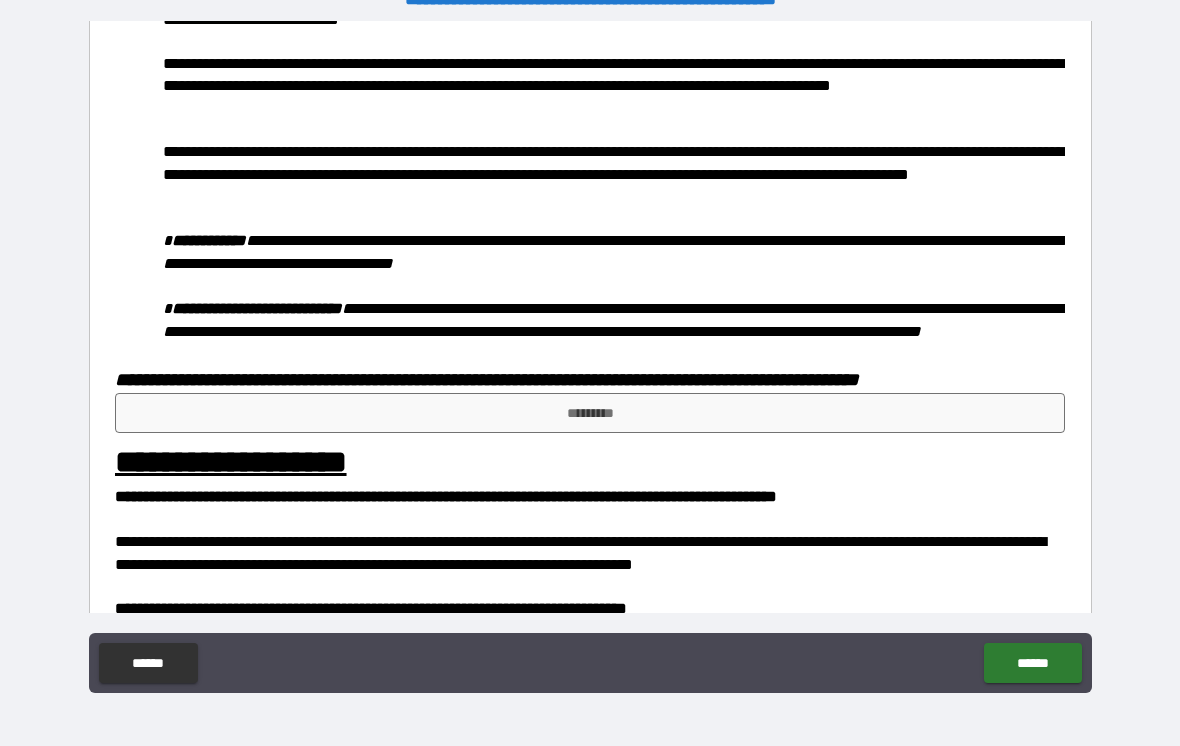 click on "*********" at bounding box center [590, 413] 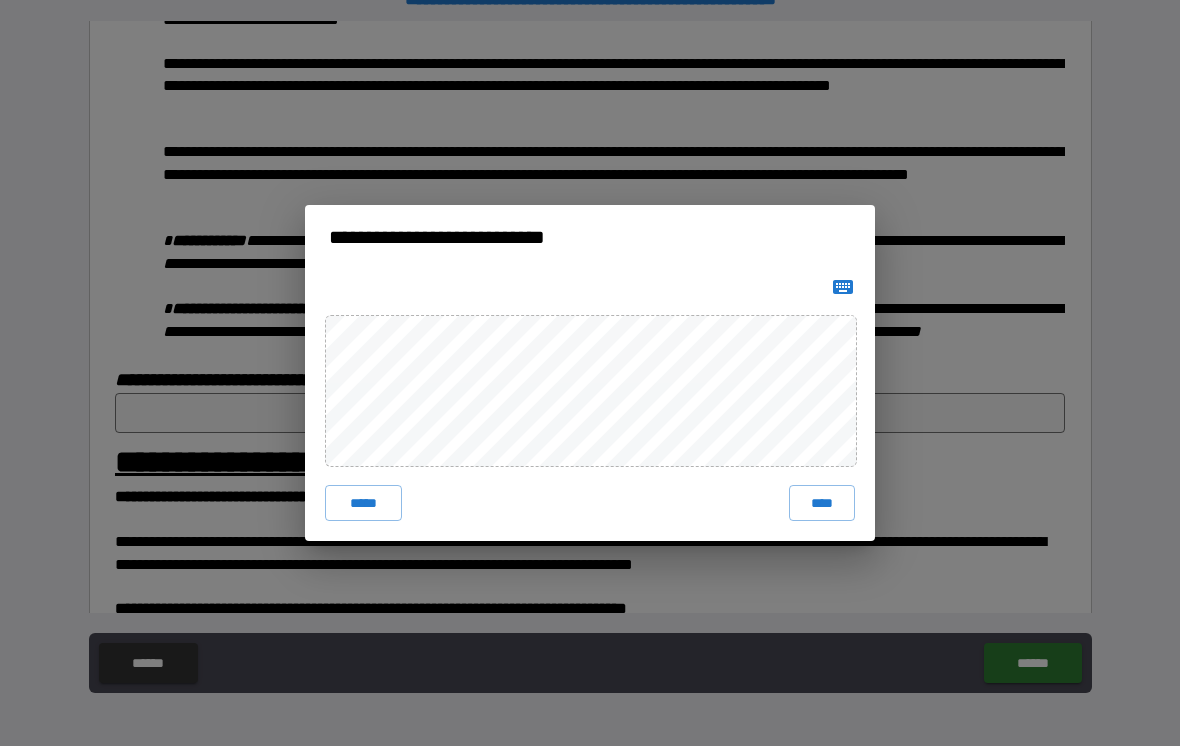click on "****" at bounding box center (822, 503) 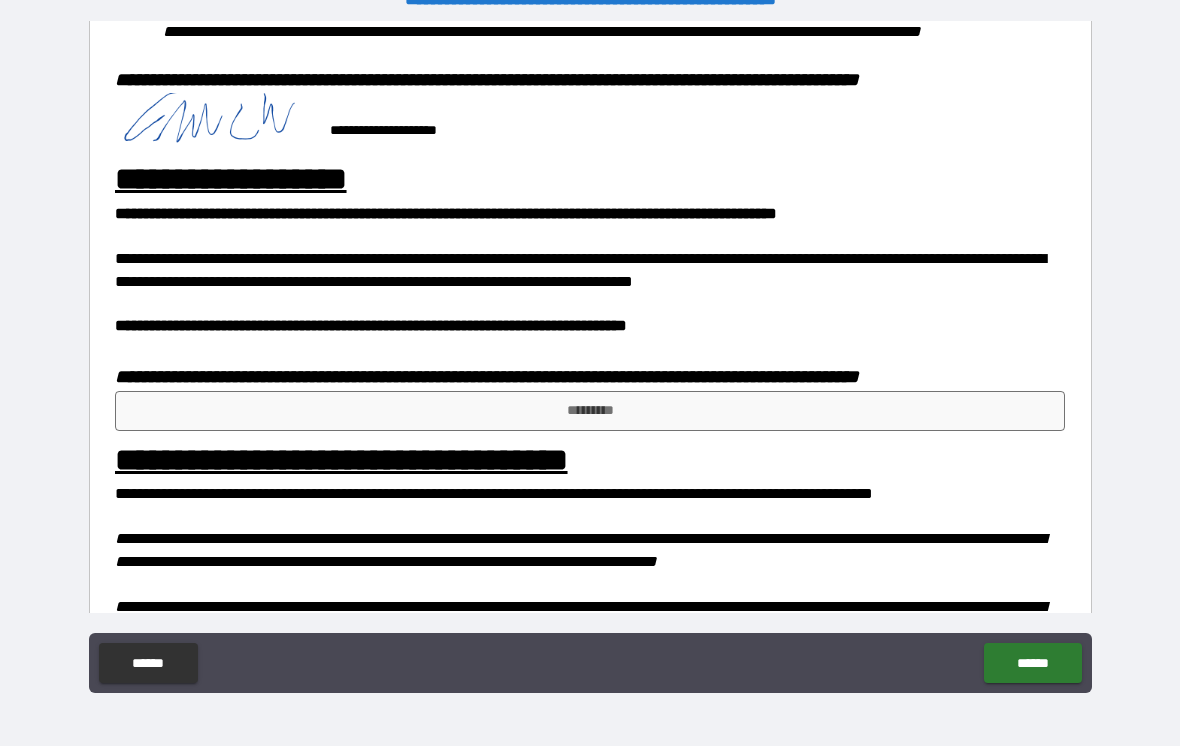 scroll, scrollTop: 1065, scrollLeft: 0, axis: vertical 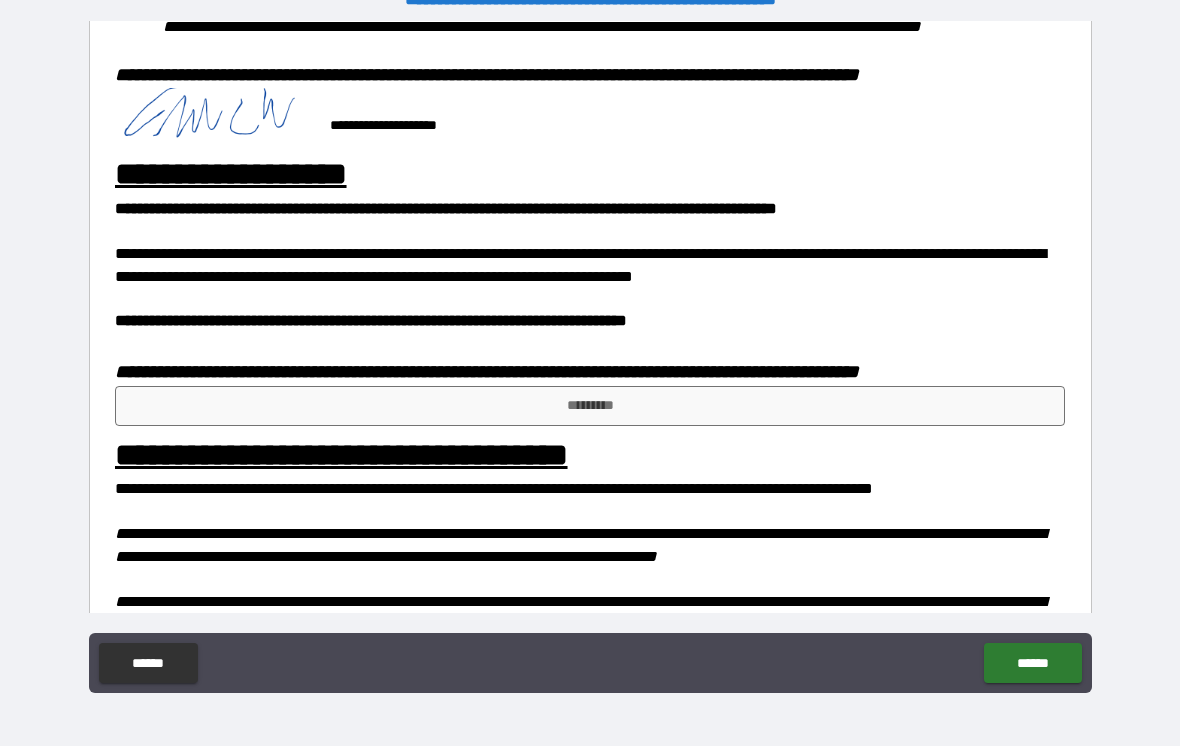 click on "*********" at bounding box center (590, 406) 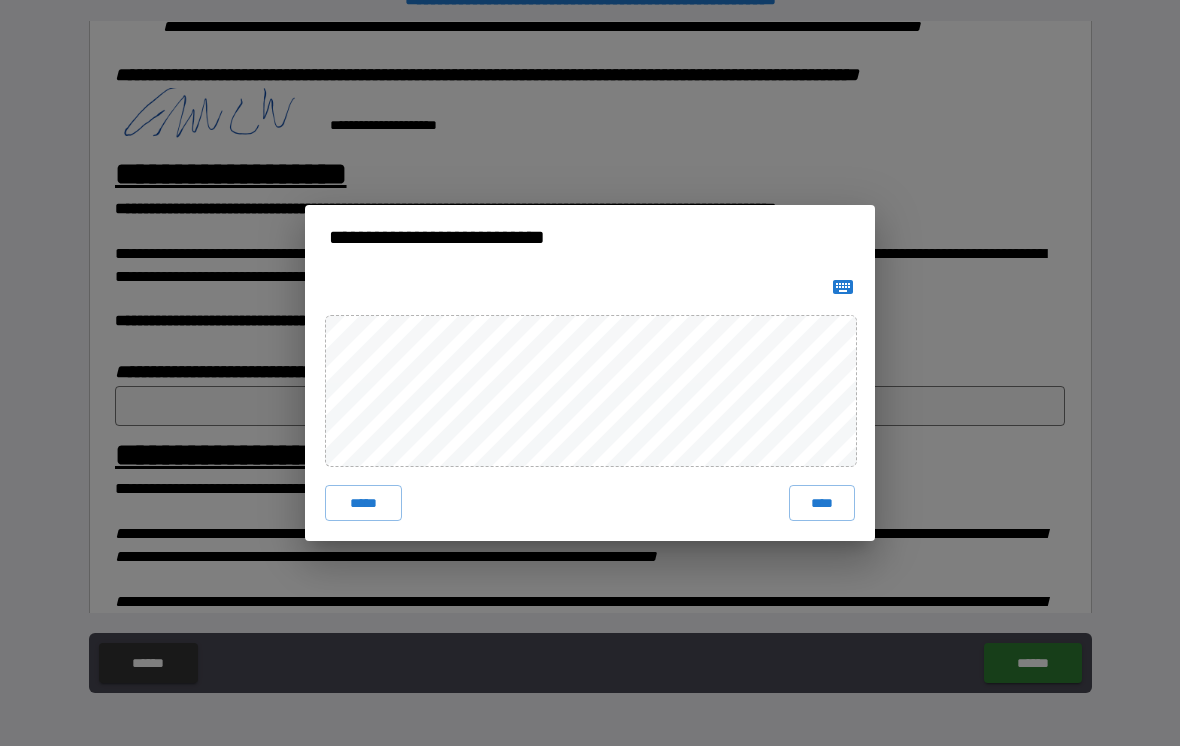 click on "****" at bounding box center (822, 503) 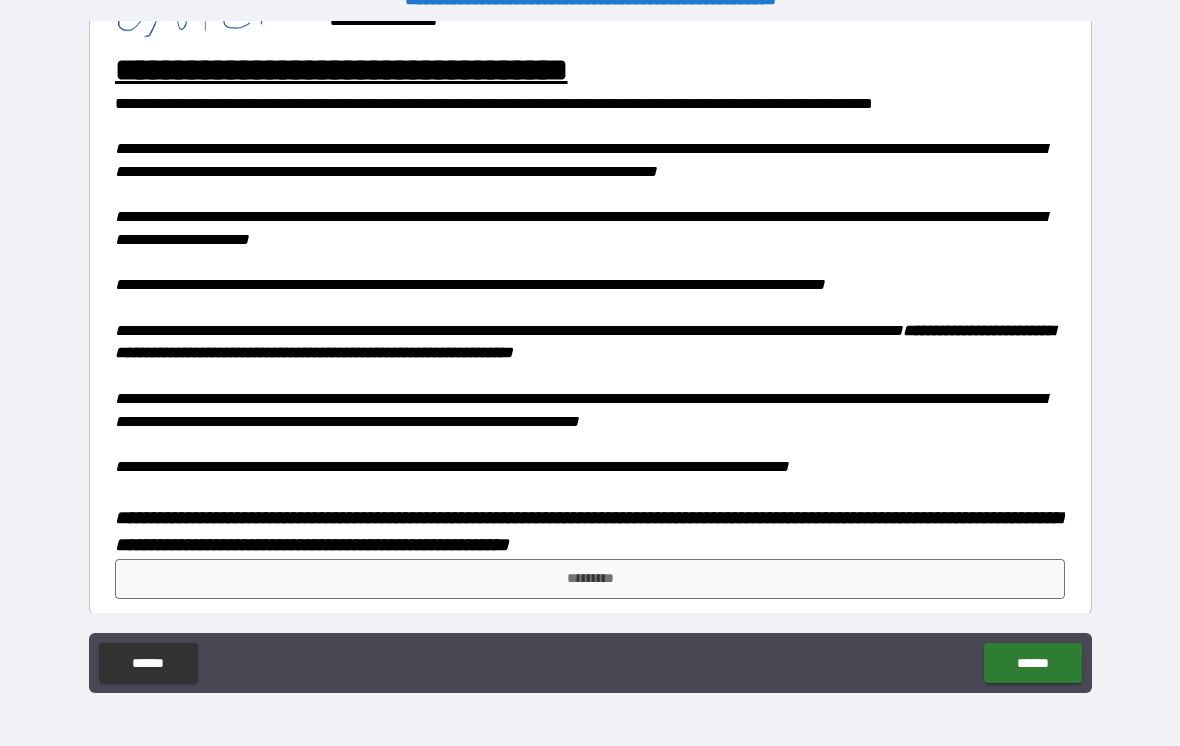 scroll, scrollTop: 1466, scrollLeft: 0, axis: vertical 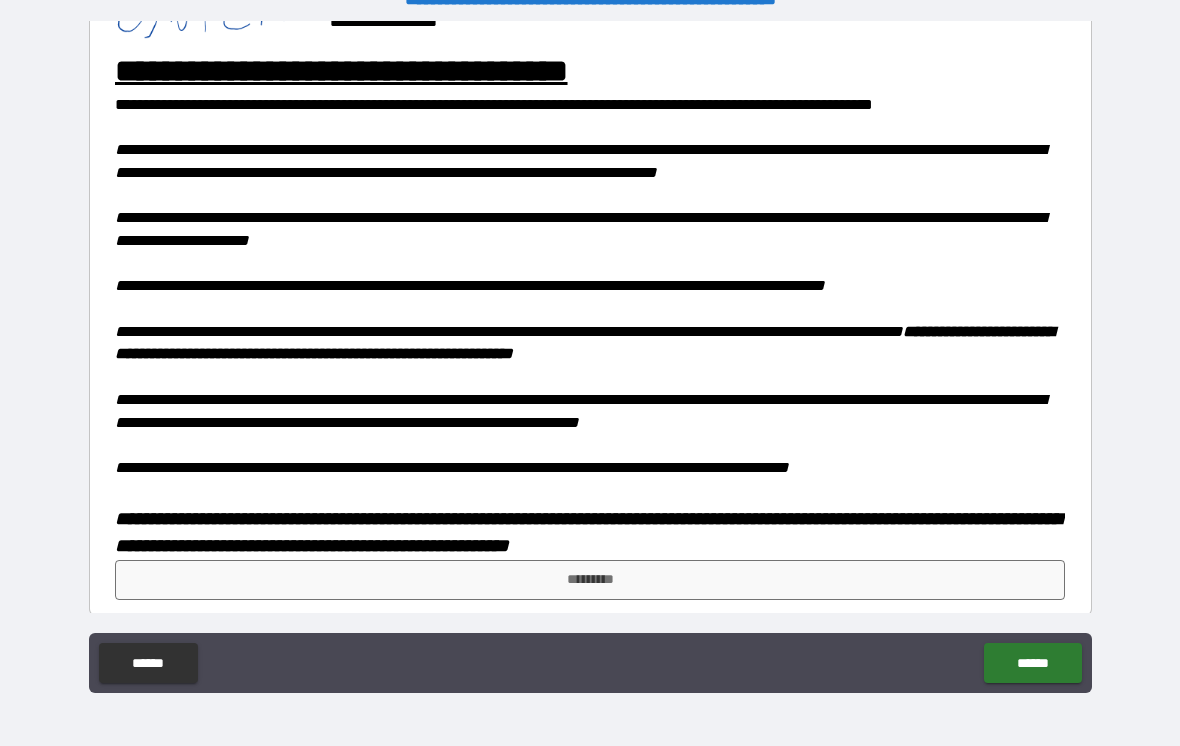 click on "*********" at bounding box center [590, 580] 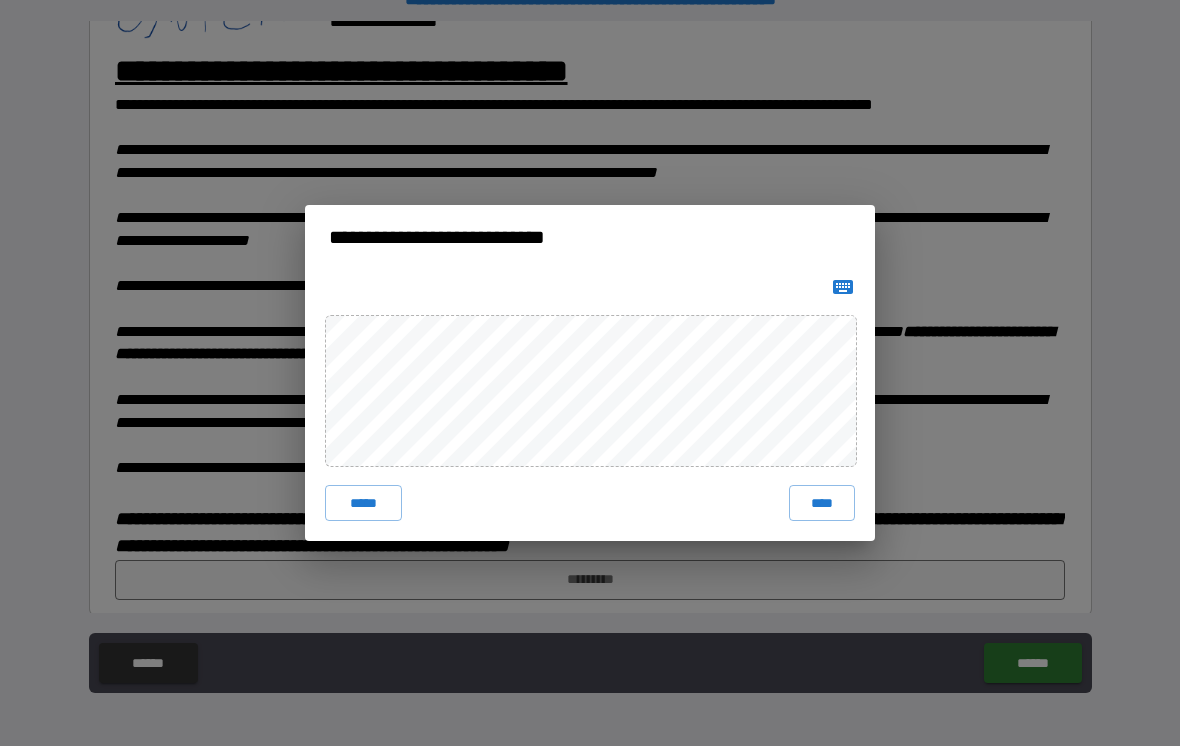 click on "****" at bounding box center (822, 503) 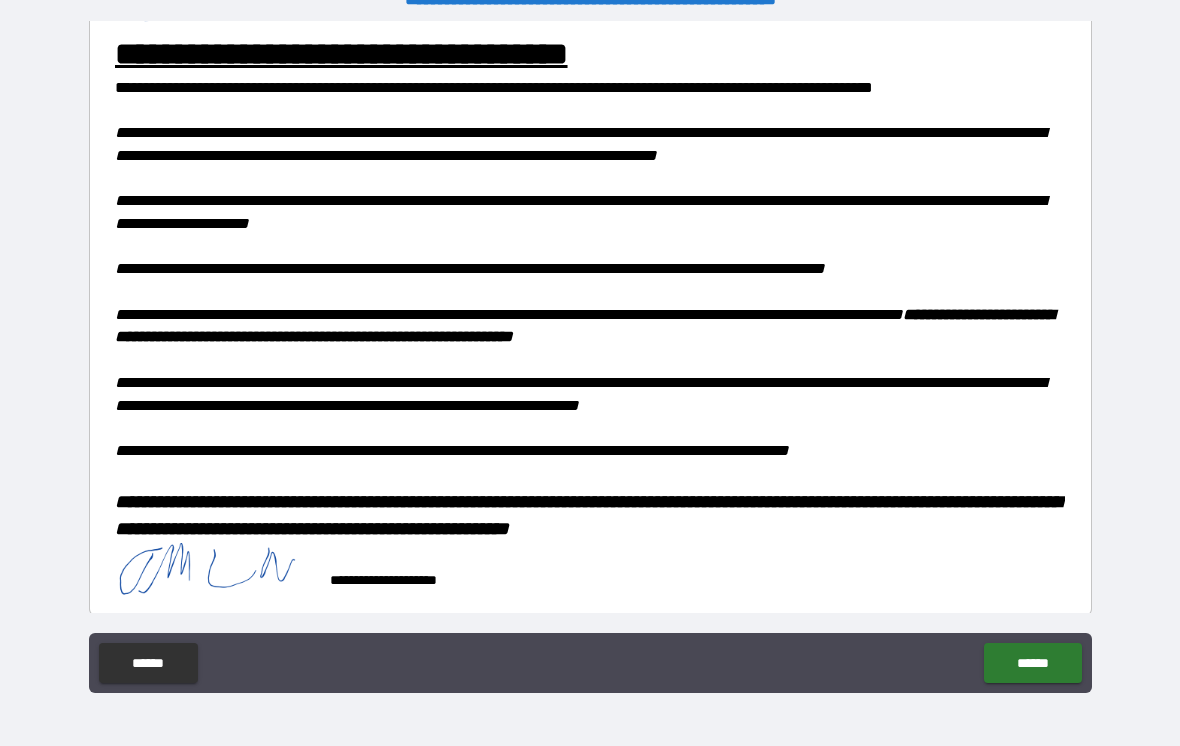 scroll, scrollTop: 1483, scrollLeft: 0, axis: vertical 